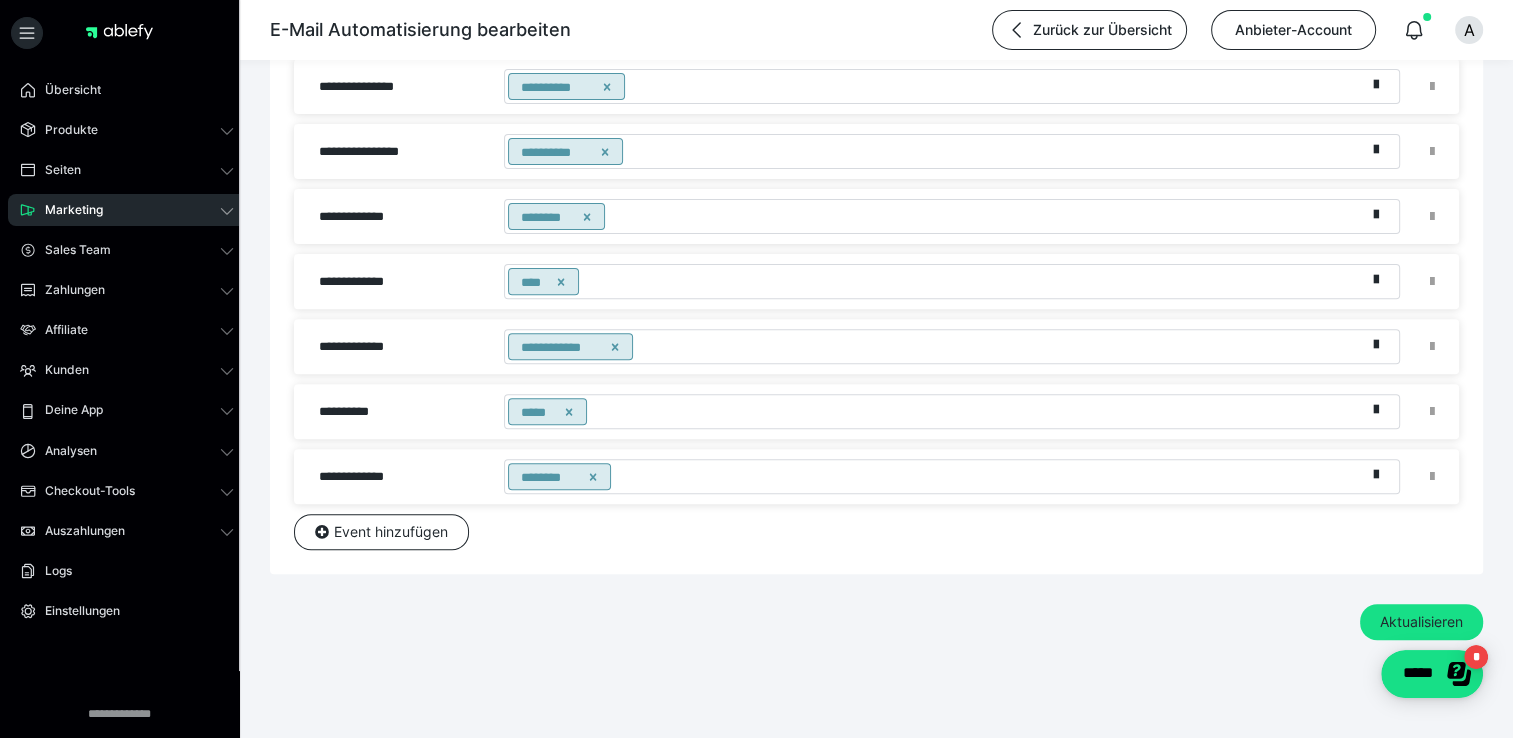 scroll, scrollTop: 0, scrollLeft: 0, axis: both 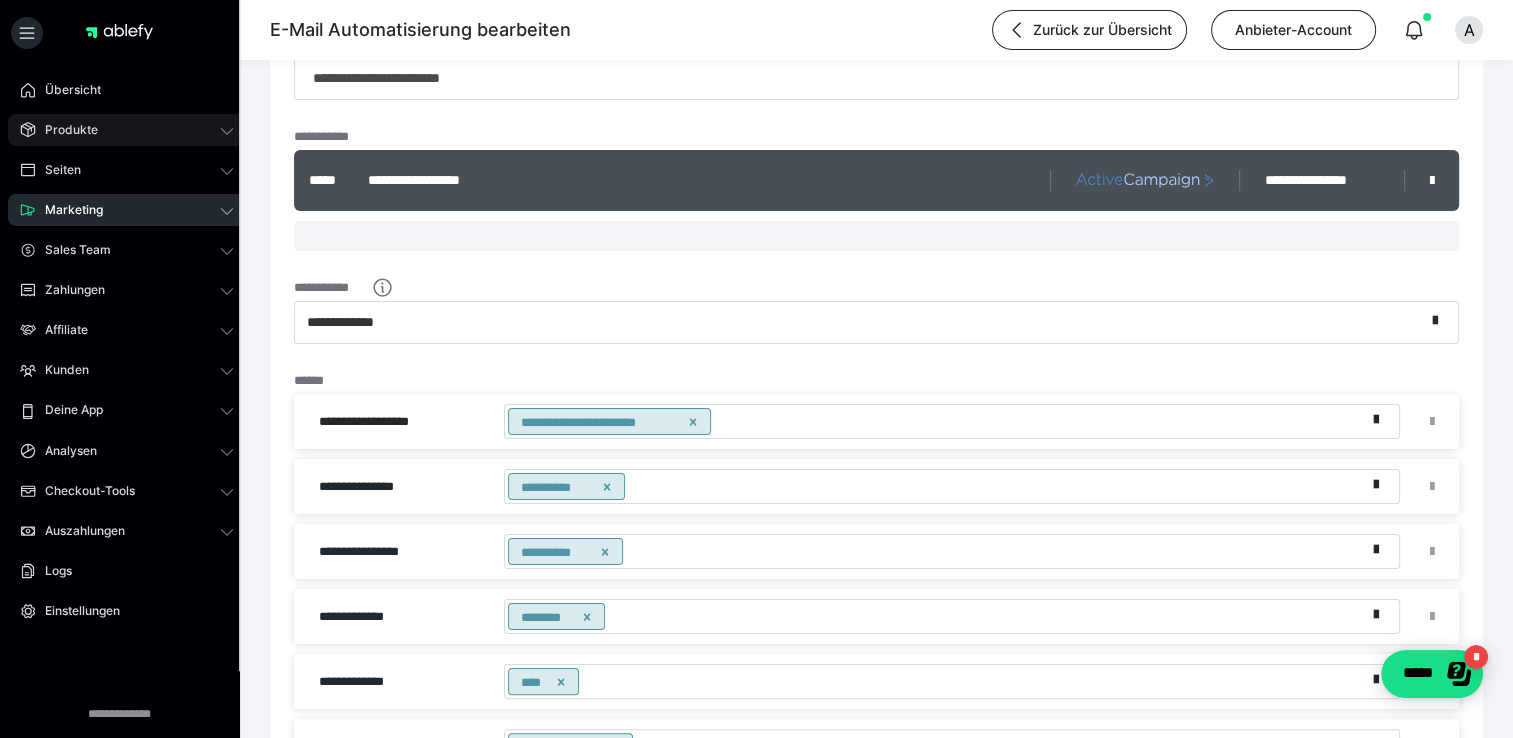 click 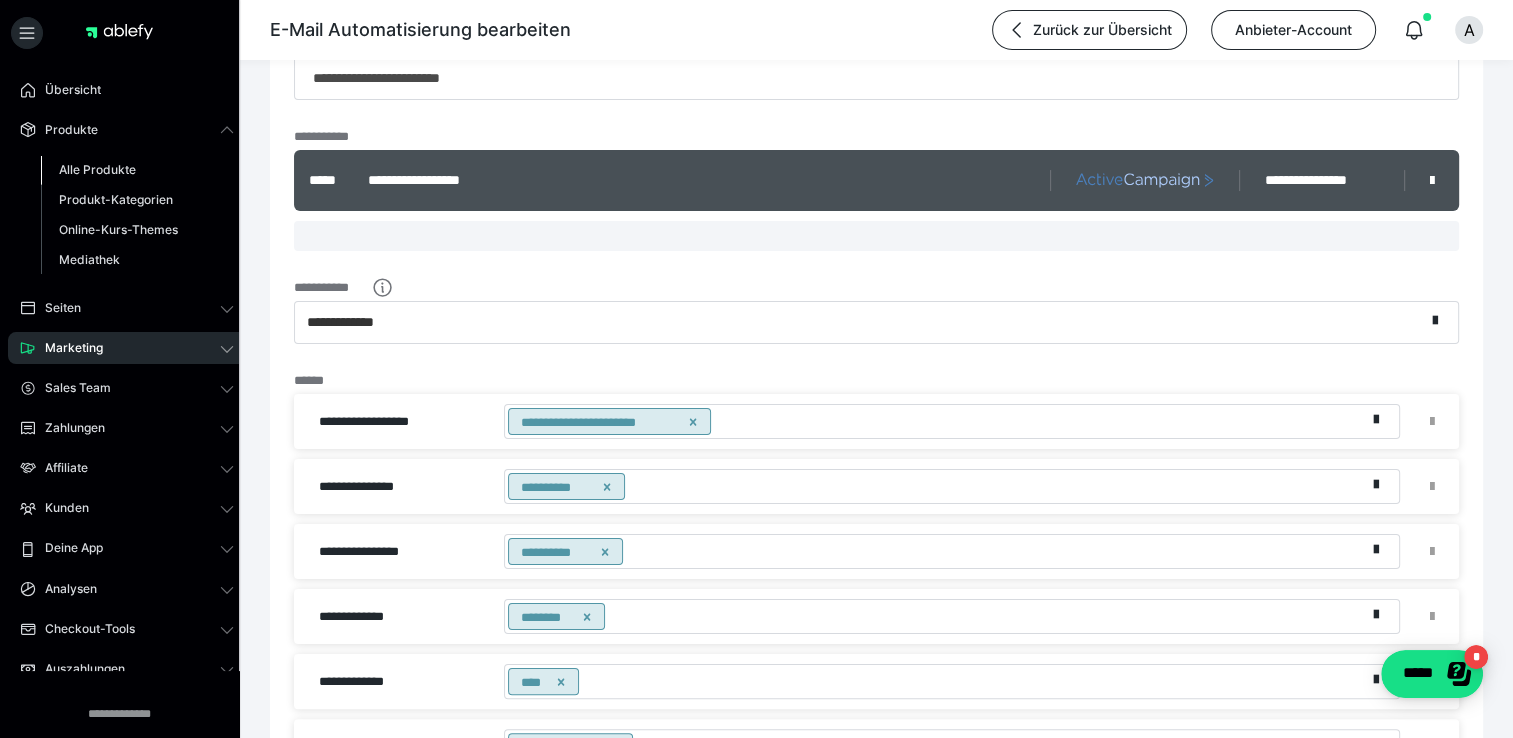 click on "Alle Produkte" at bounding box center (137, 170) 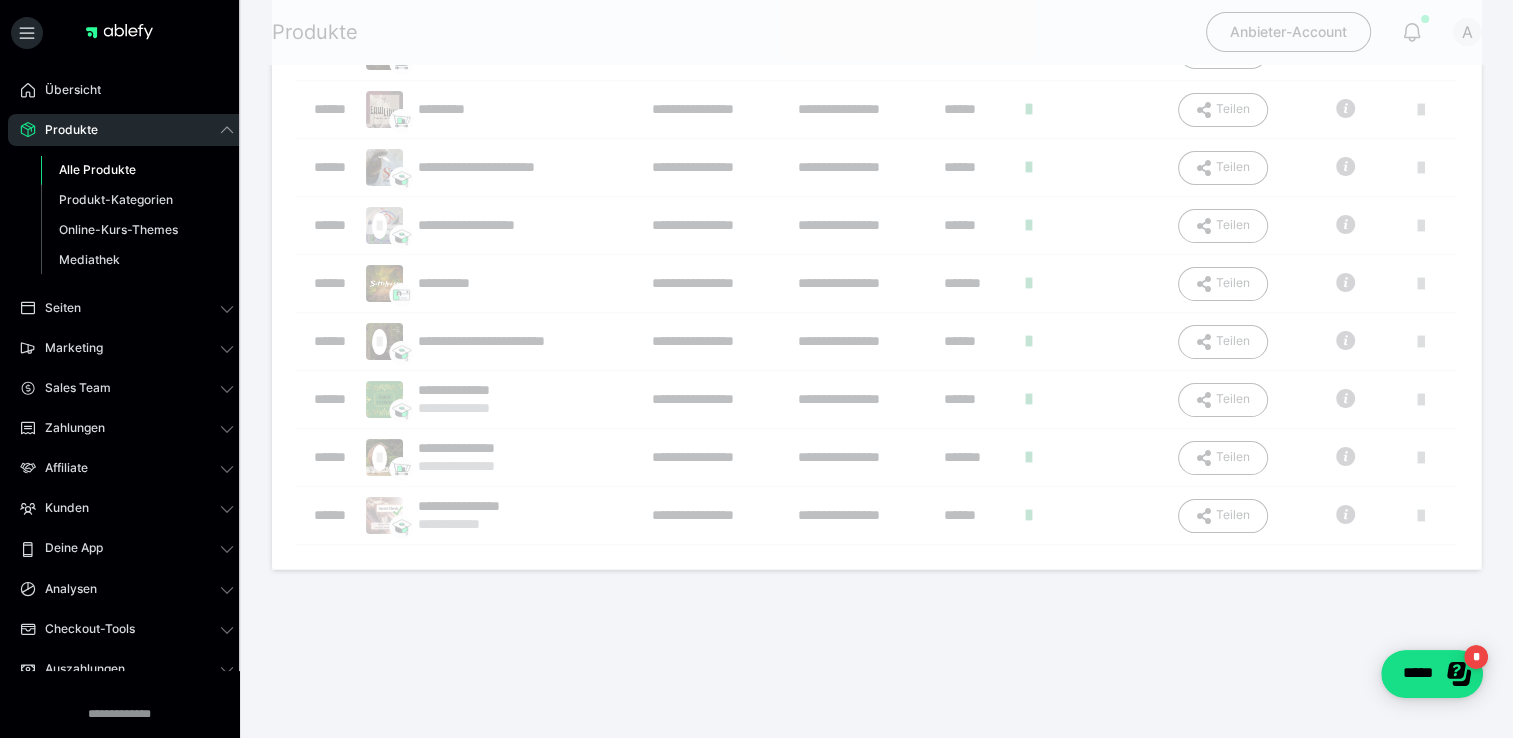 scroll, scrollTop: 0, scrollLeft: 0, axis: both 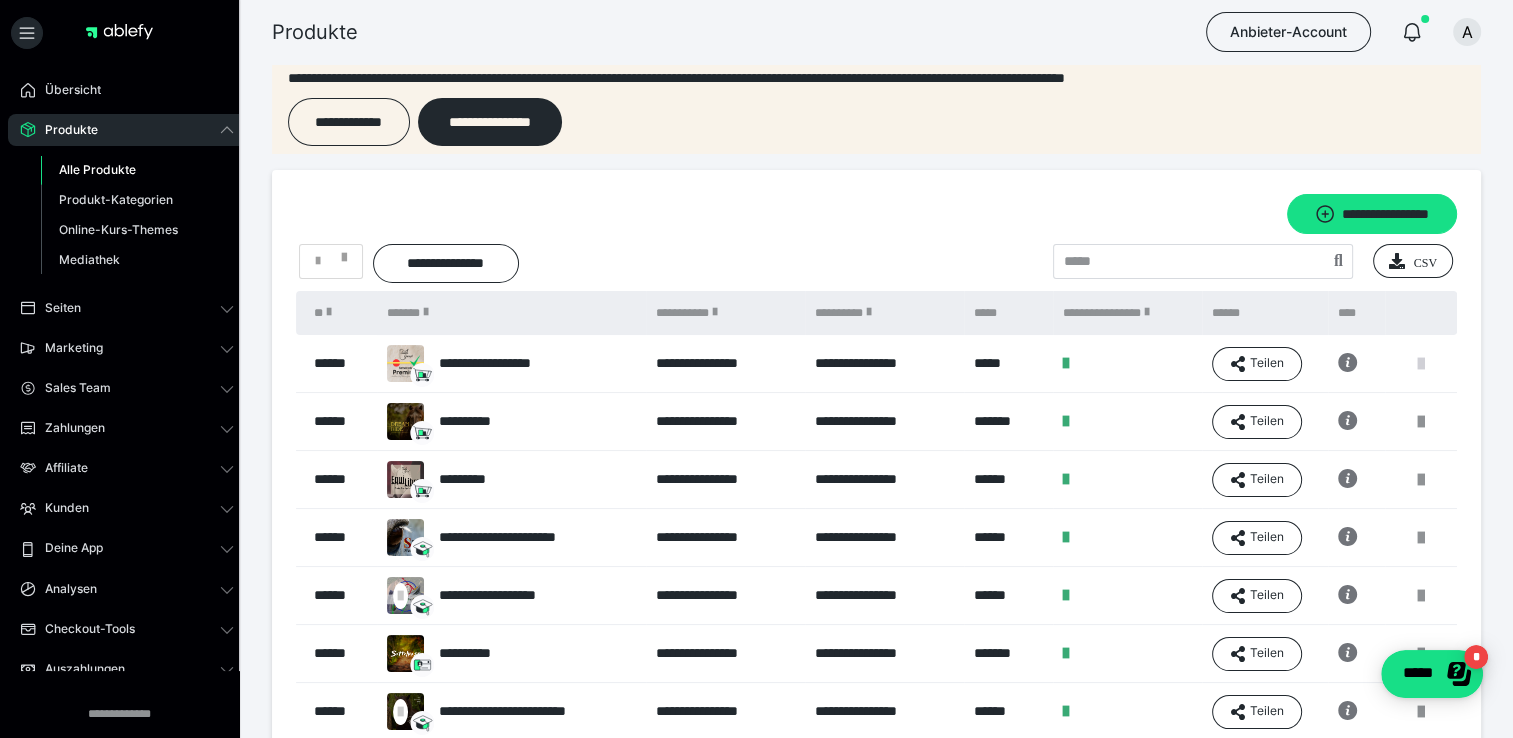 click at bounding box center (1421, 364) 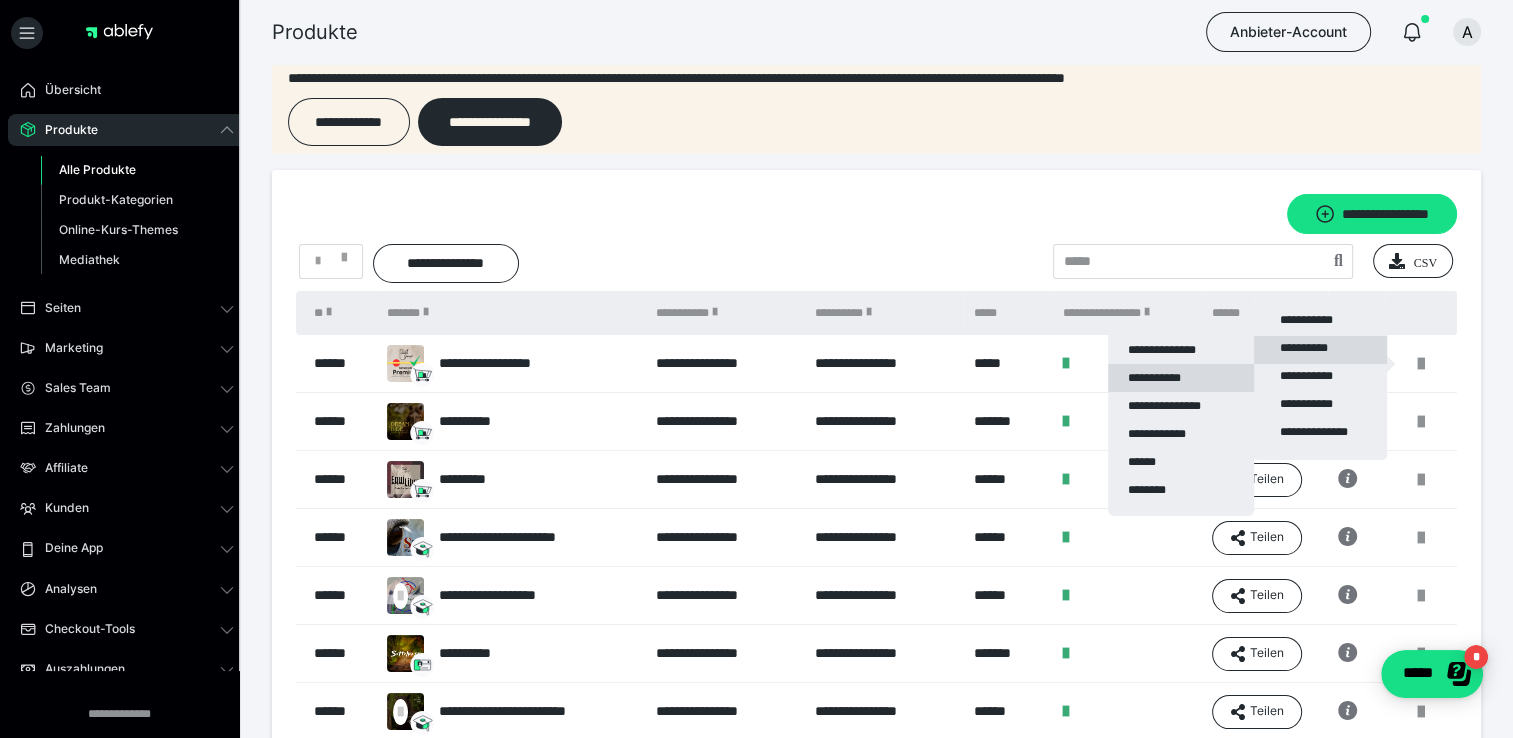 click on "**********" at bounding box center (1181, 378) 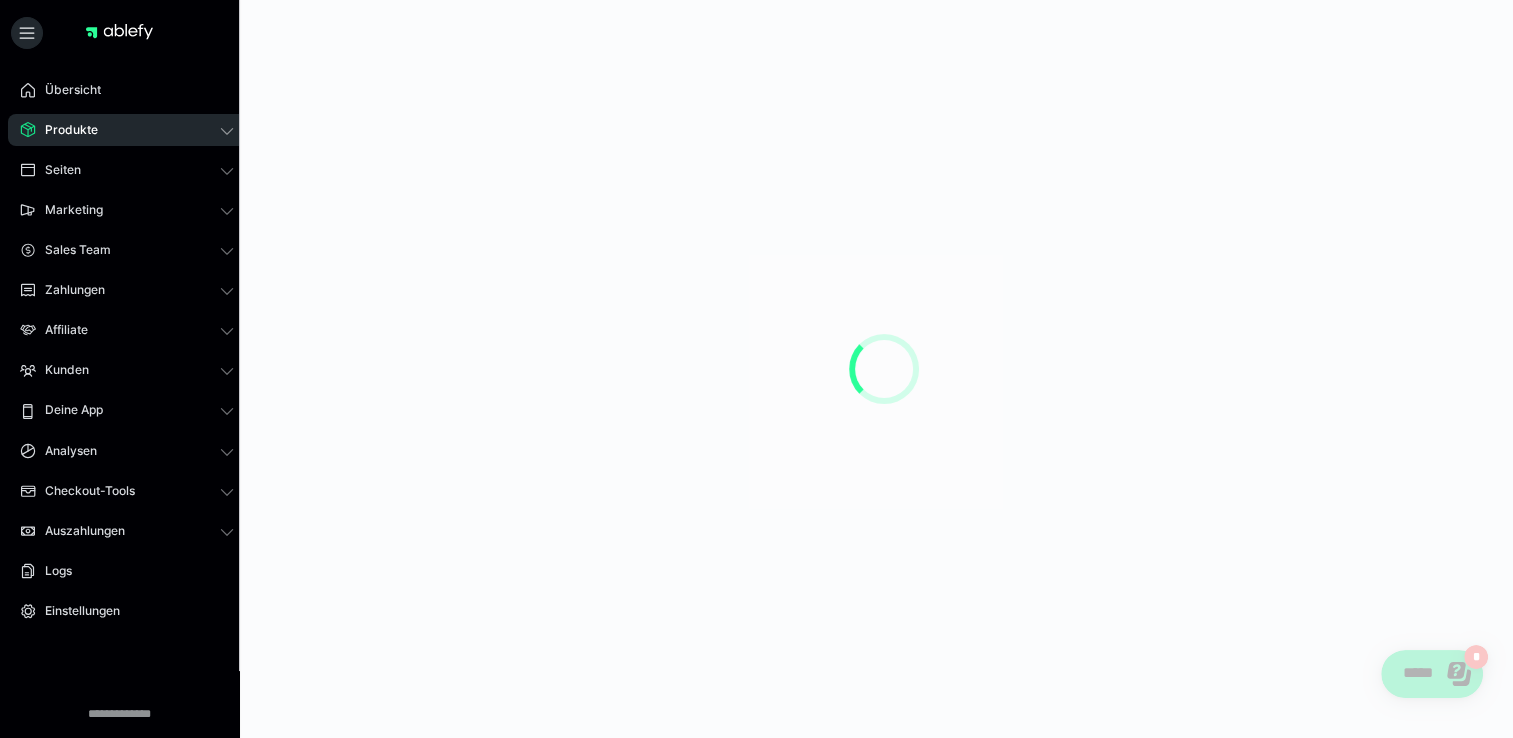 scroll, scrollTop: 0, scrollLeft: 0, axis: both 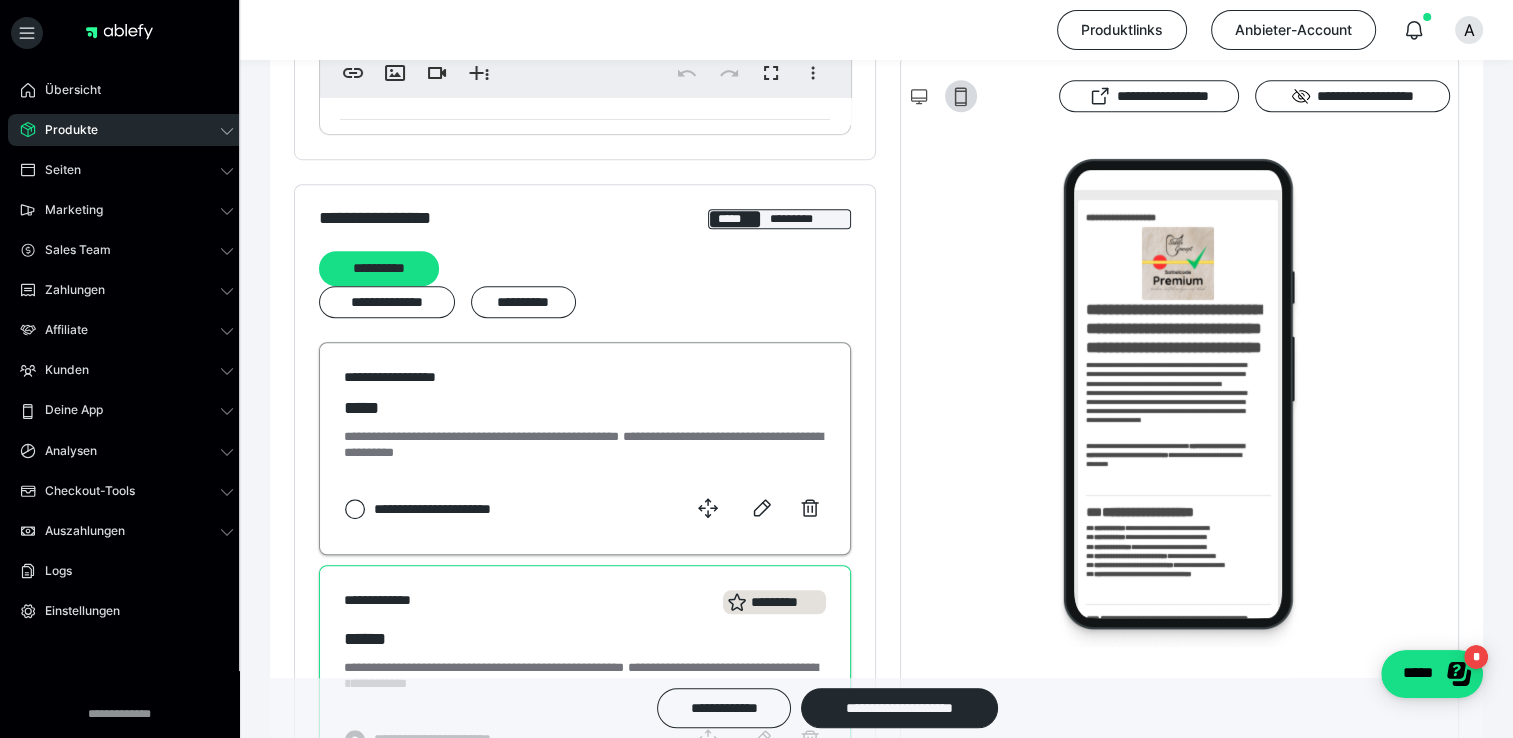 click on "**********" at bounding box center (403, 377) 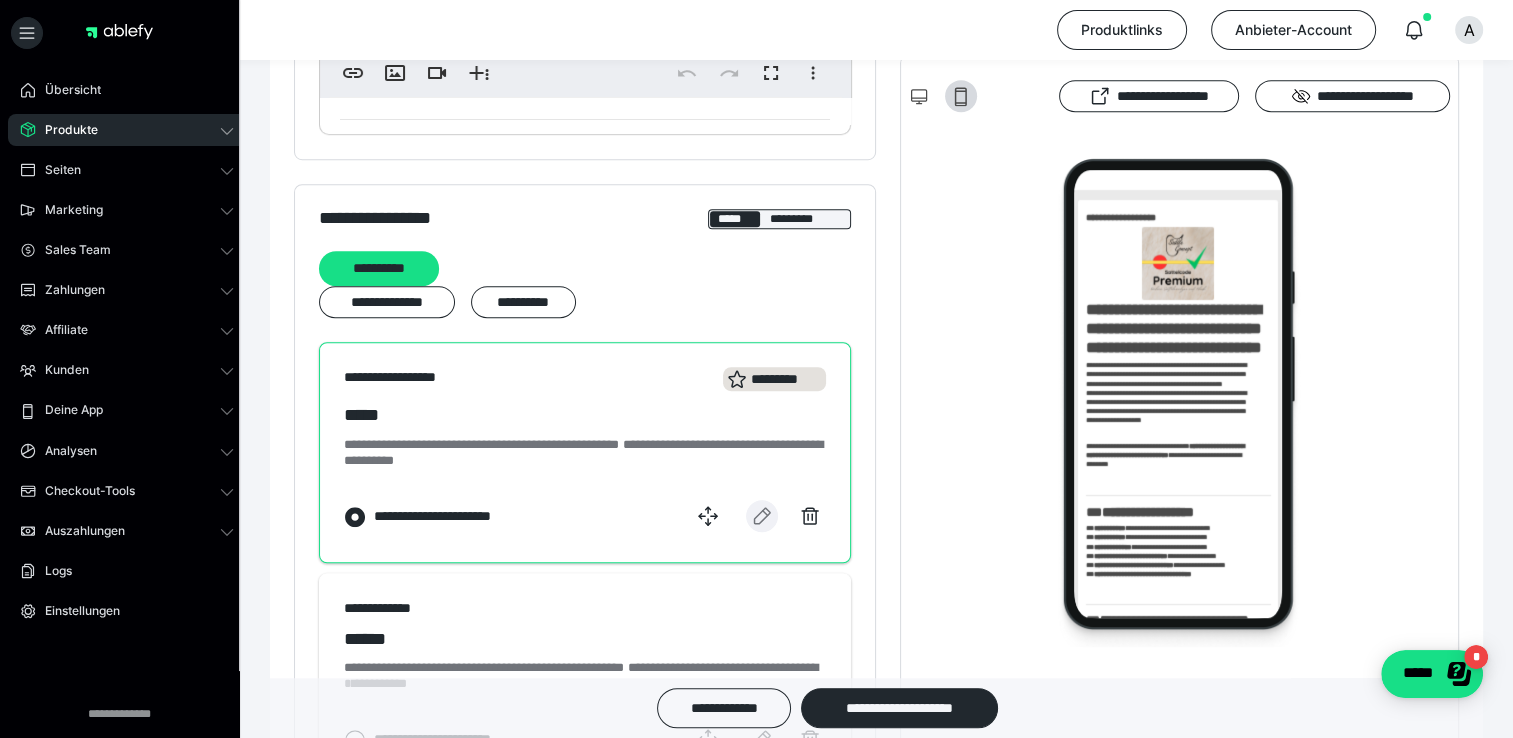 click 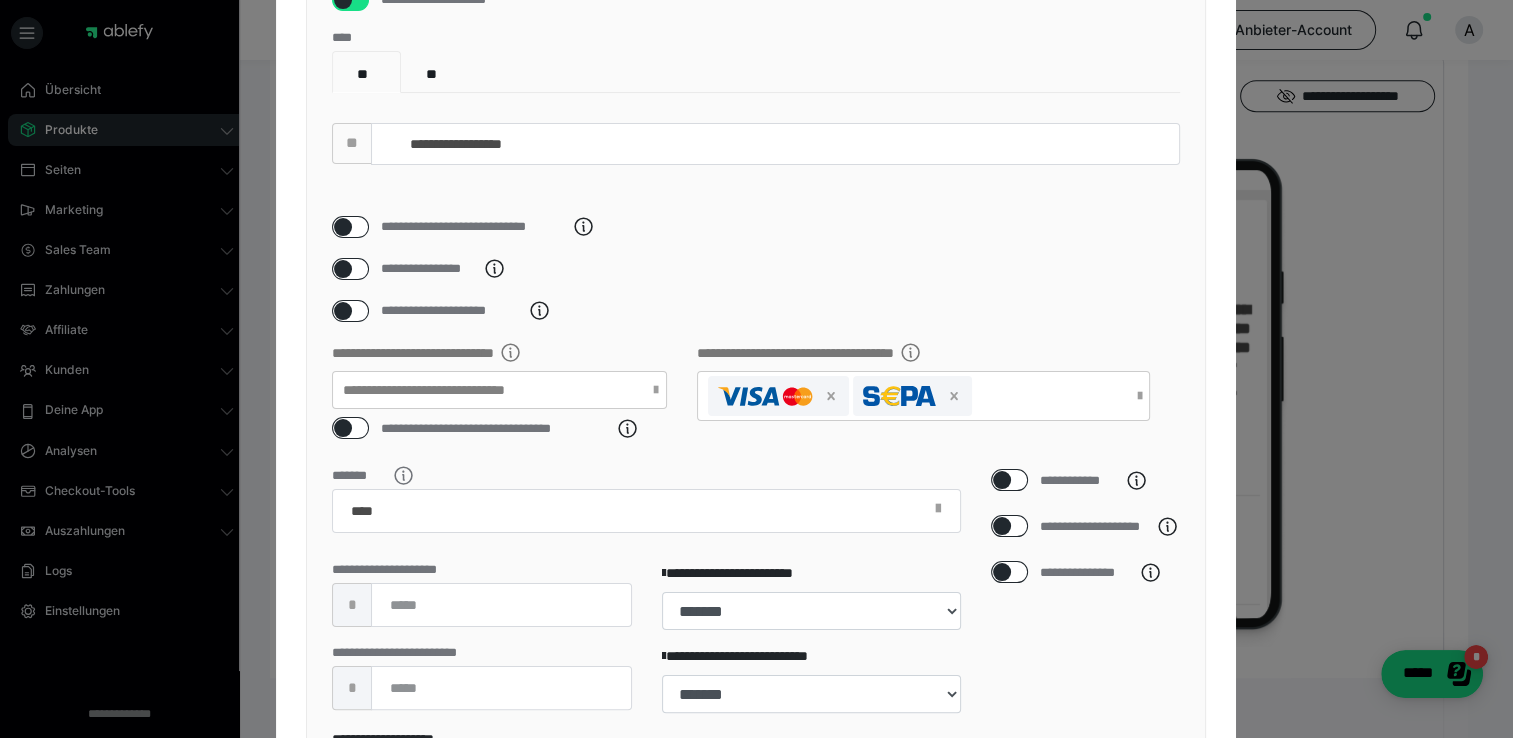 scroll, scrollTop: 300, scrollLeft: 0, axis: vertical 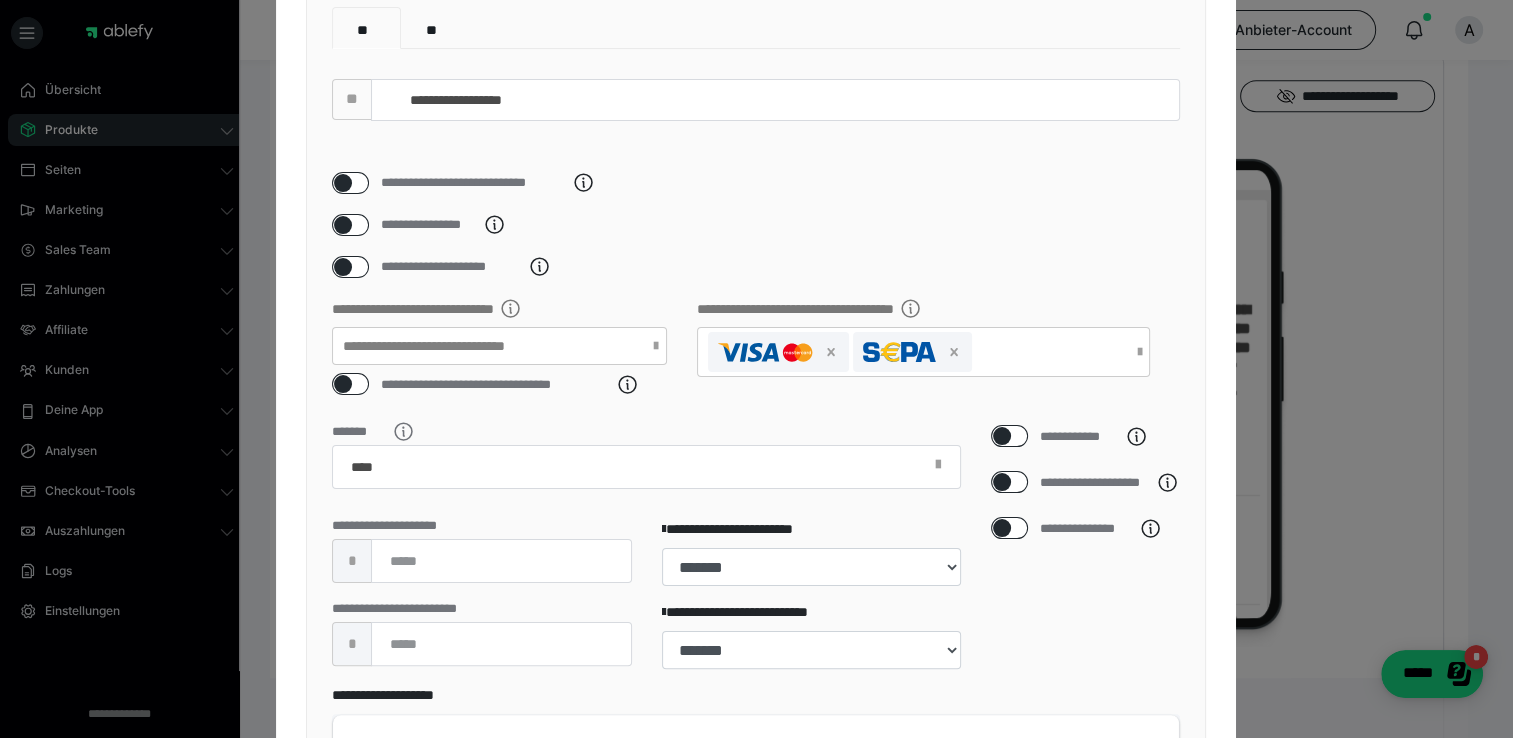 click at bounding box center [343, 183] 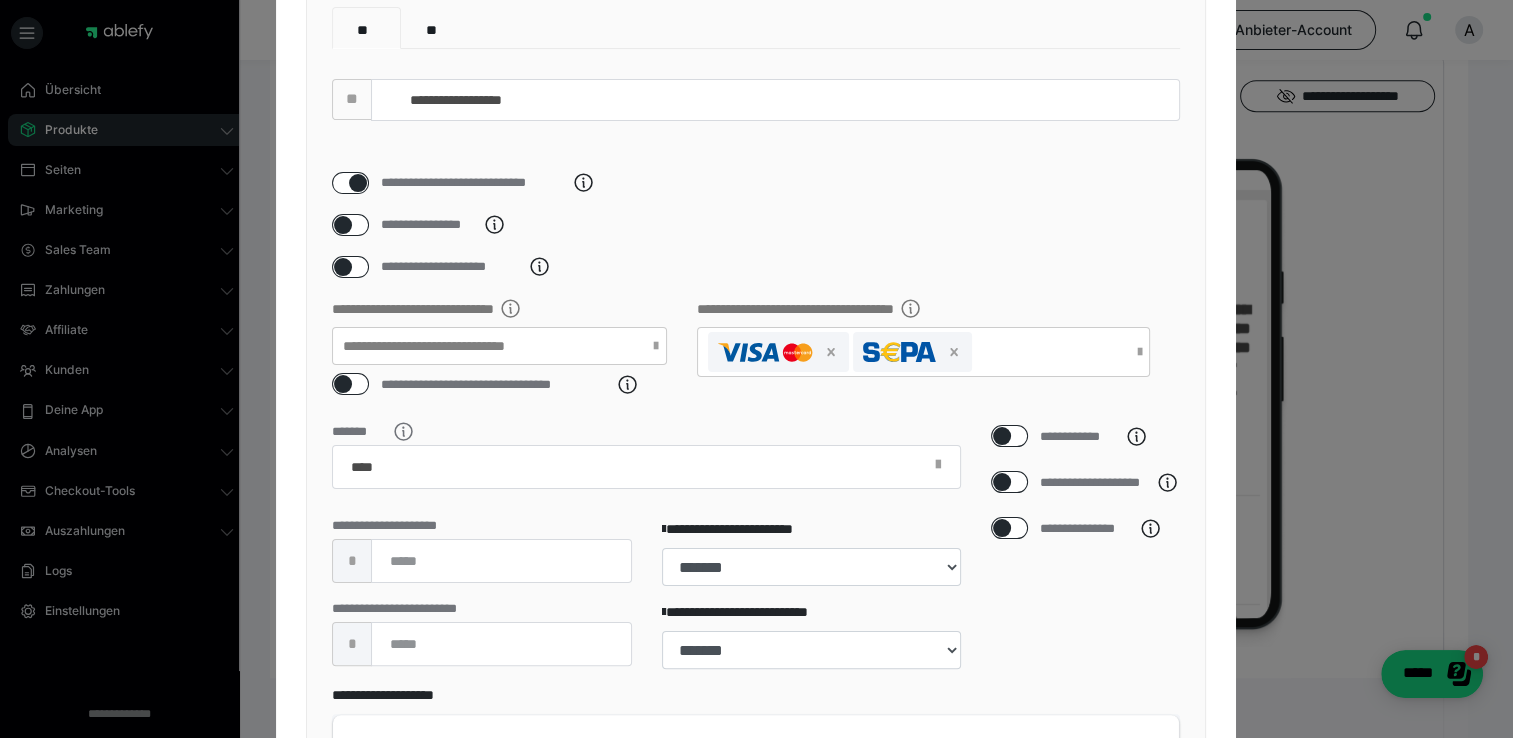 checkbox on "****" 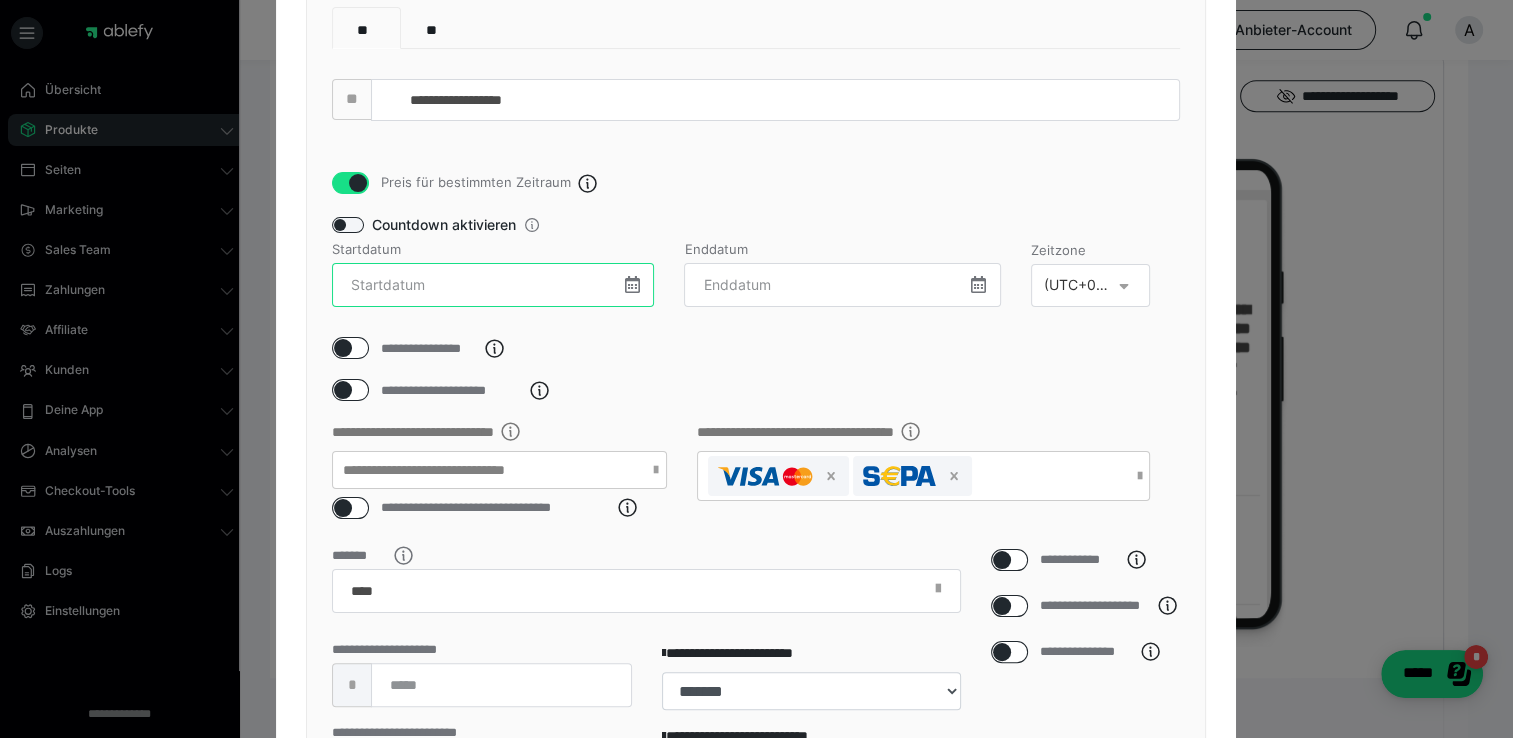 click at bounding box center [493, 285] 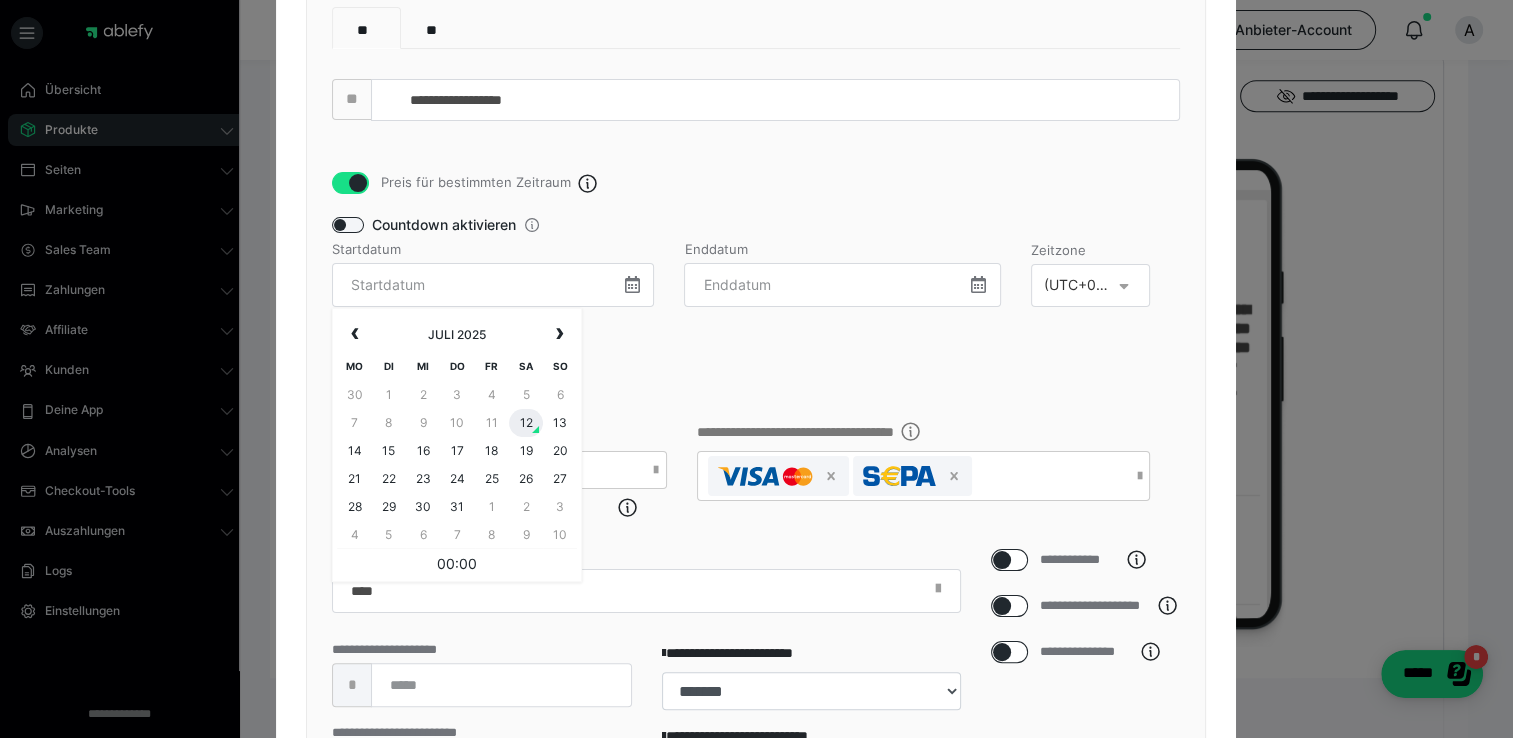 click on "12" at bounding box center (526, 423) 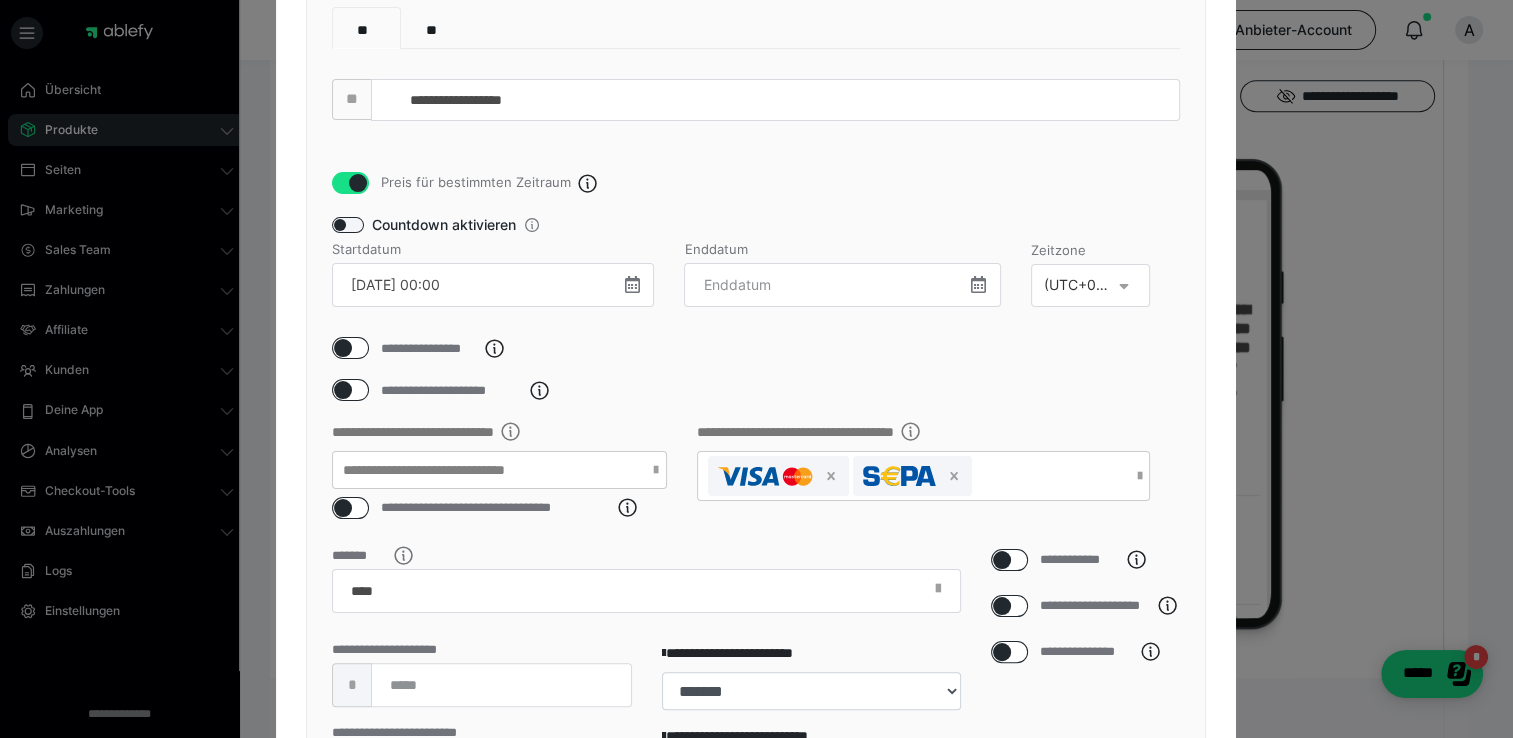 click at bounding box center [978, 284] 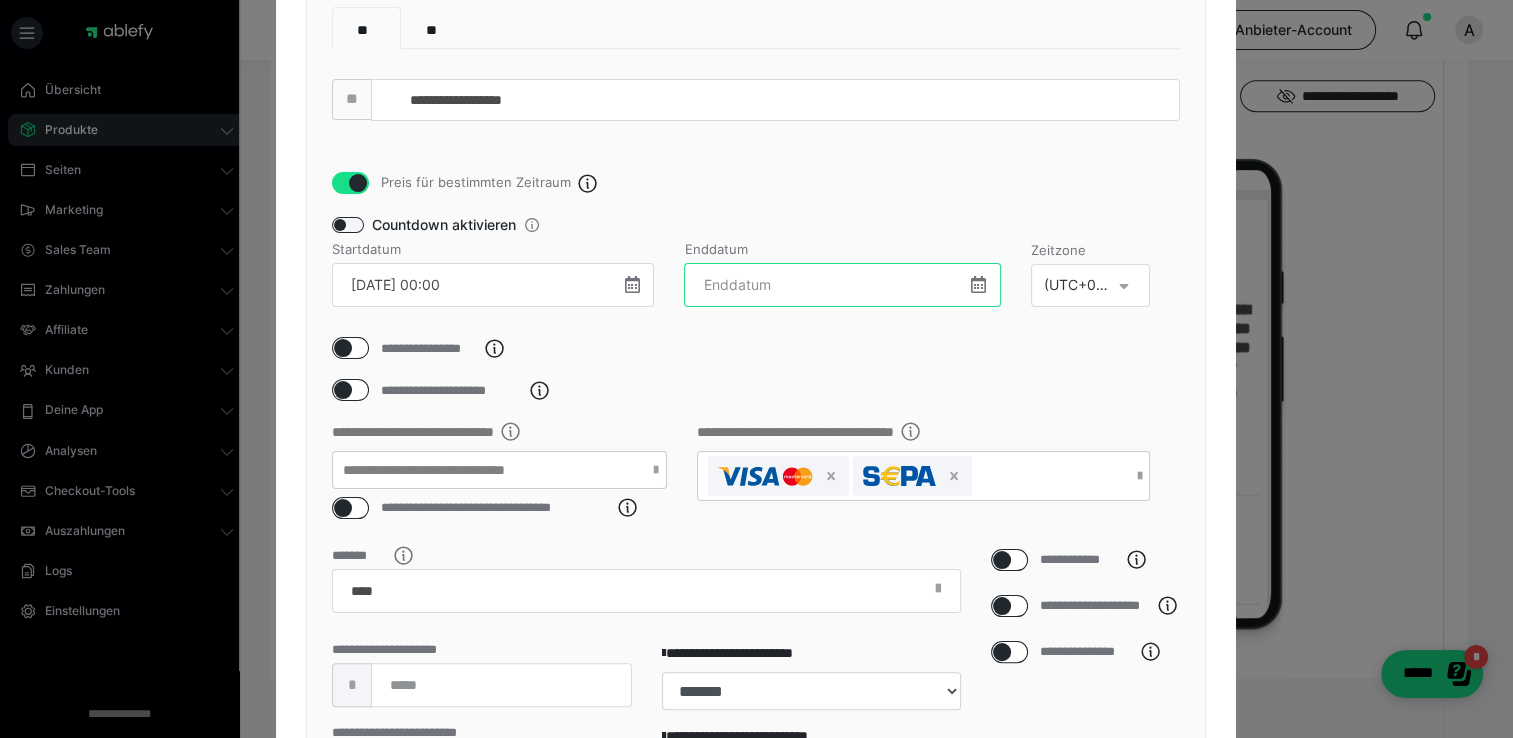 click at bounding box center [842, 285] 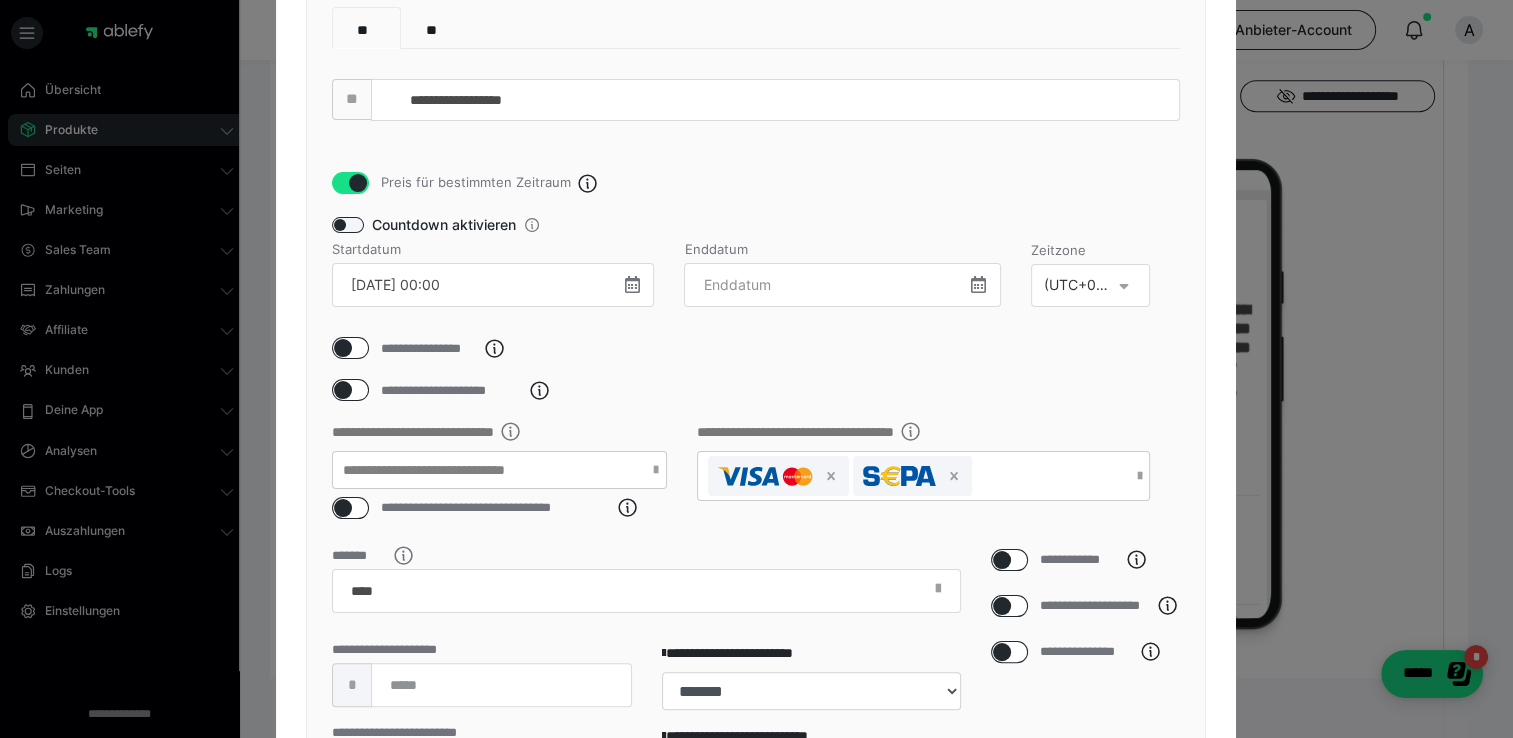 click on "**********" at bounding box center [756, 456] 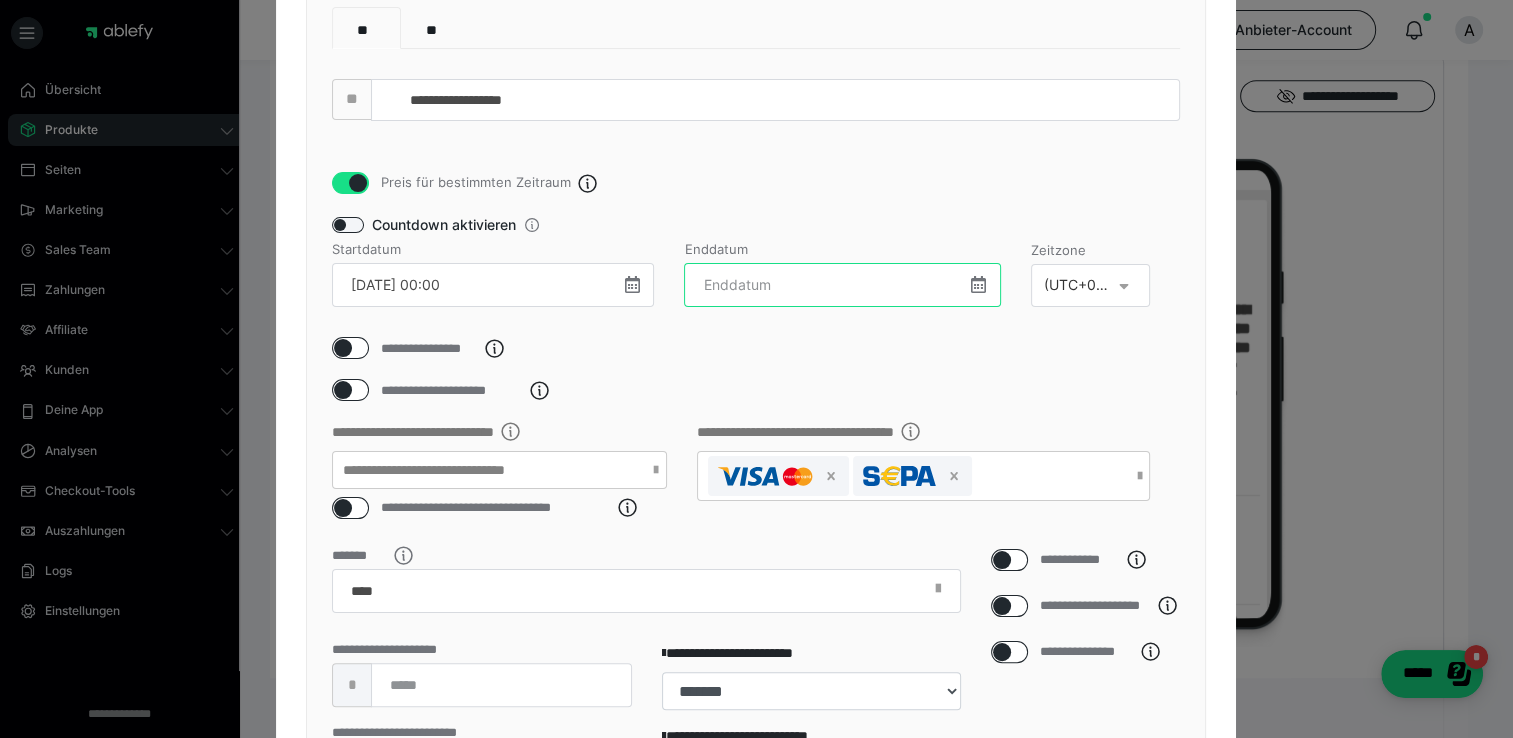 click at bounding box center (842, 285) 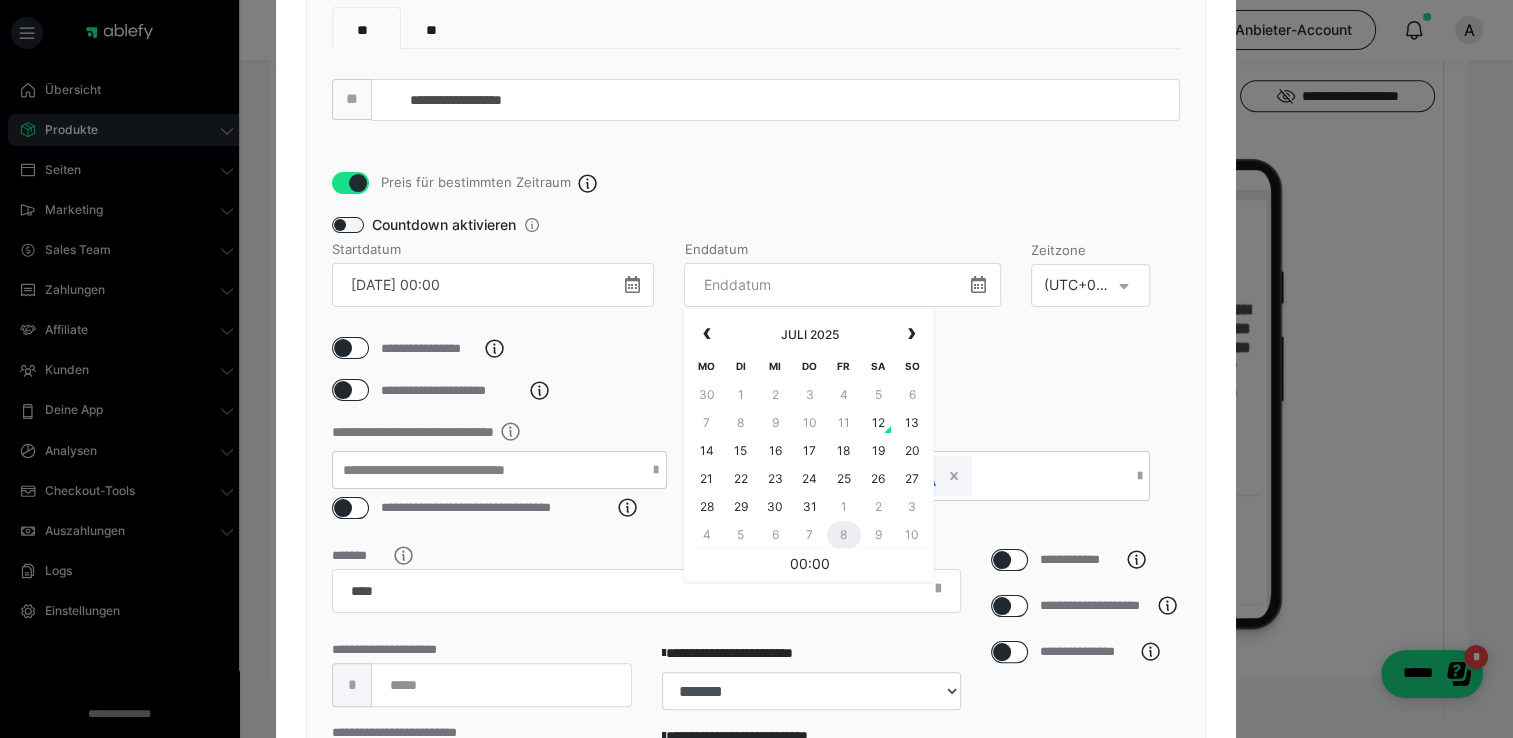 click on "8" at bounding box center (844, 535) 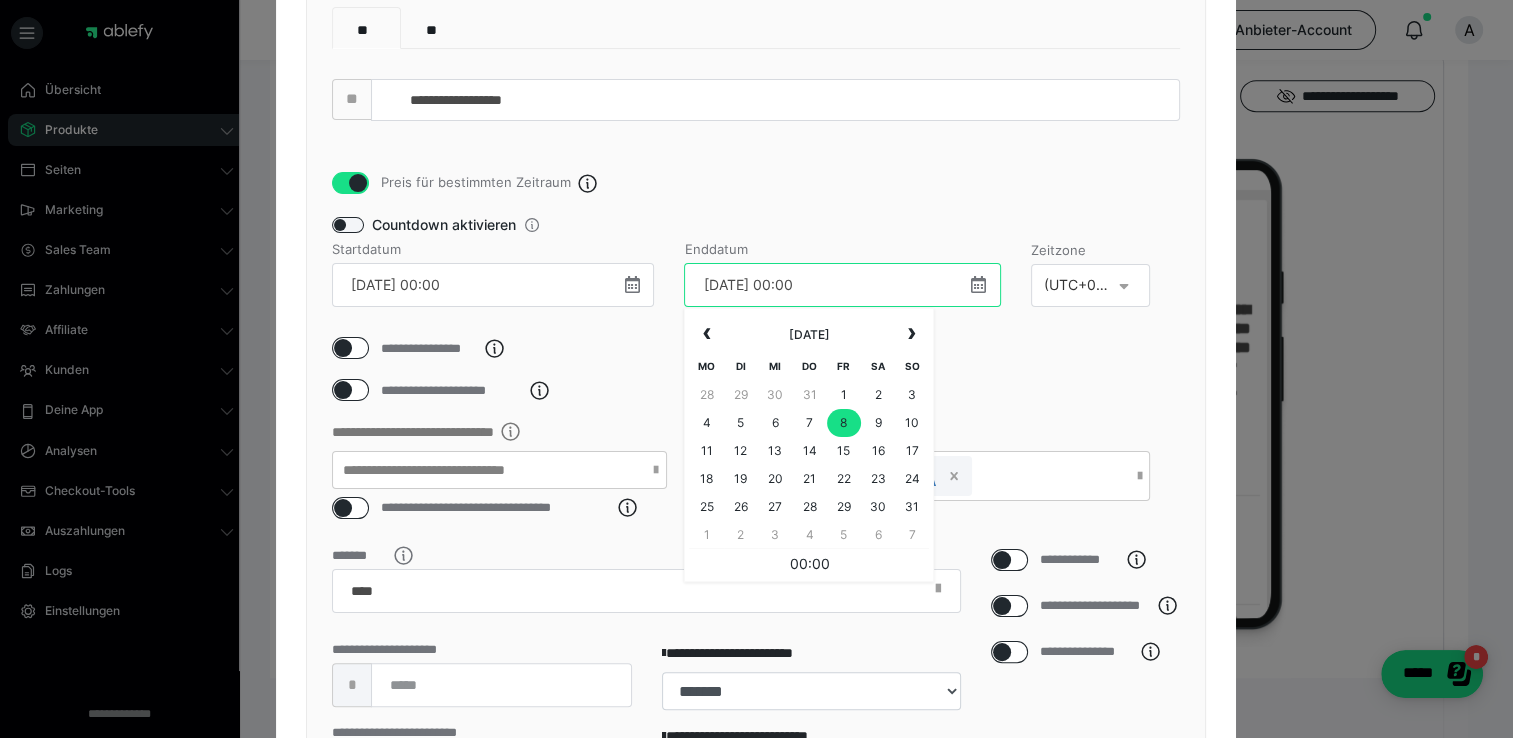 click on "[DATE] 00:00" at bounding box center (842, 285) 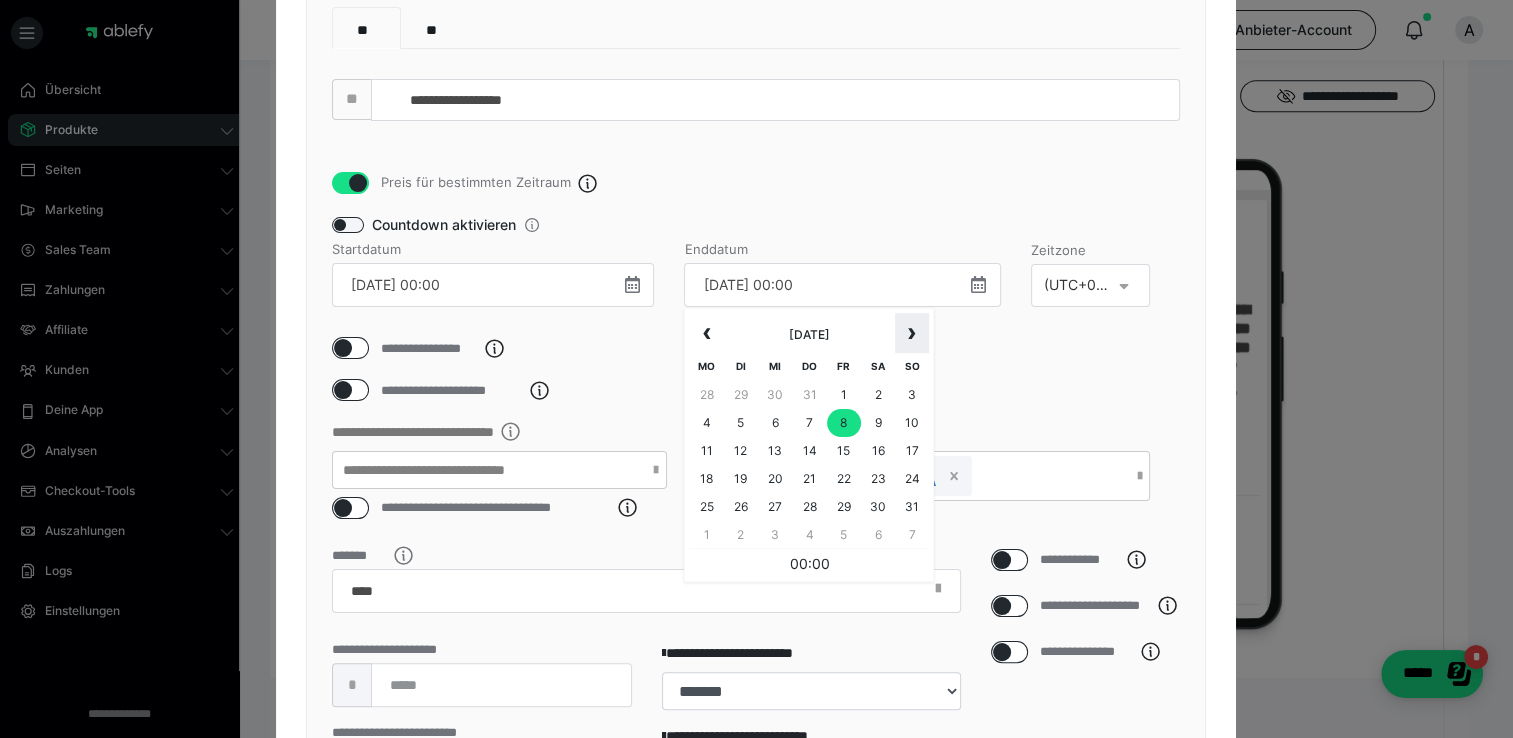 click on "›" at bounding box center [912, 333] 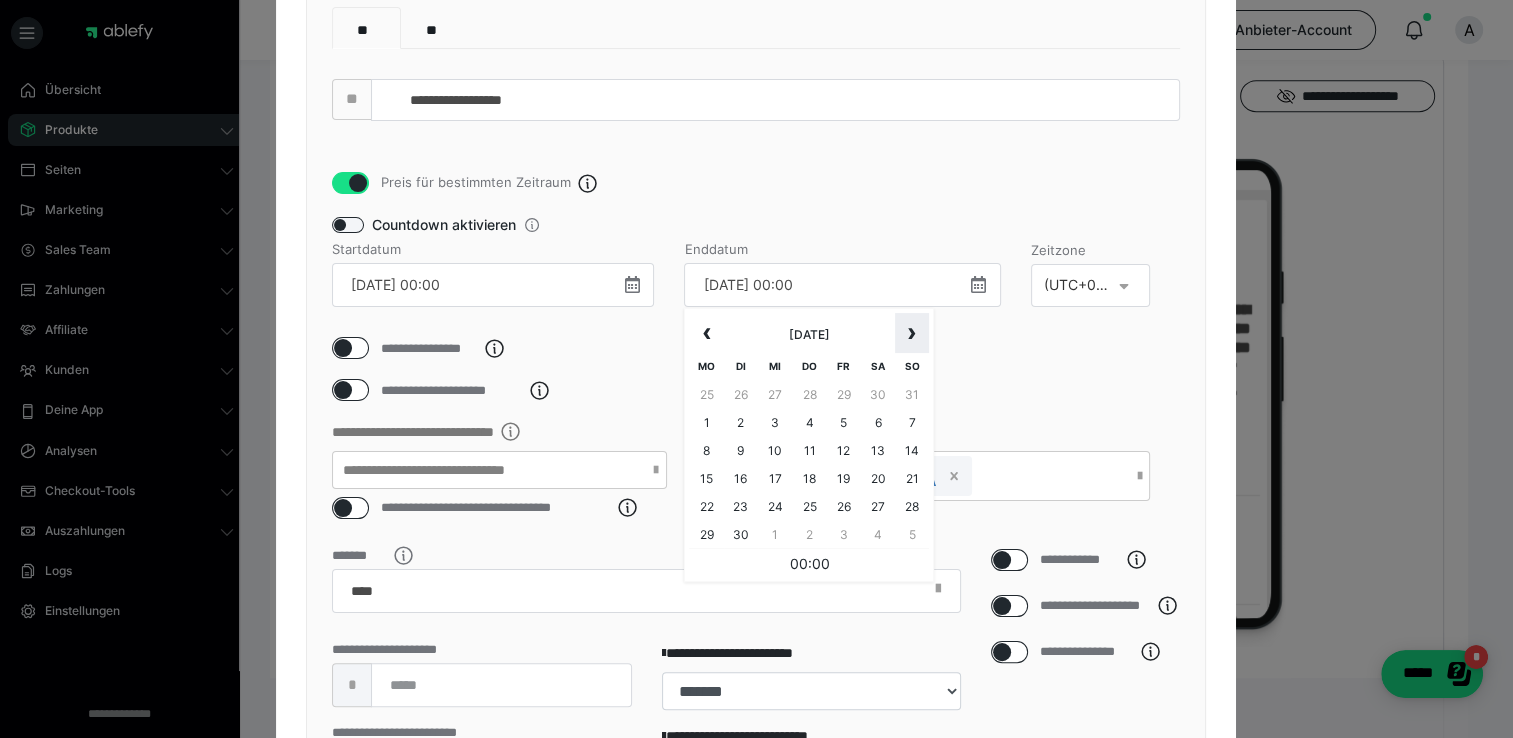 click on "›" at bounding box center [912, 333] 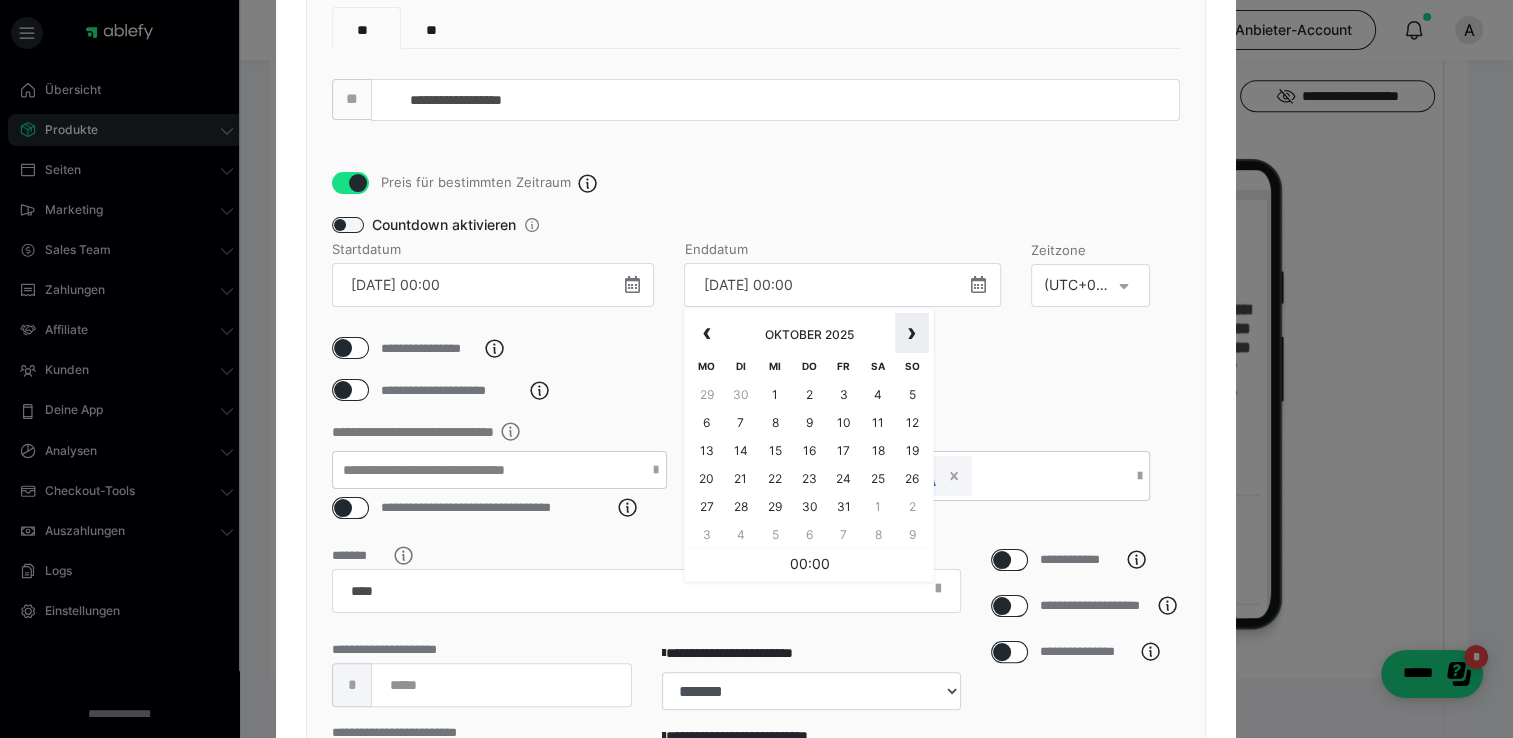click on "›" at bounding box center (912, 333) 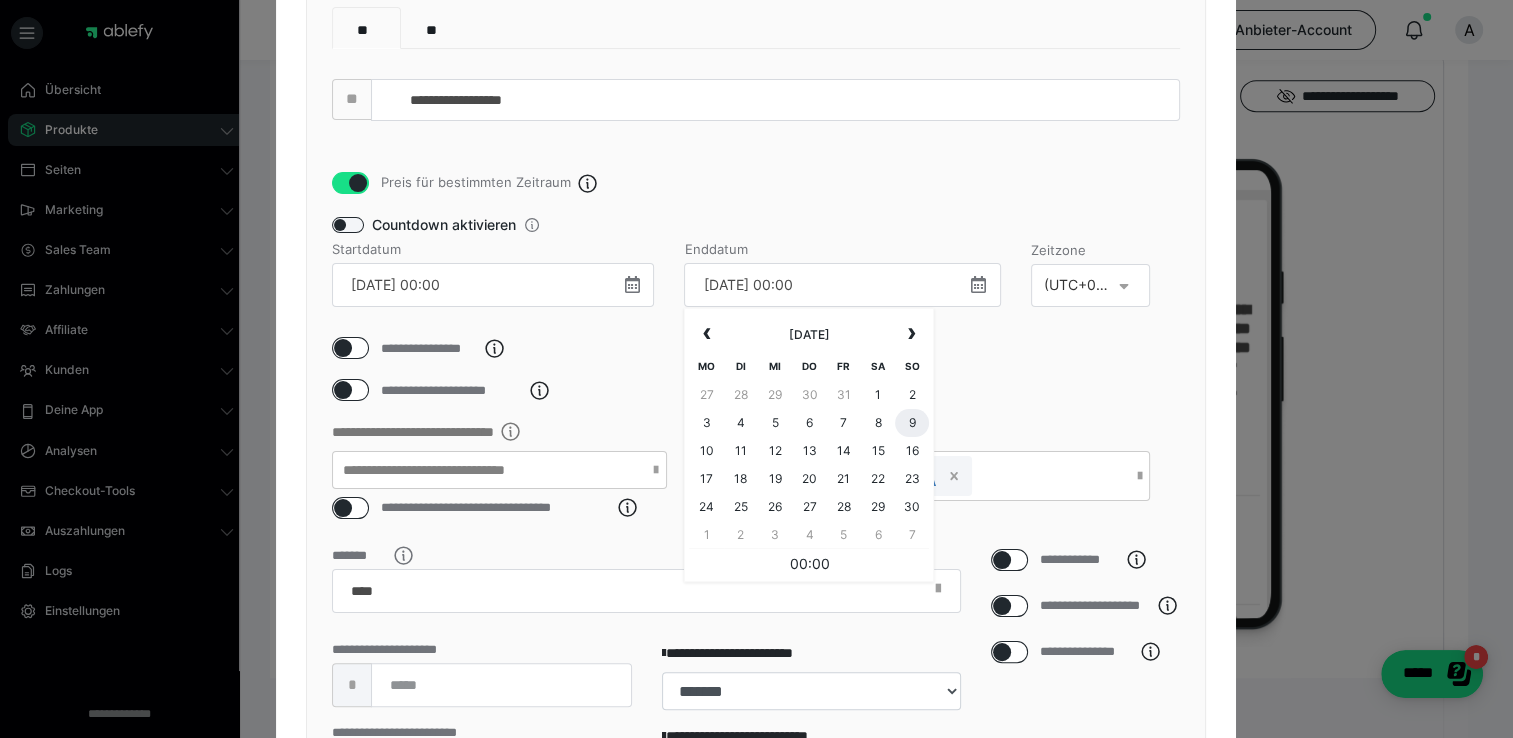 click on "9" at bounding box center (912, 423) 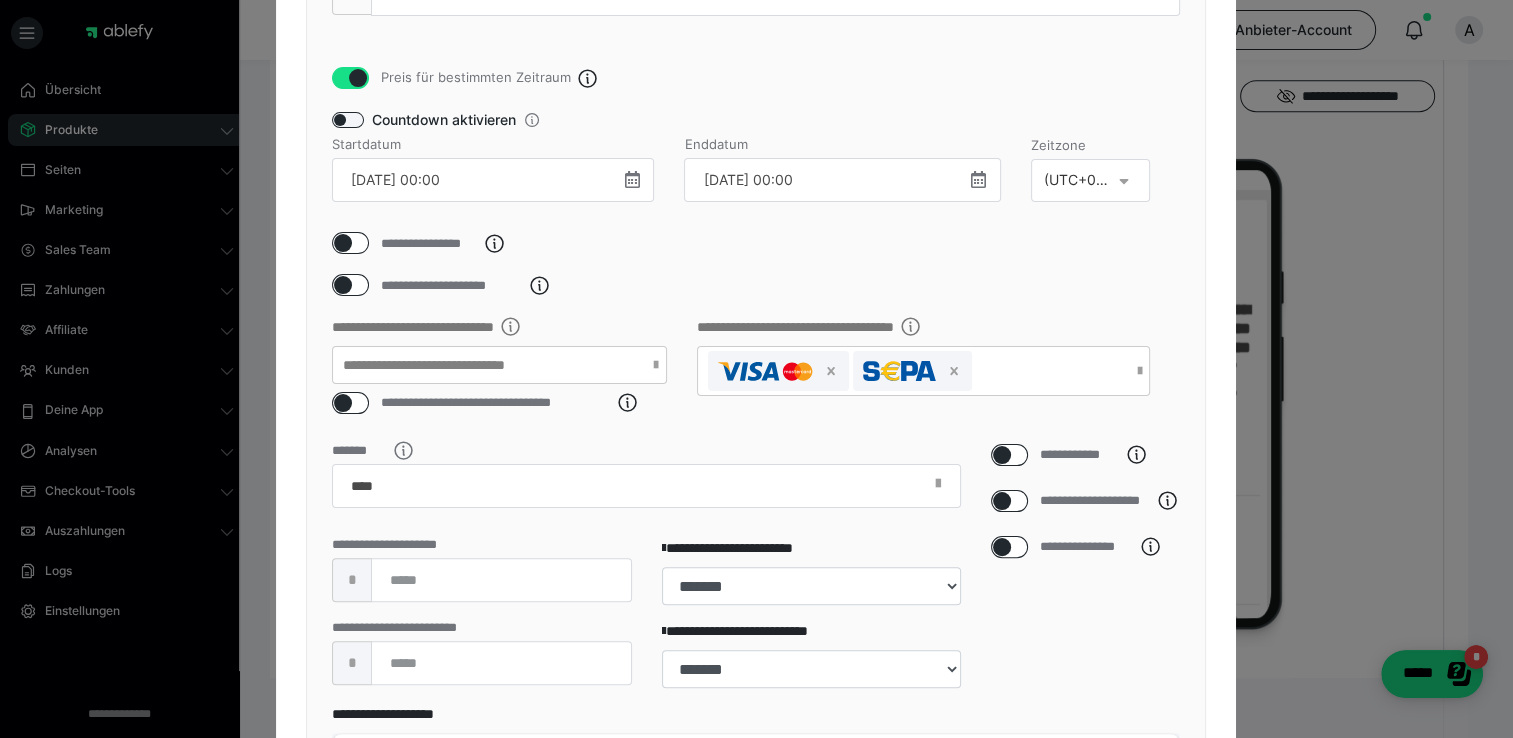 scroll, scrollTop: 705, scrollLeft: 0, axis: vertical 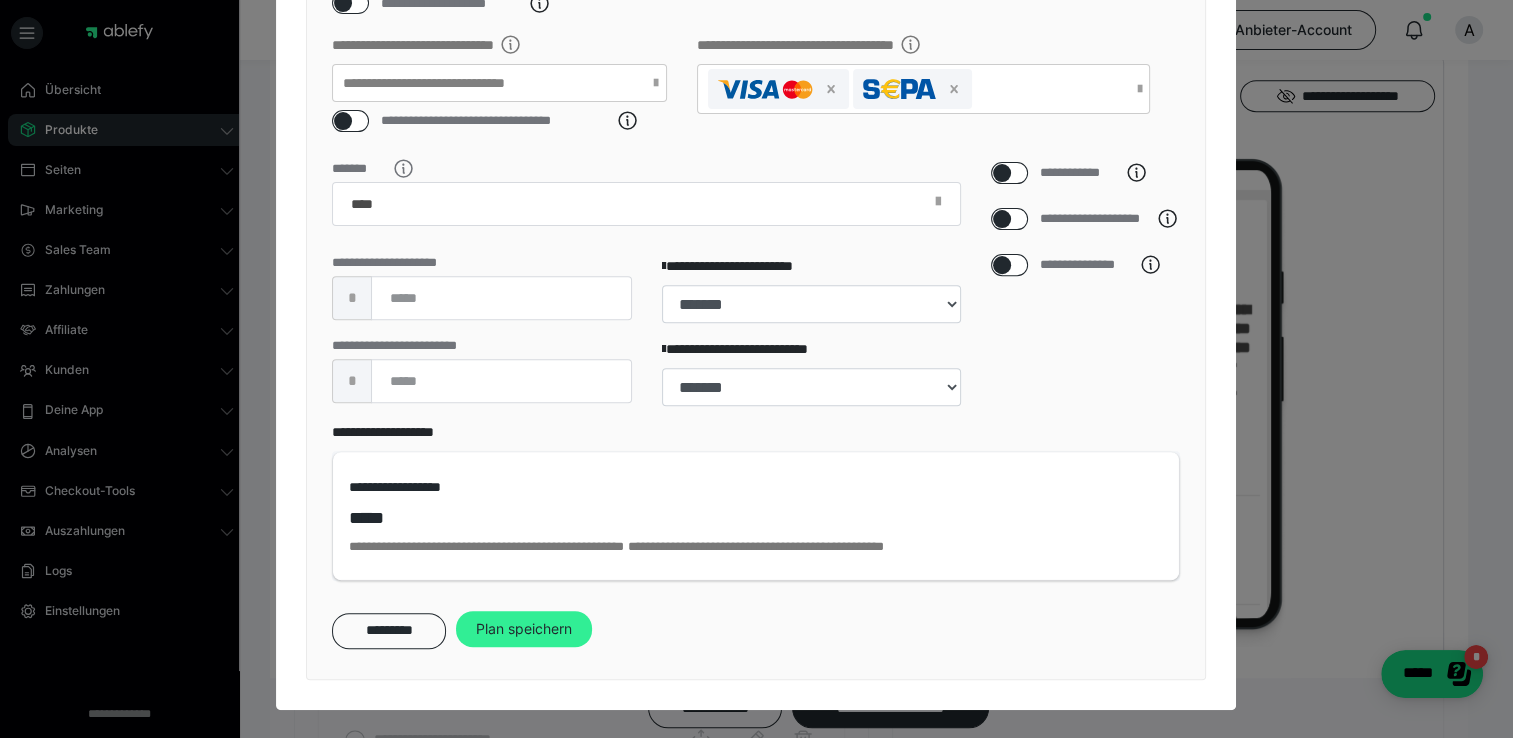 click on "Plan speichern" at bounding box center (524, 629) 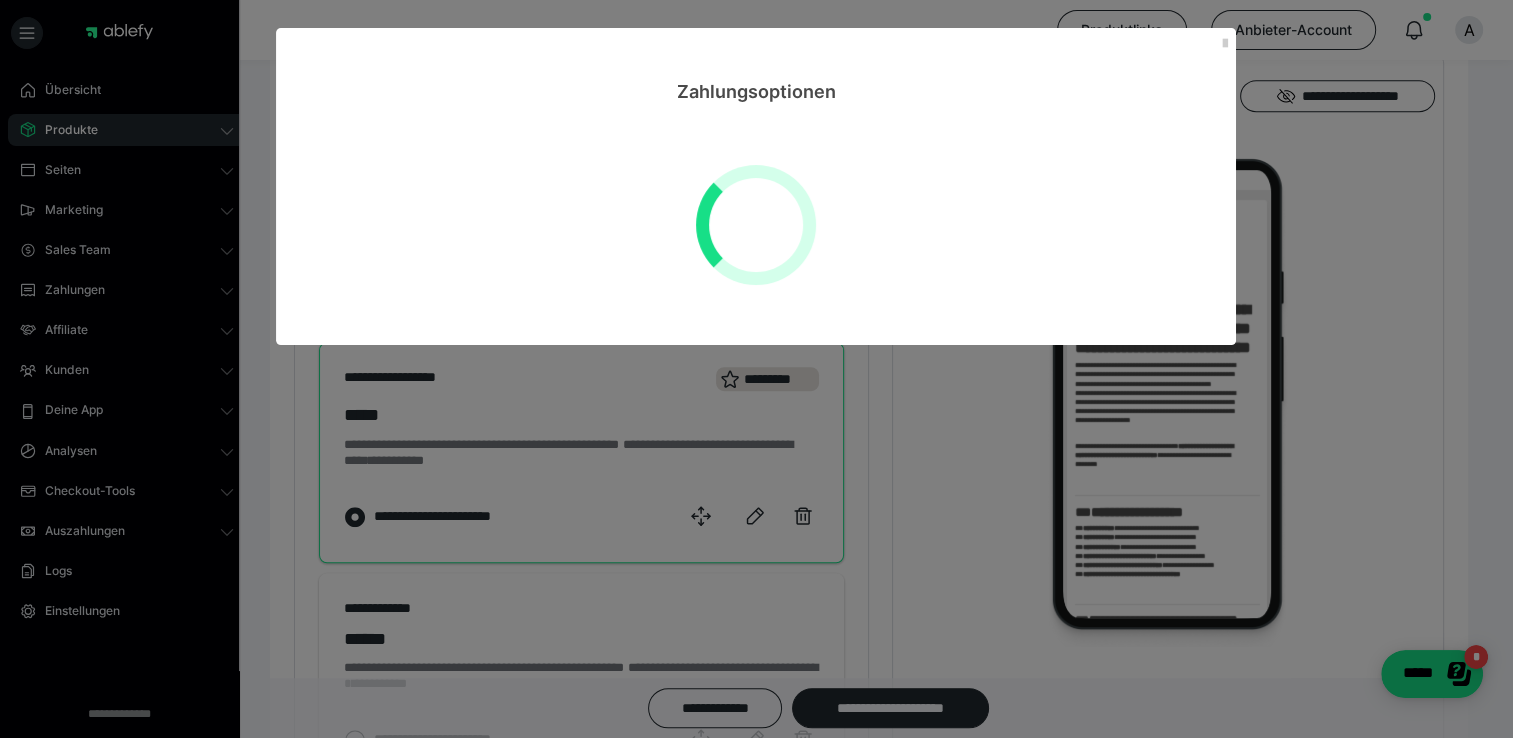 scroll, scrollTop: 0, scrollLeft: 0, axis: both 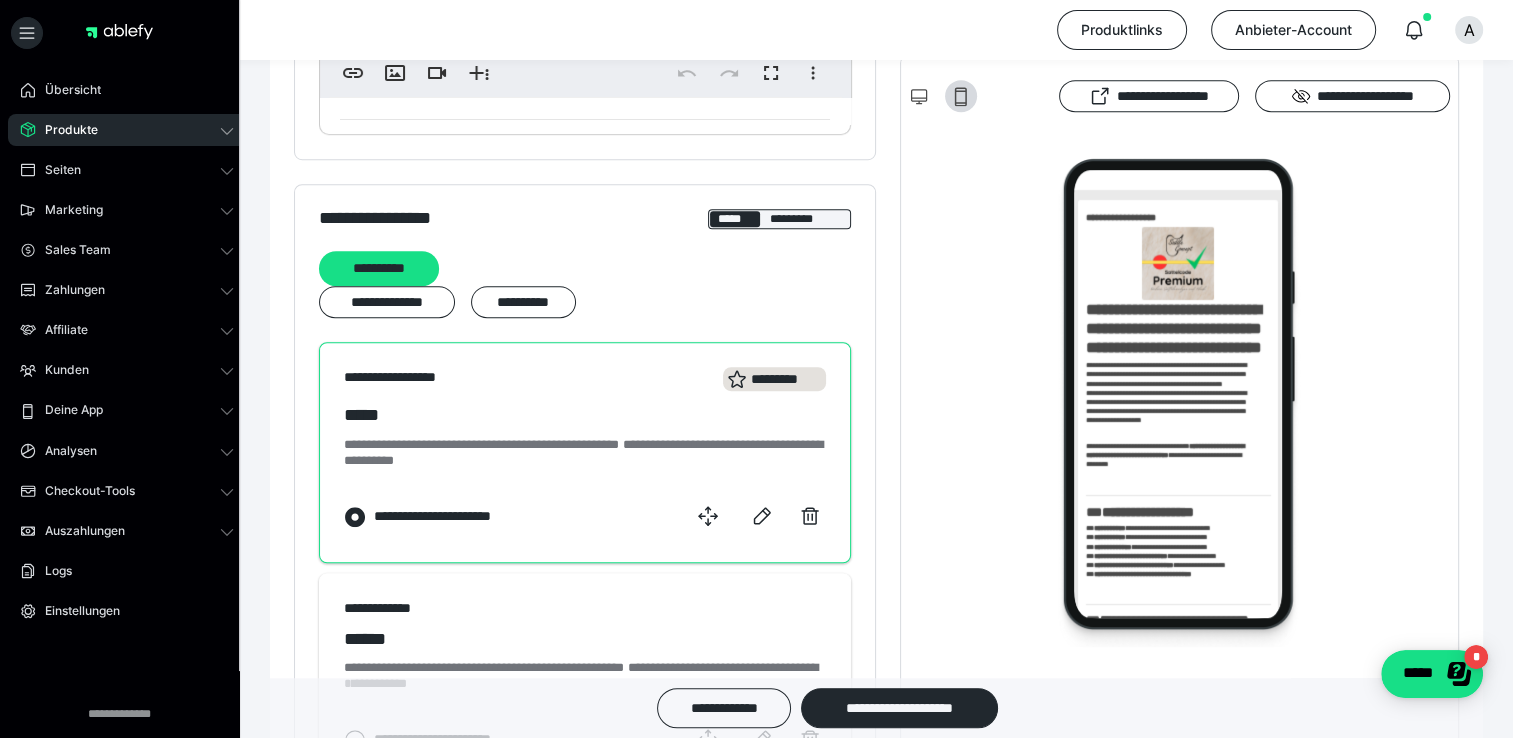 click at bounding box center (355, 517) 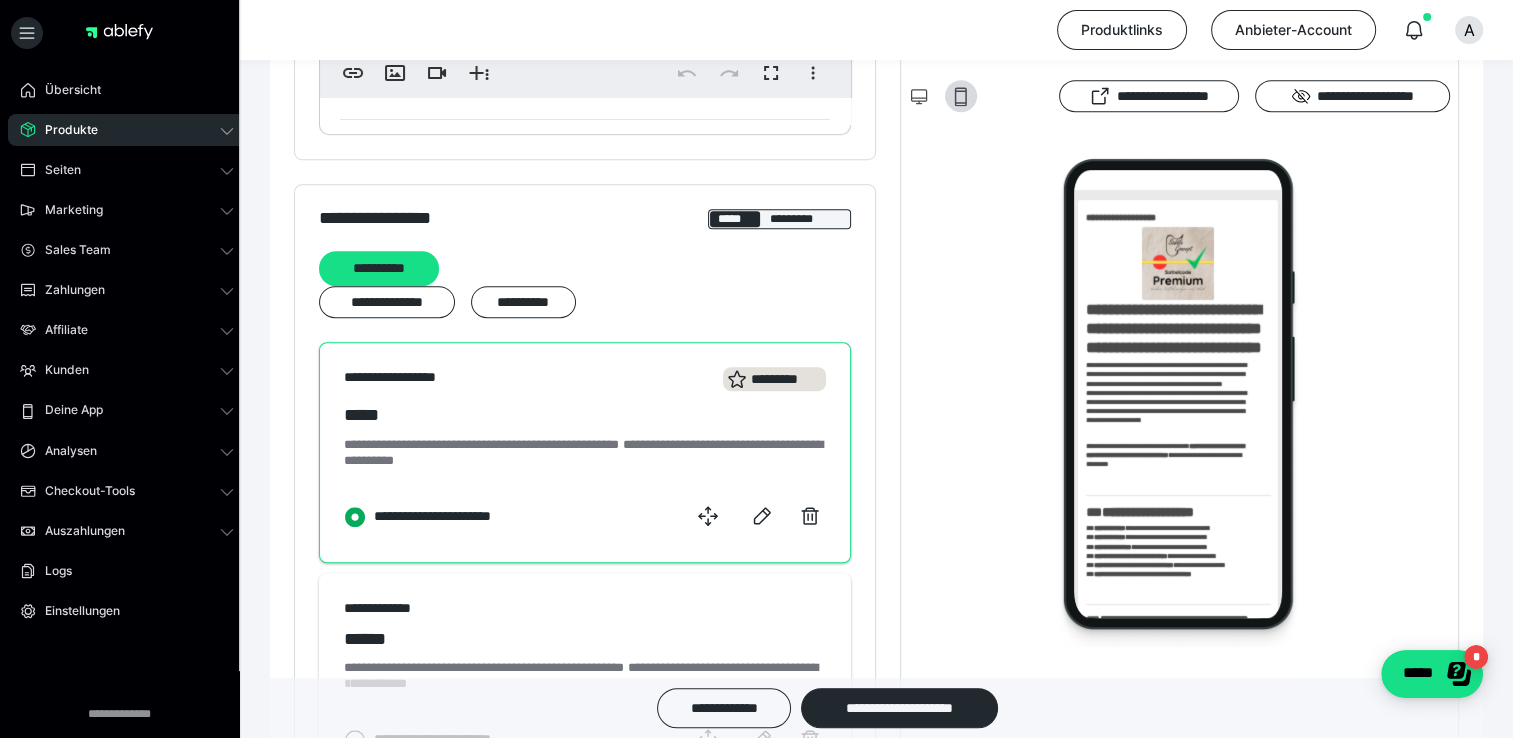 click on "**********" at bounding box center (344, 517) 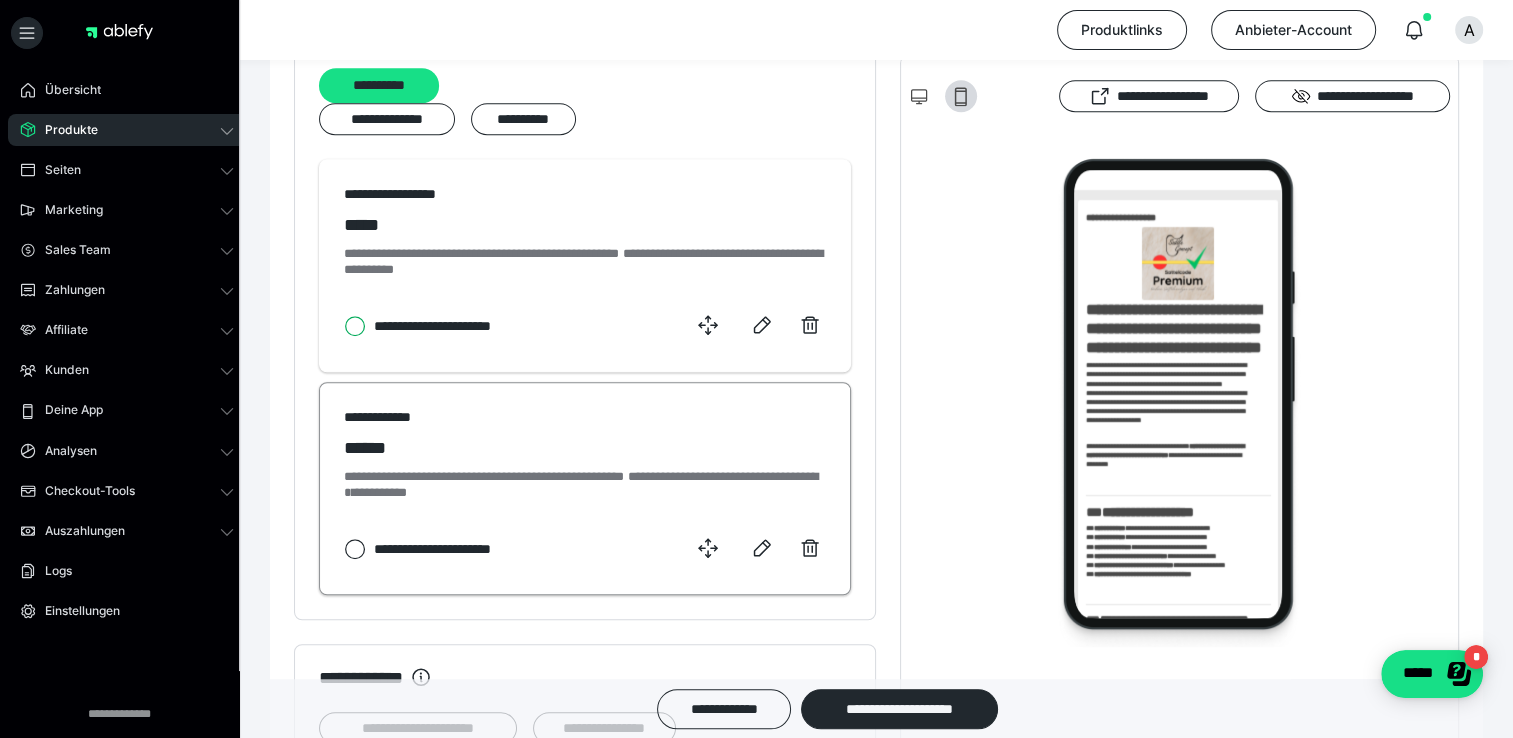 scroll, scrollTop: 1400, scrollLeft: 0, axis: vertical 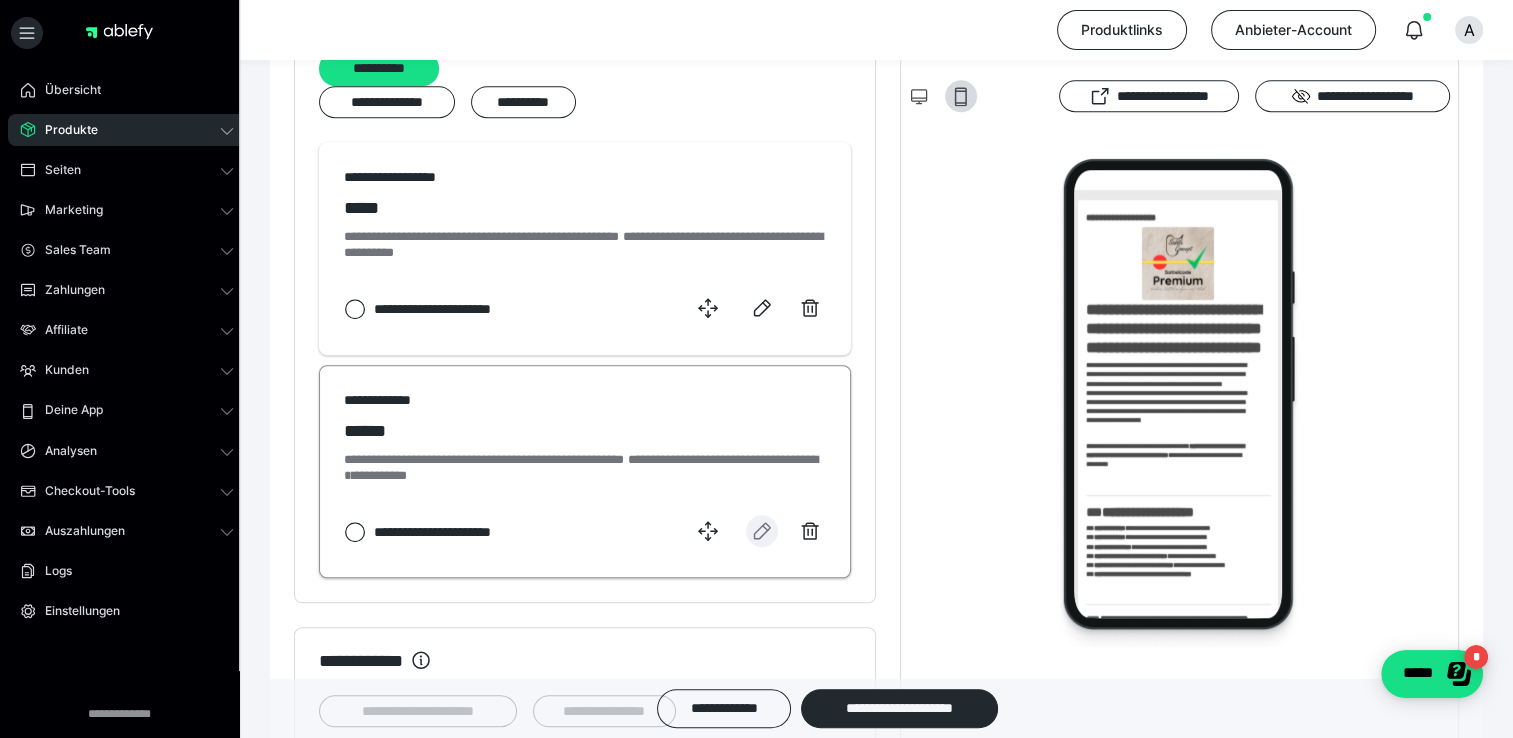 click 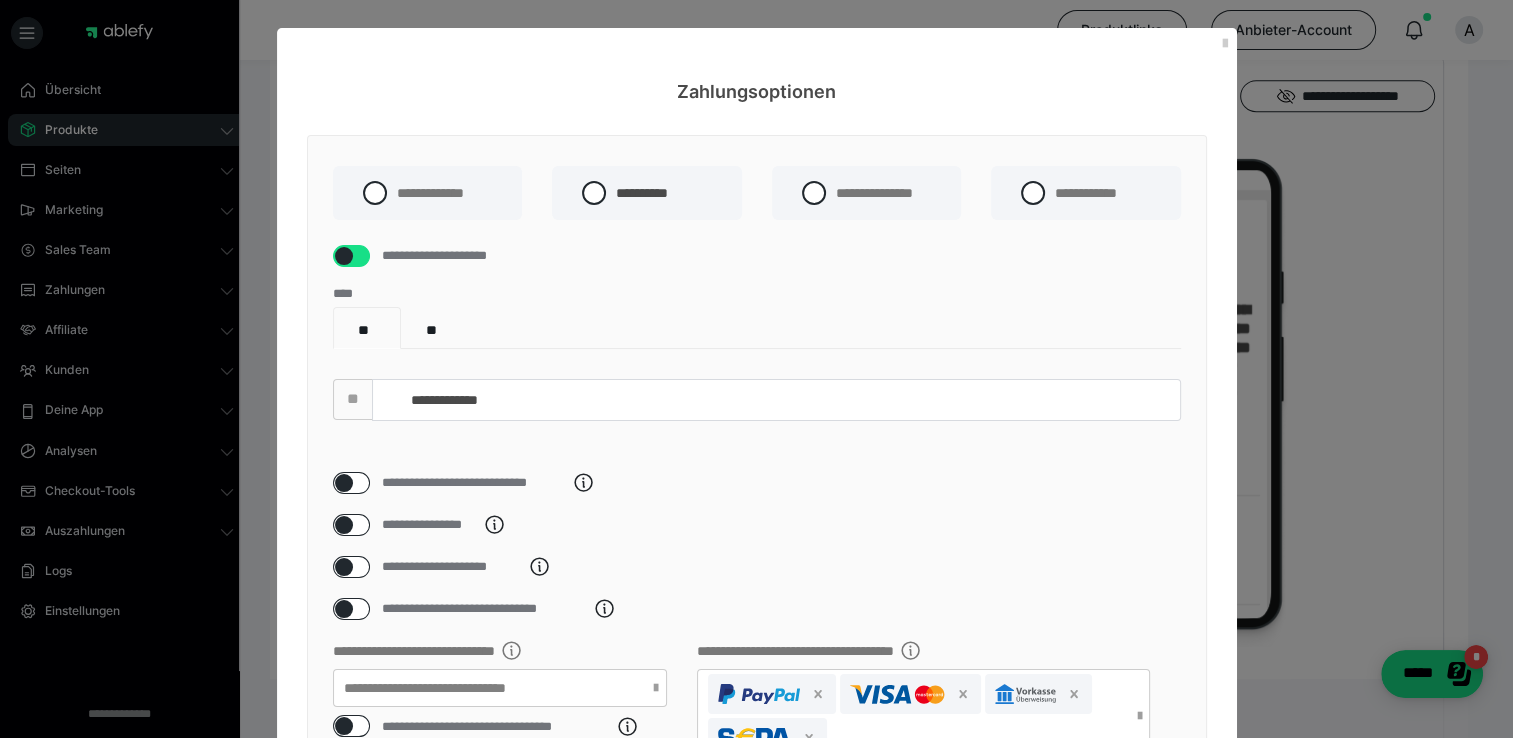 scroll, scrollTop: 100, scrollLeft: 0, axis: vertical 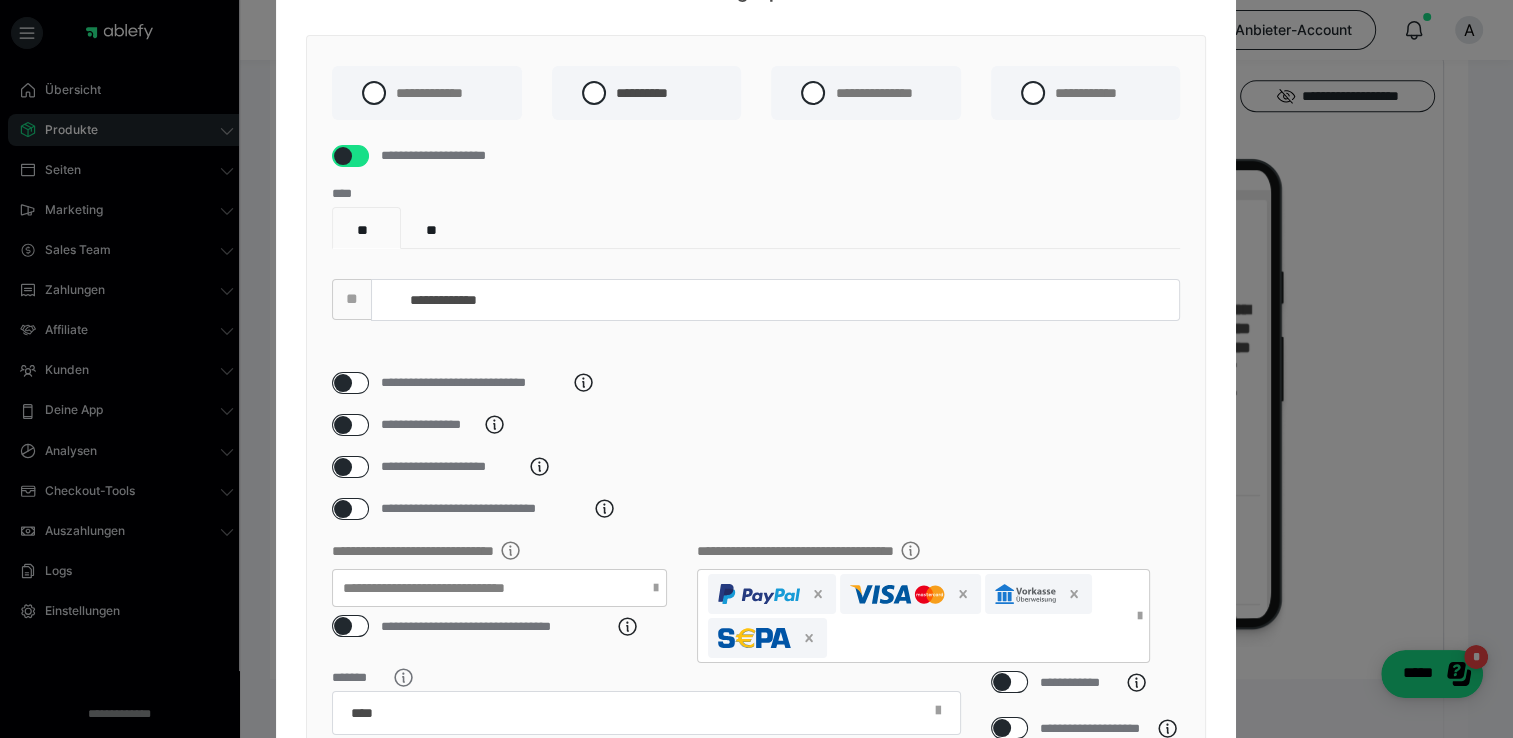 click at bounding box center [343, 383] 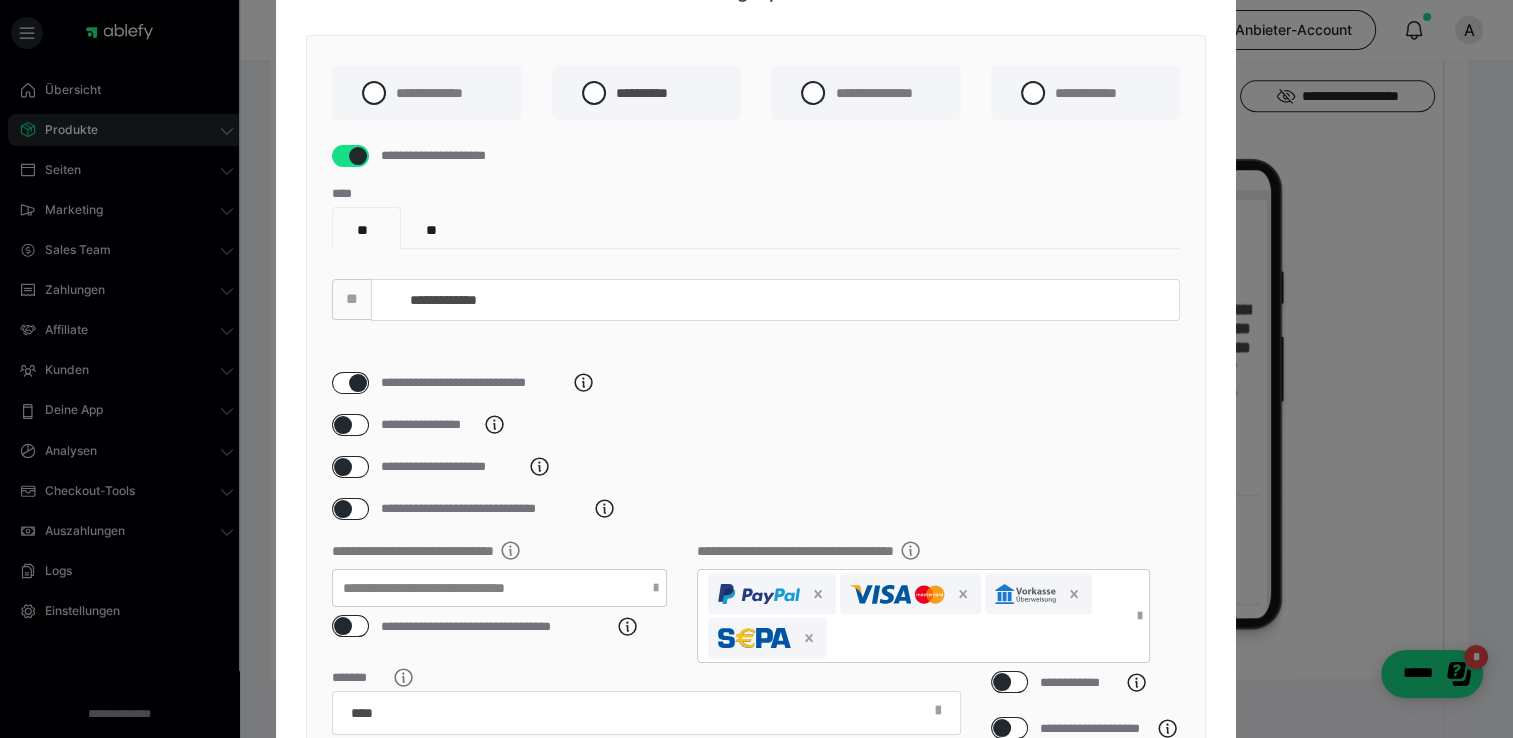 checkbox on "****" 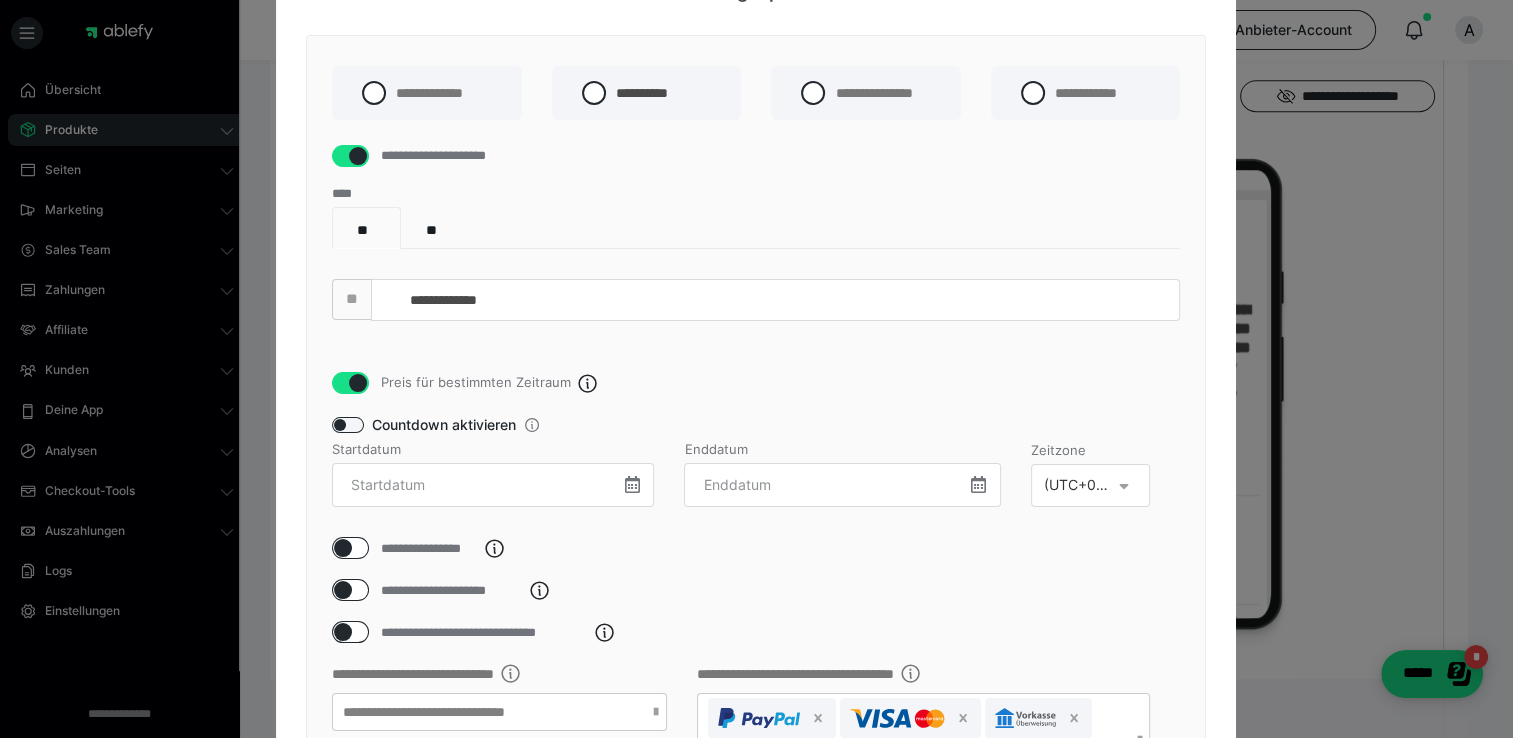 click at bounding box center [631, 484] 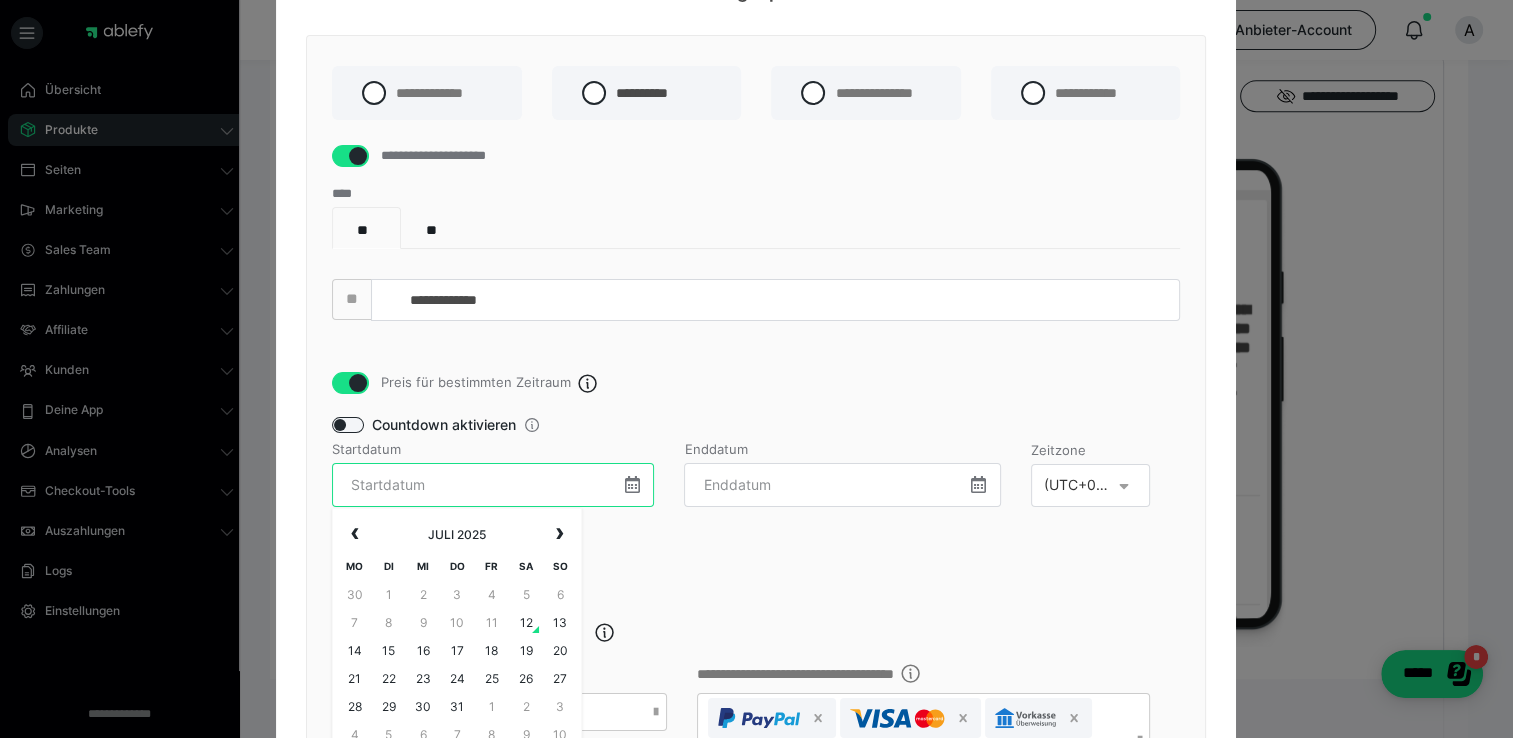 click at bounding box center [493, 485] 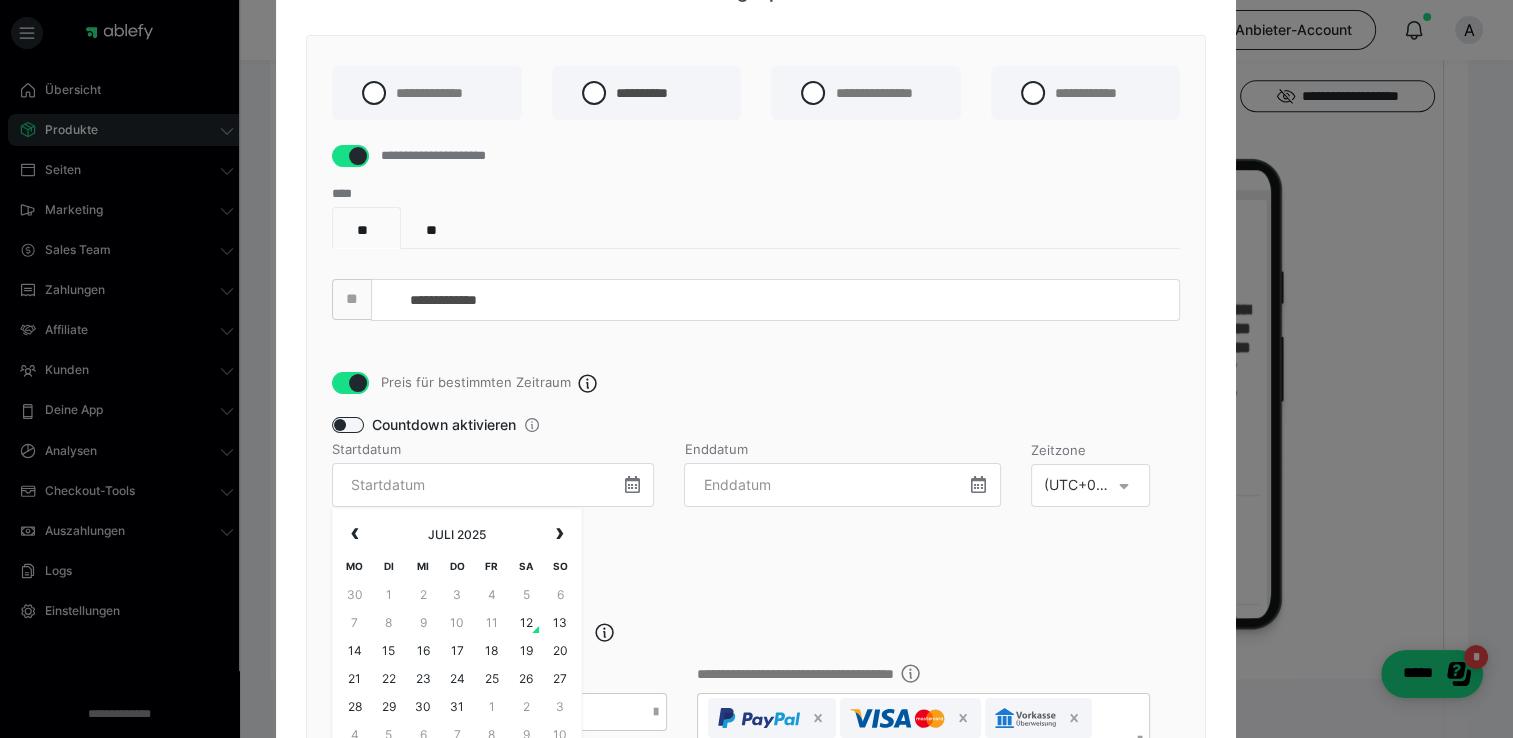 type on "[DATE] 00:00" 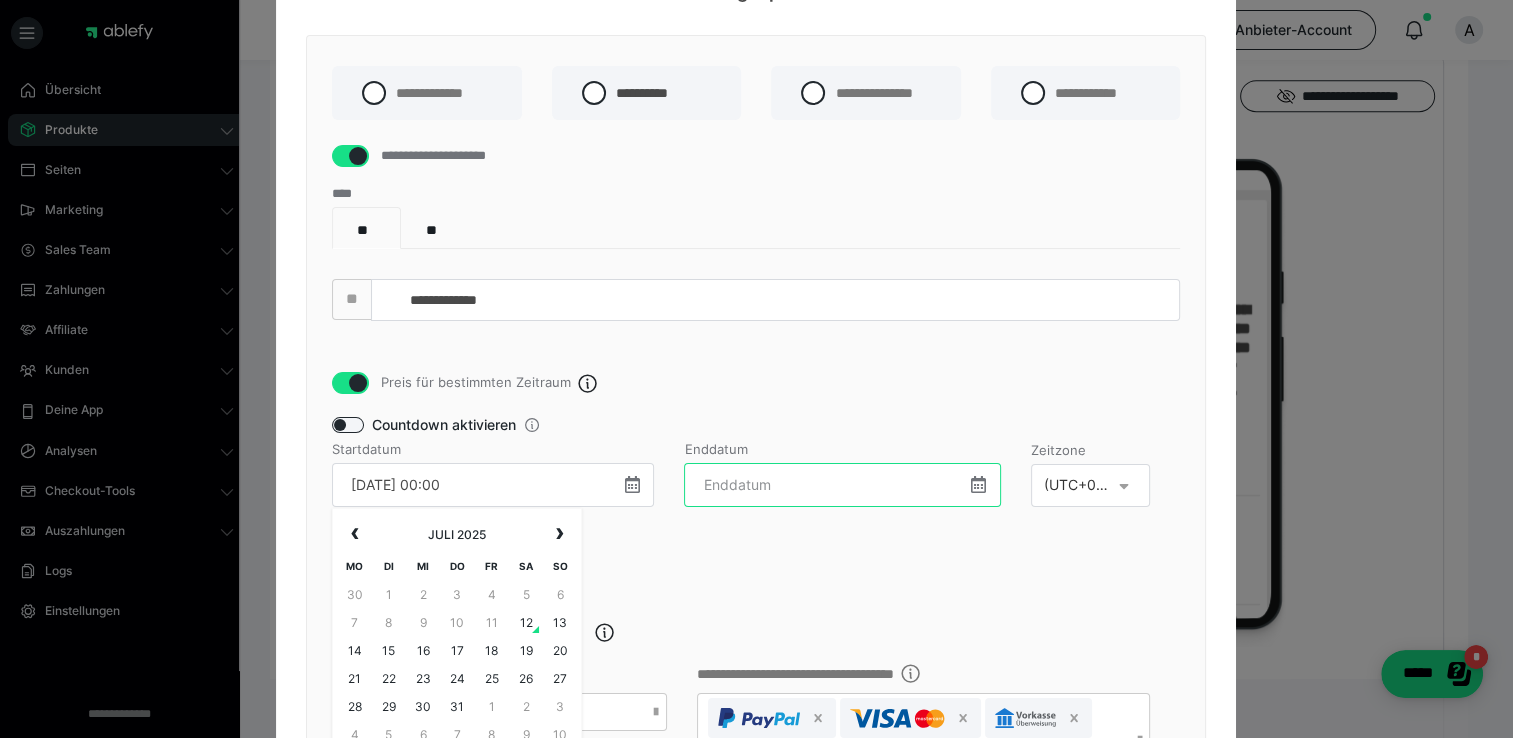type on "[DATE] 00:00" 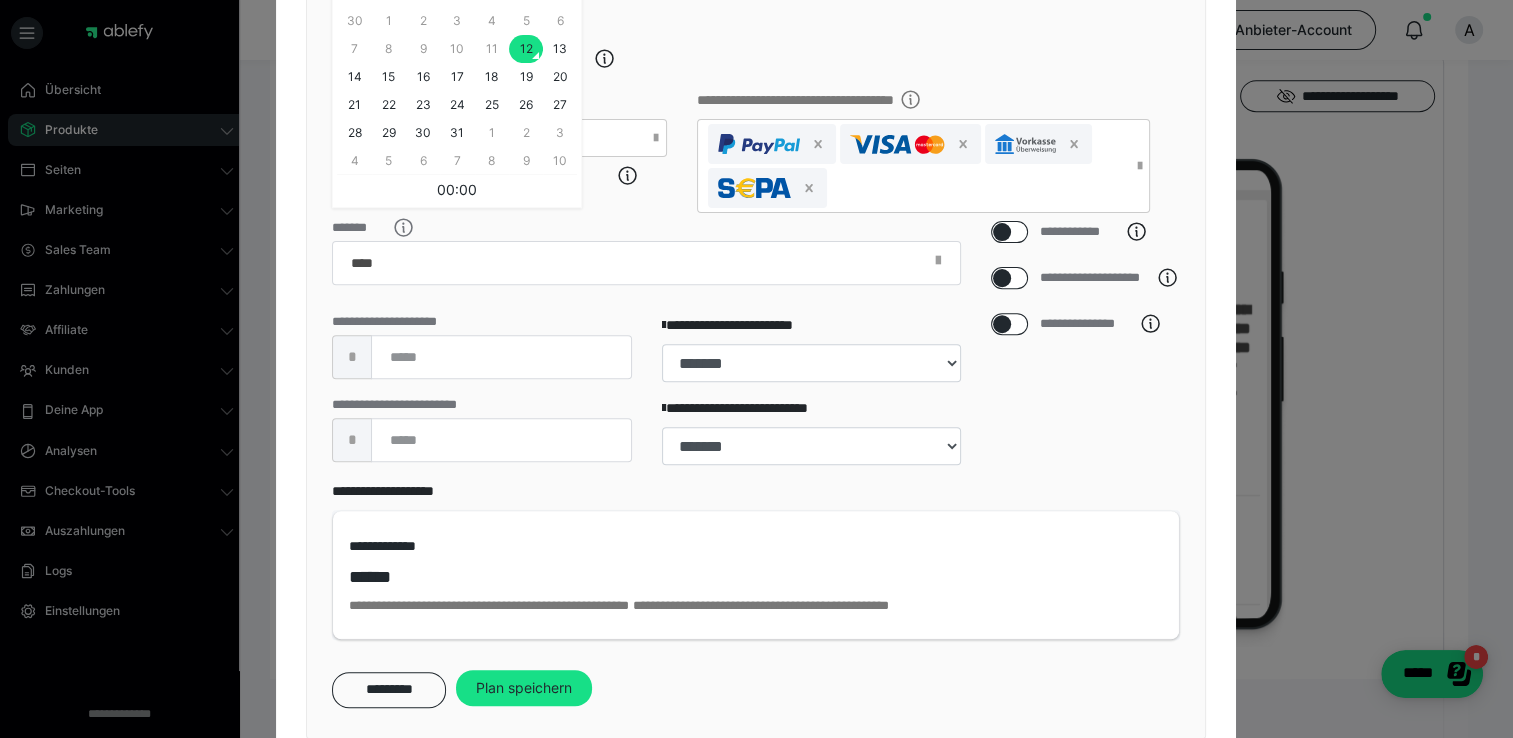 scroll, scrollTop: 751, scrollLeft: 0, axis: vertical 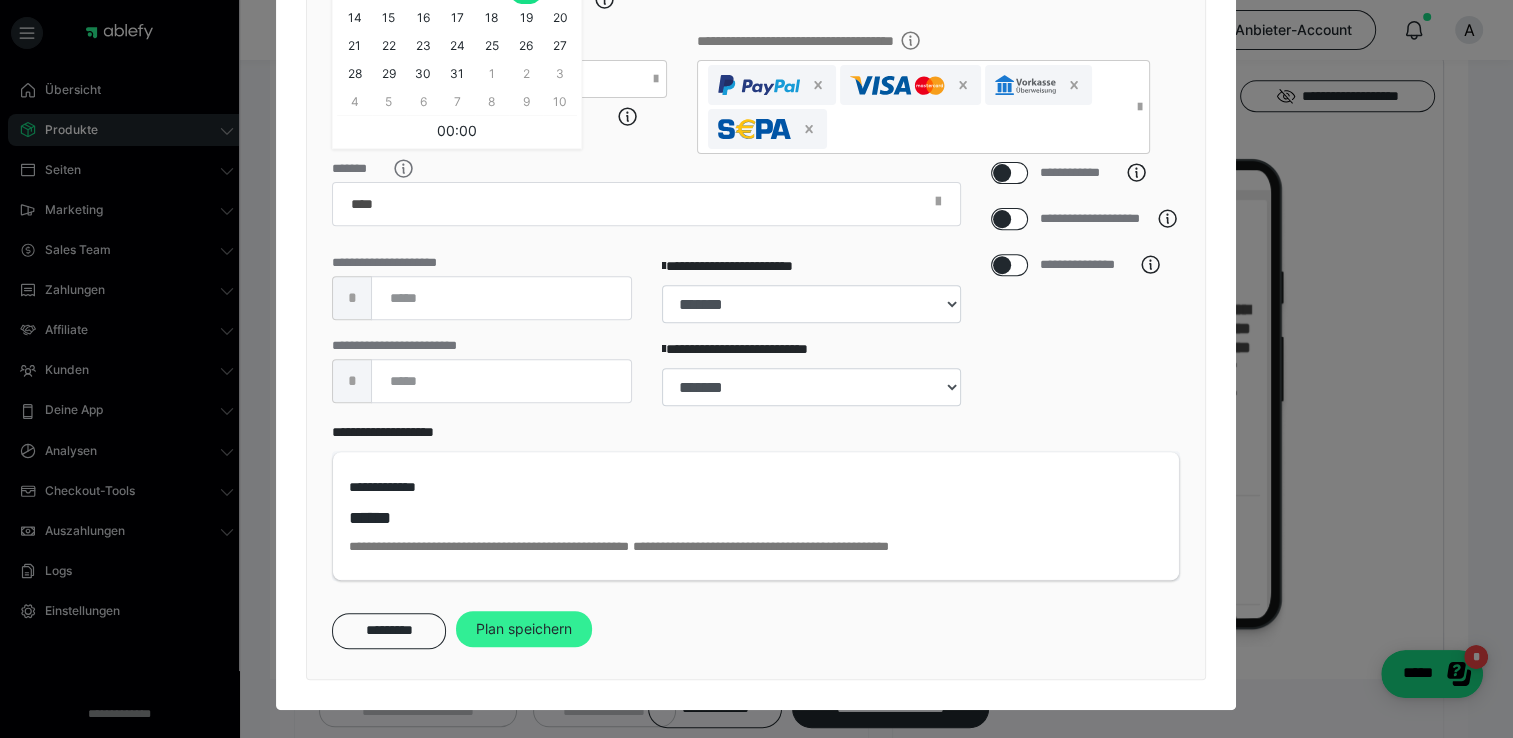 click on "Plan speichern" at bounding box center [524, 629] 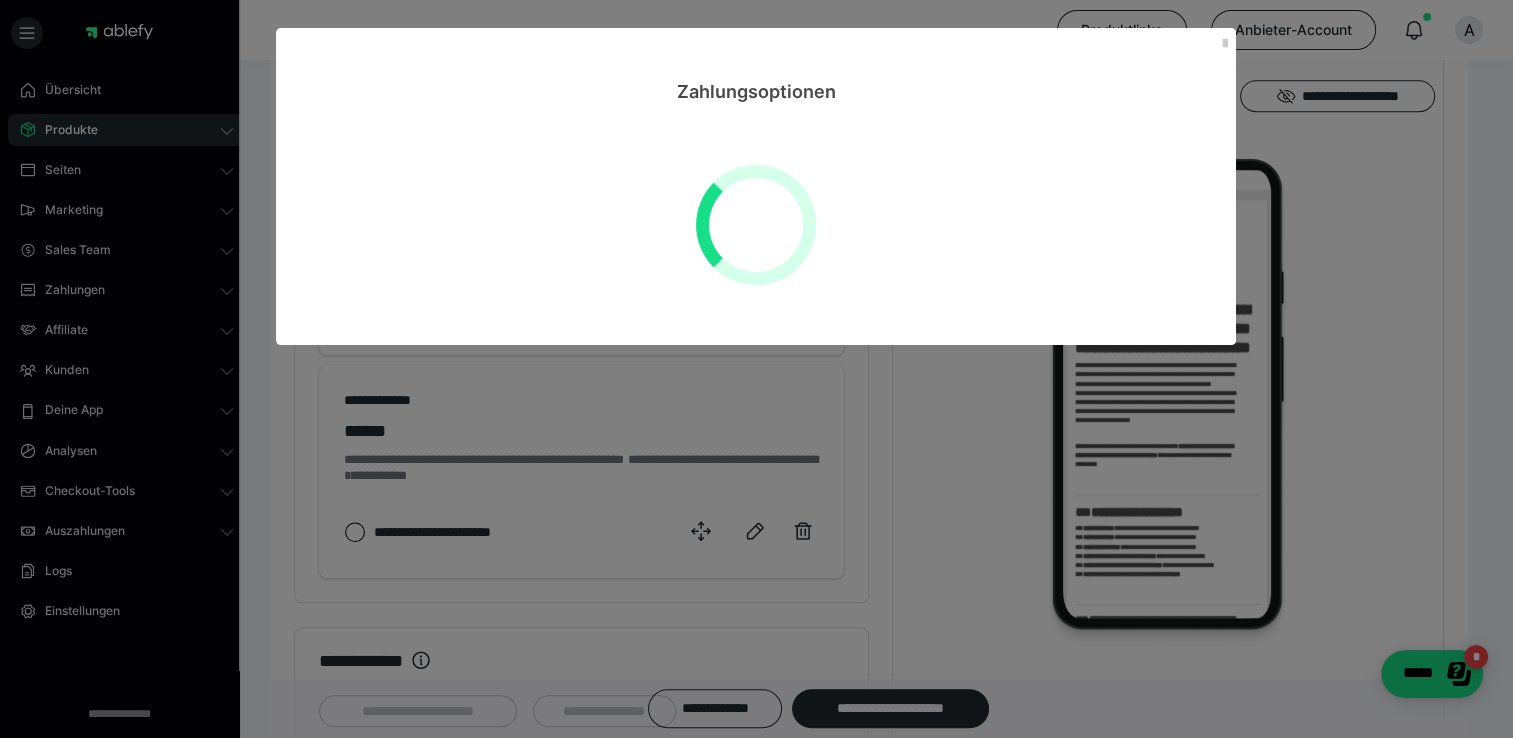 scroll, scrollTop: 0, scrollLeft: 0, axis: both 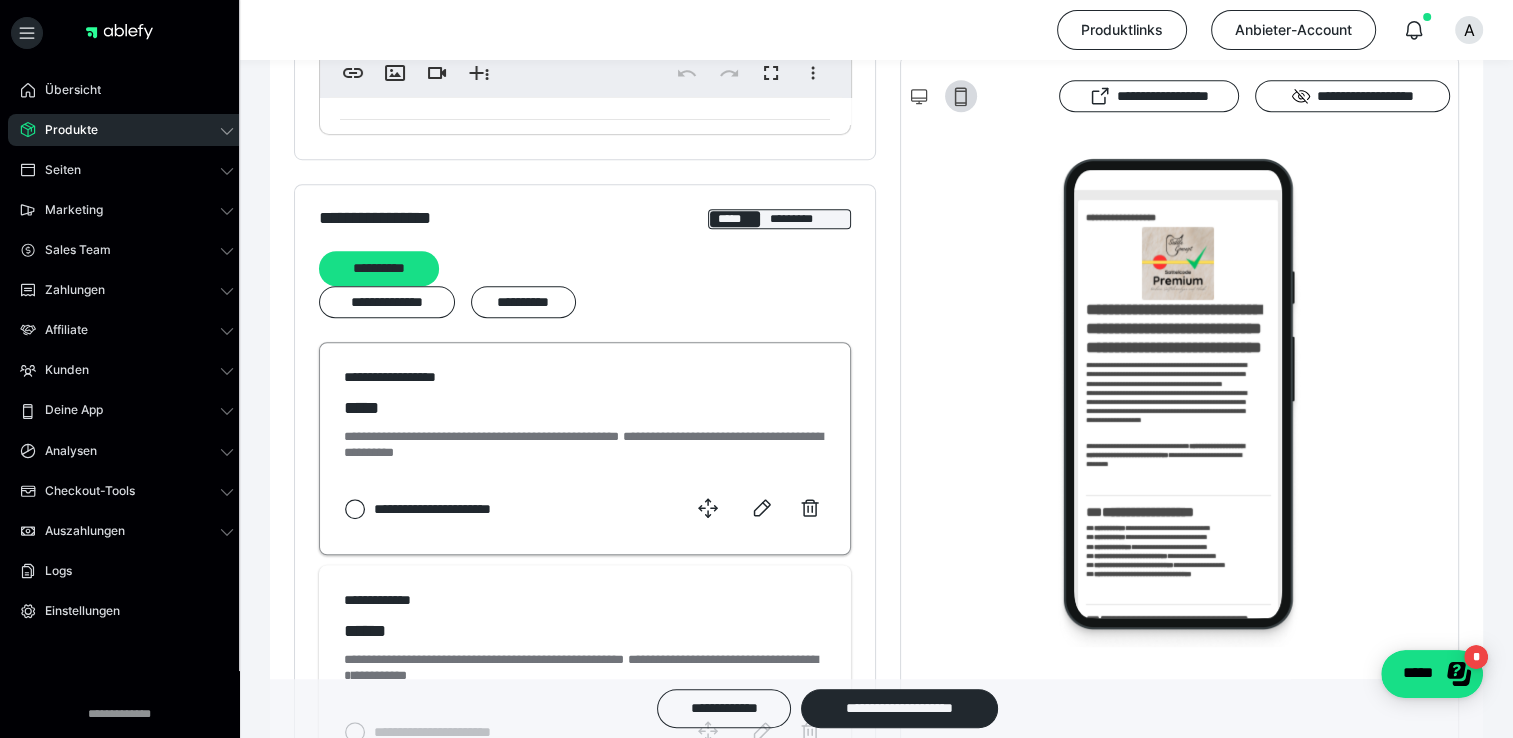 click on "**********" at bounding box center [585, 377] 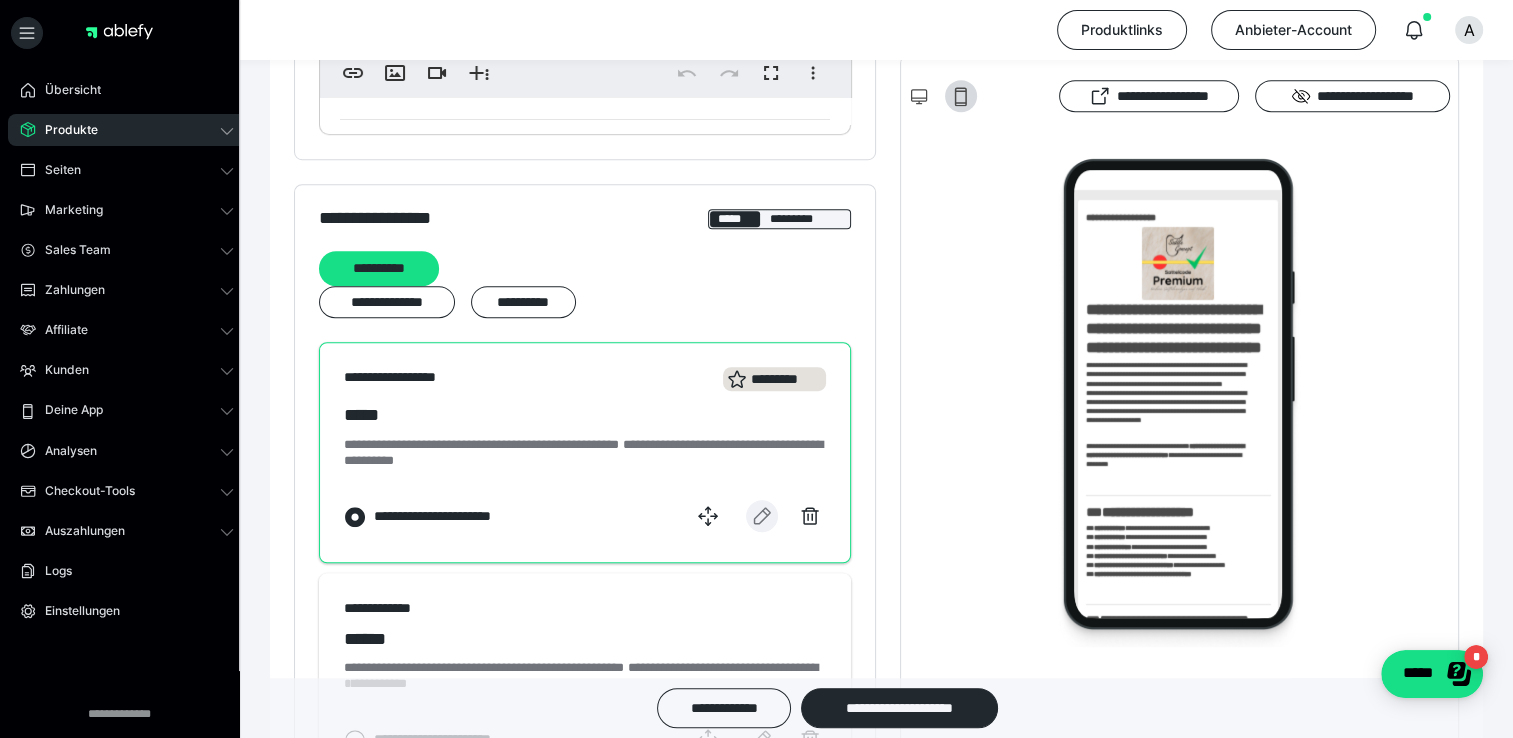 click 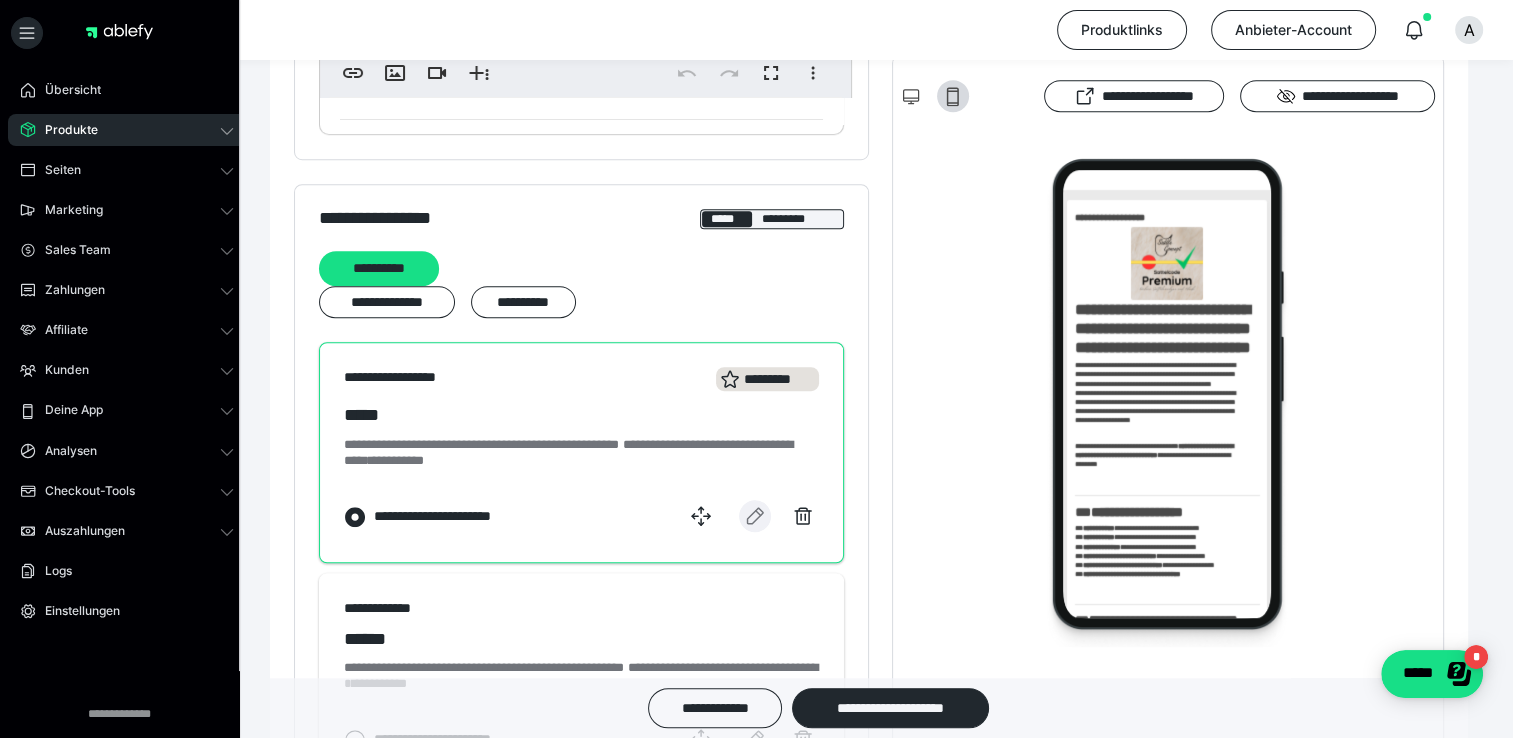 select on "**" 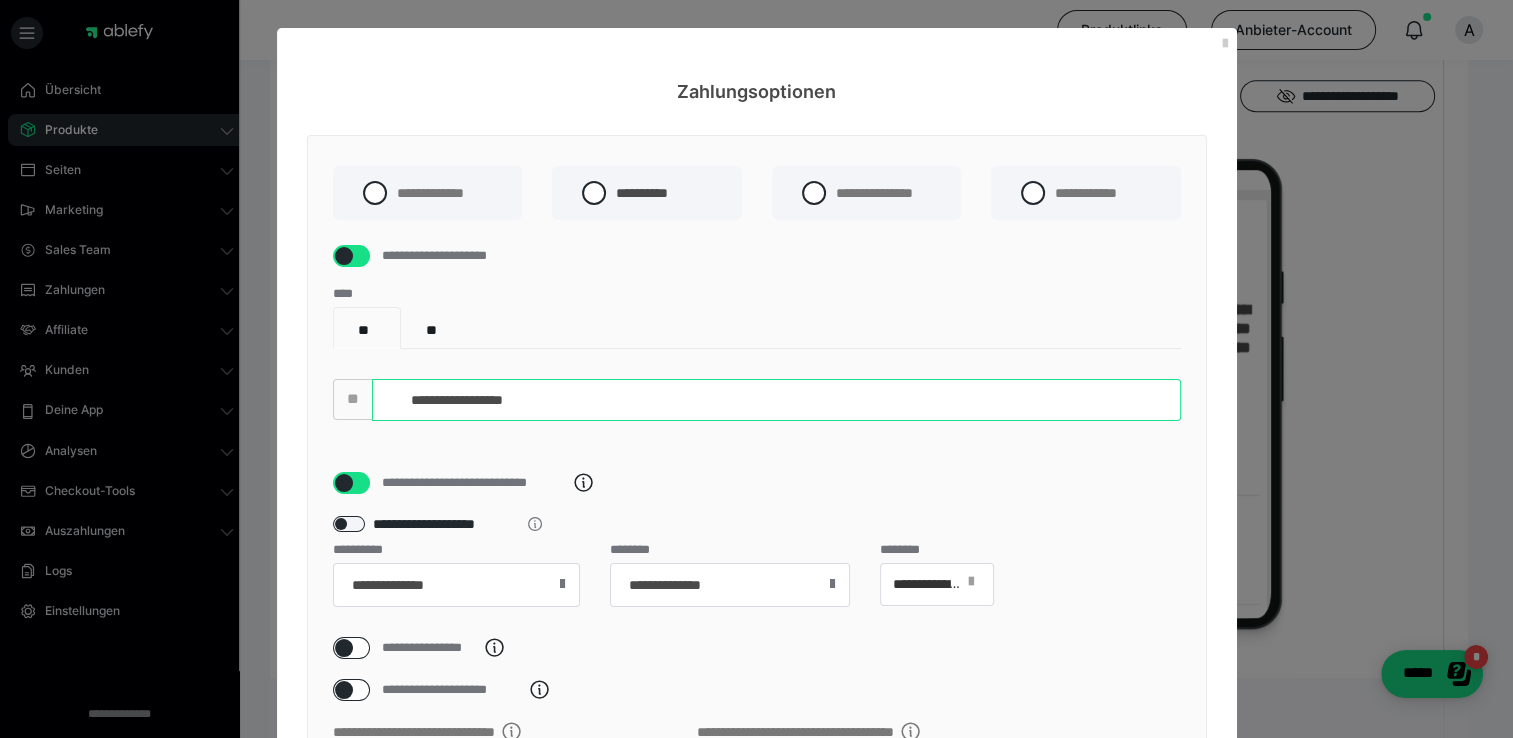 click on "**********" at bounding box center [776, 400] 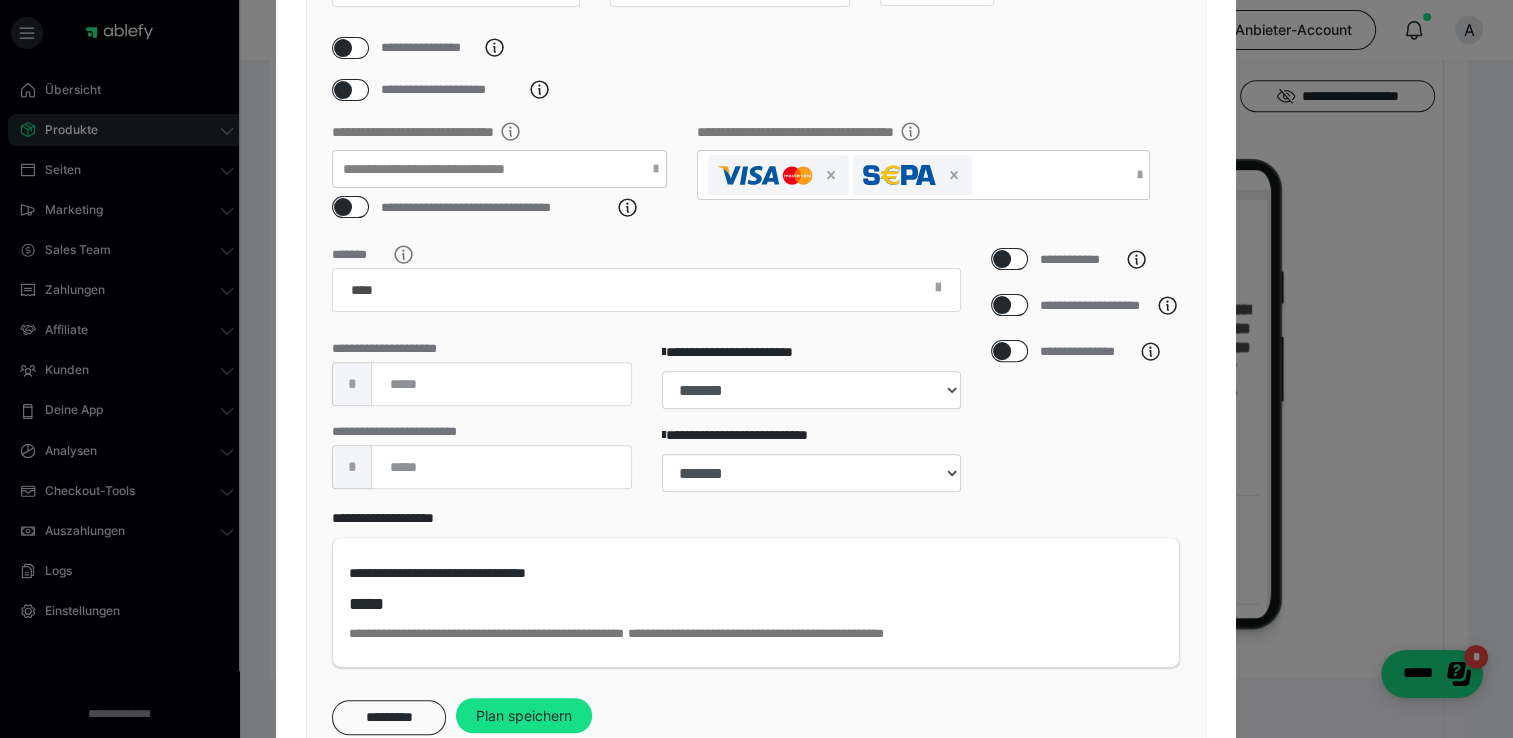 scroll, scrollTop: 705, scrollLeft: 0, axis: vertical 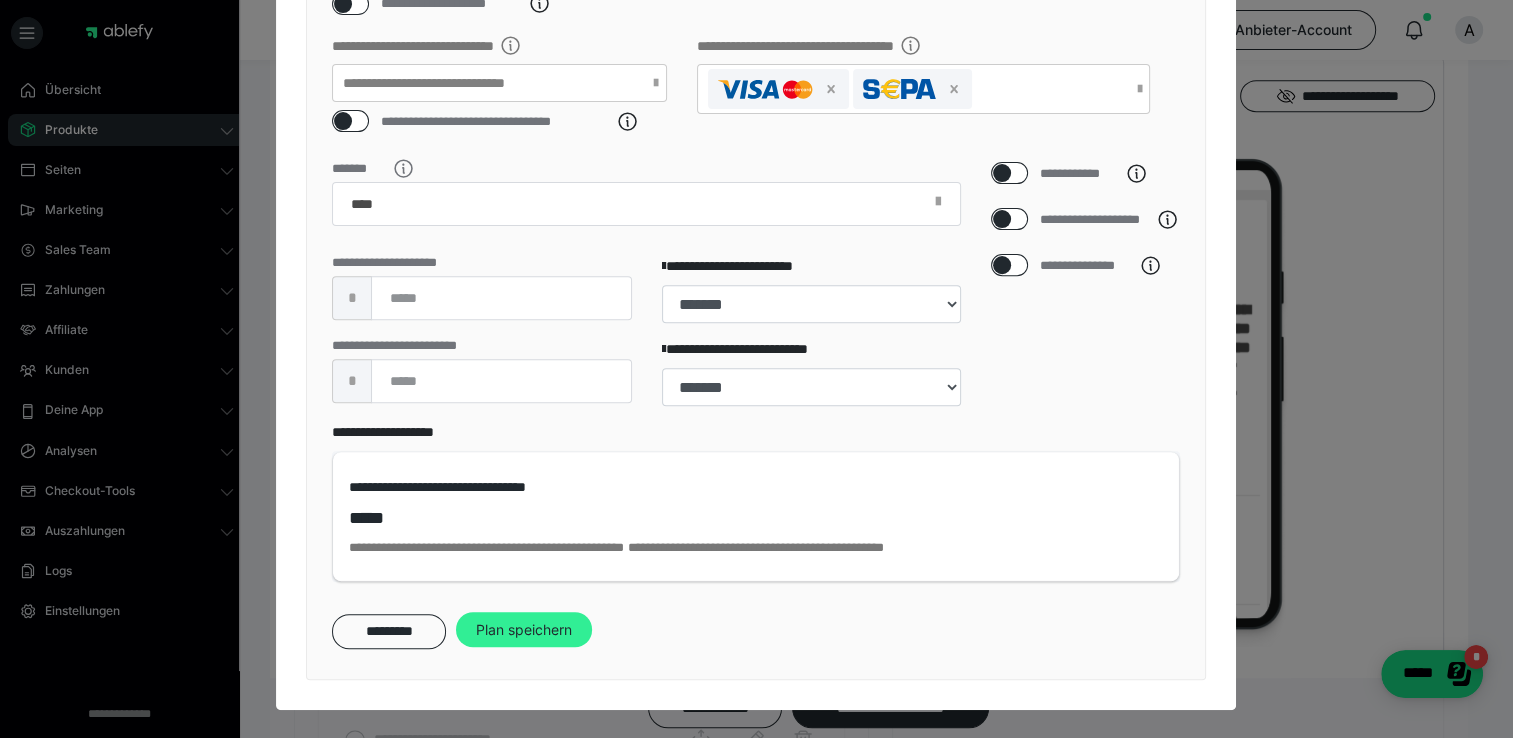 type on "**********" 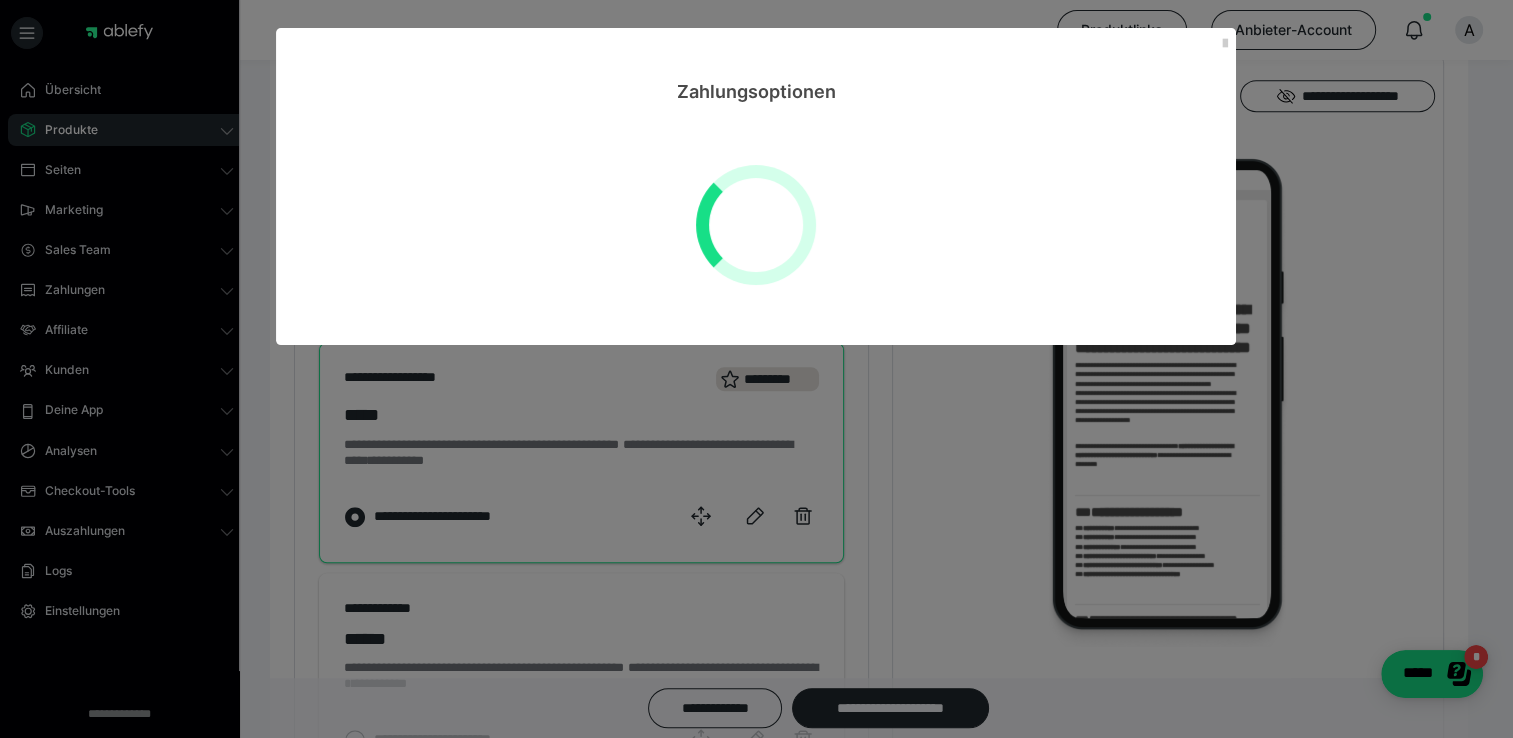 select on "**" 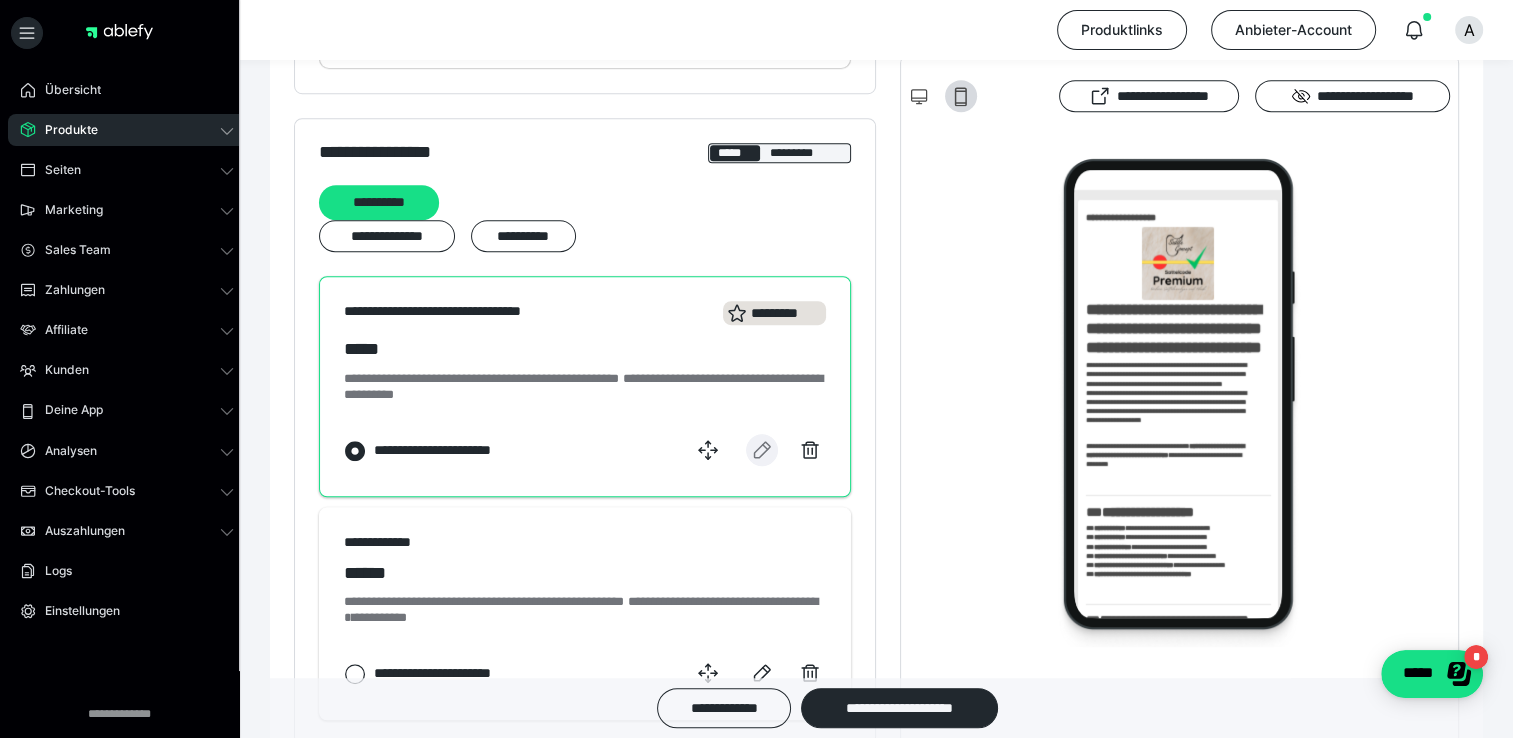 scroll, scrollTop: 1300, scrollLeft: 0, axis: vertical 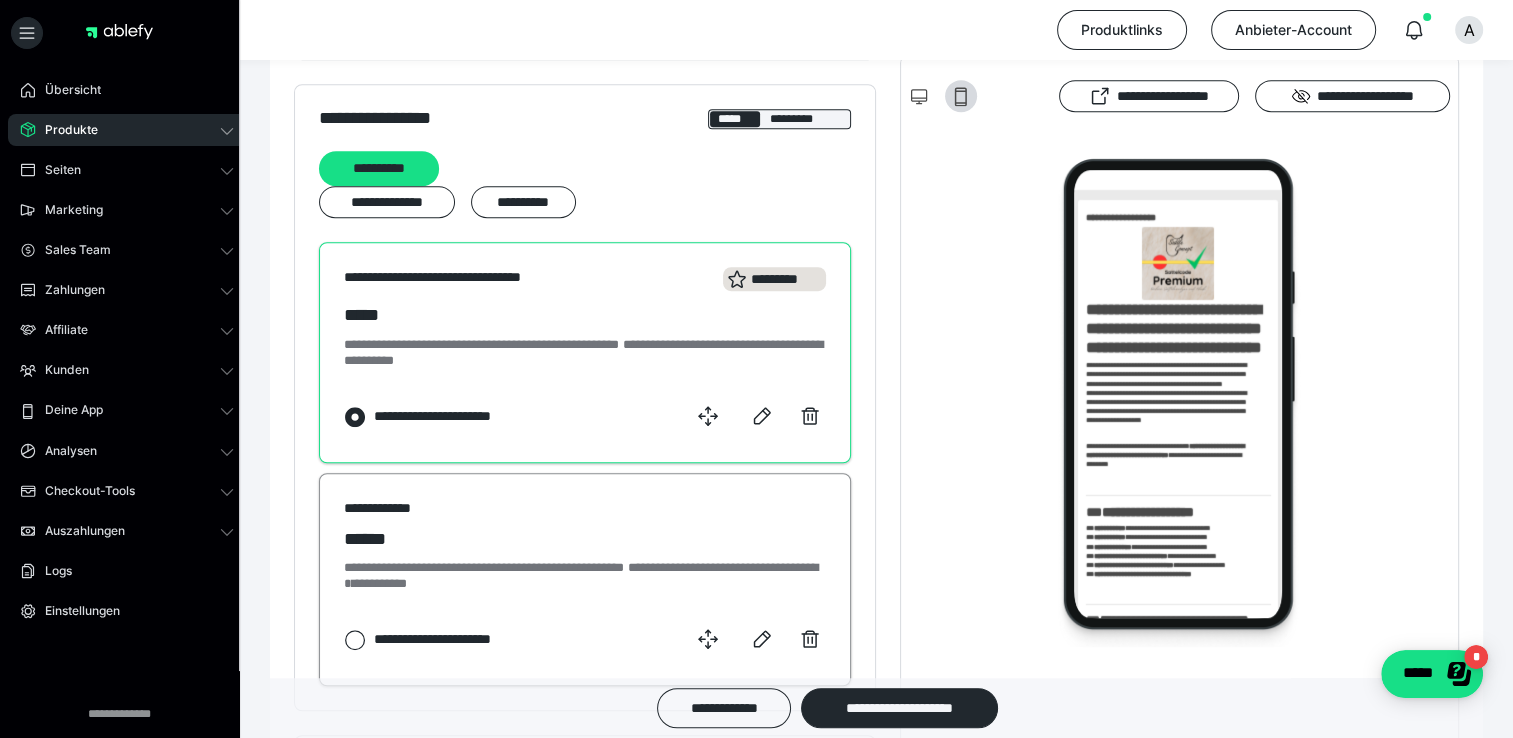 click on "******" at bounding box center [585, 539] 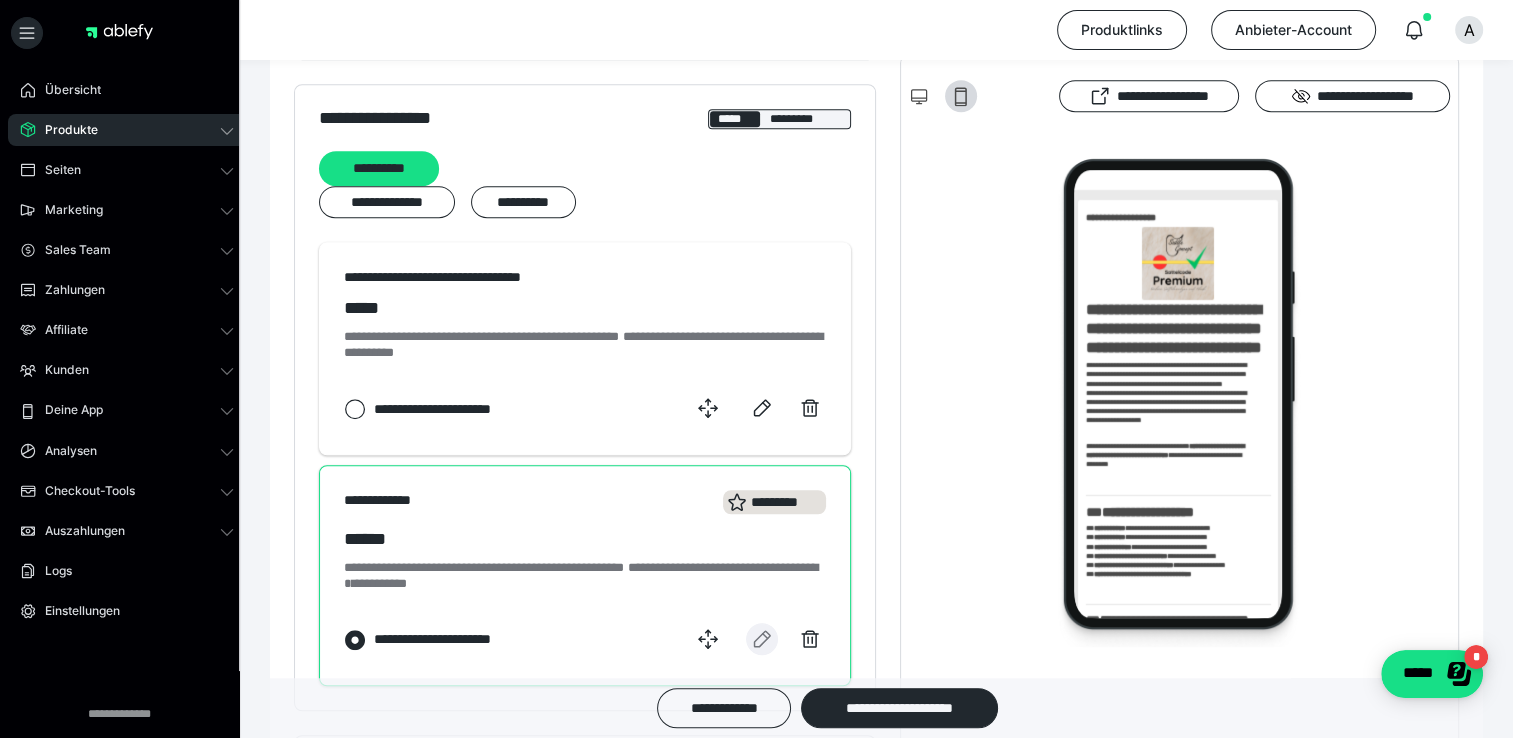 click 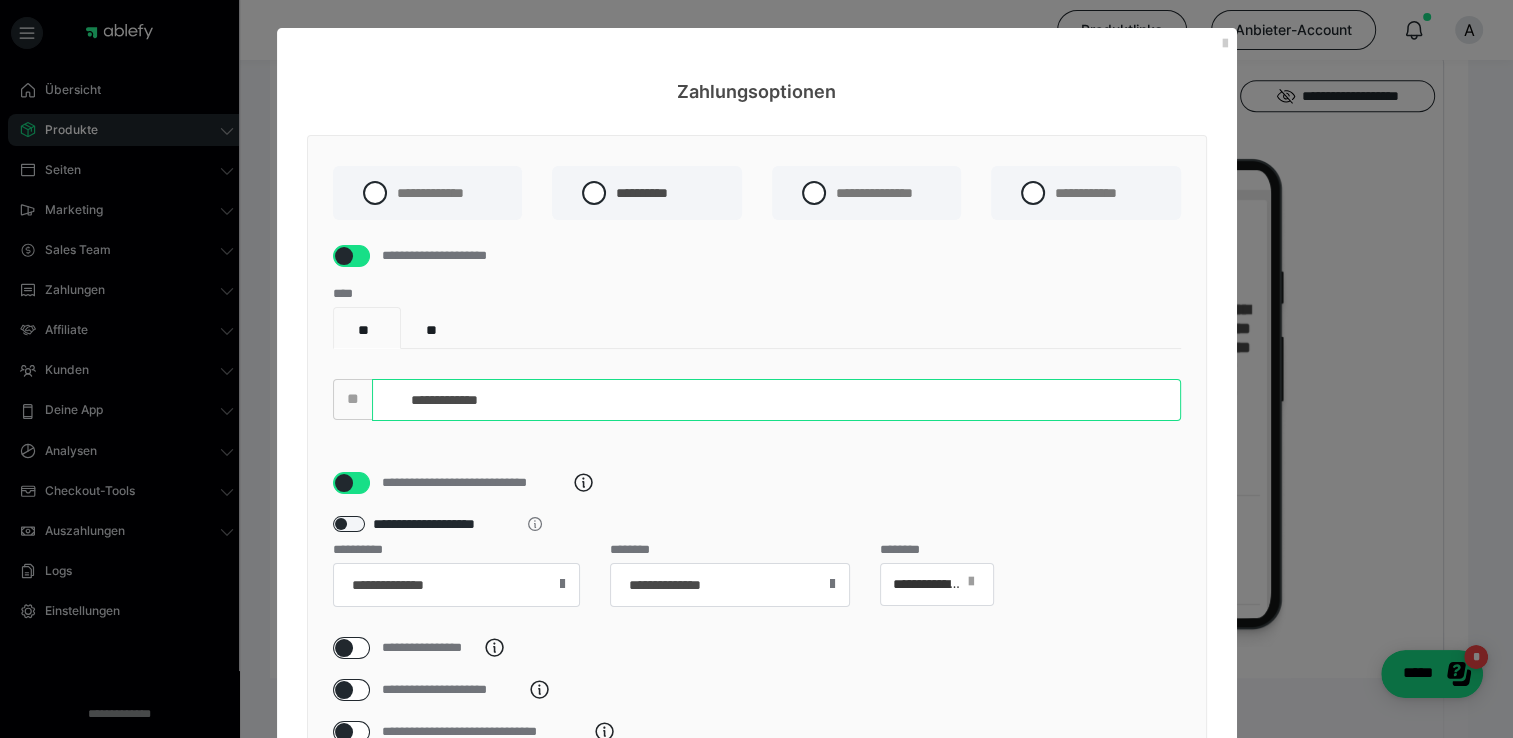 click on "**********" at bounding box center (776, 400) 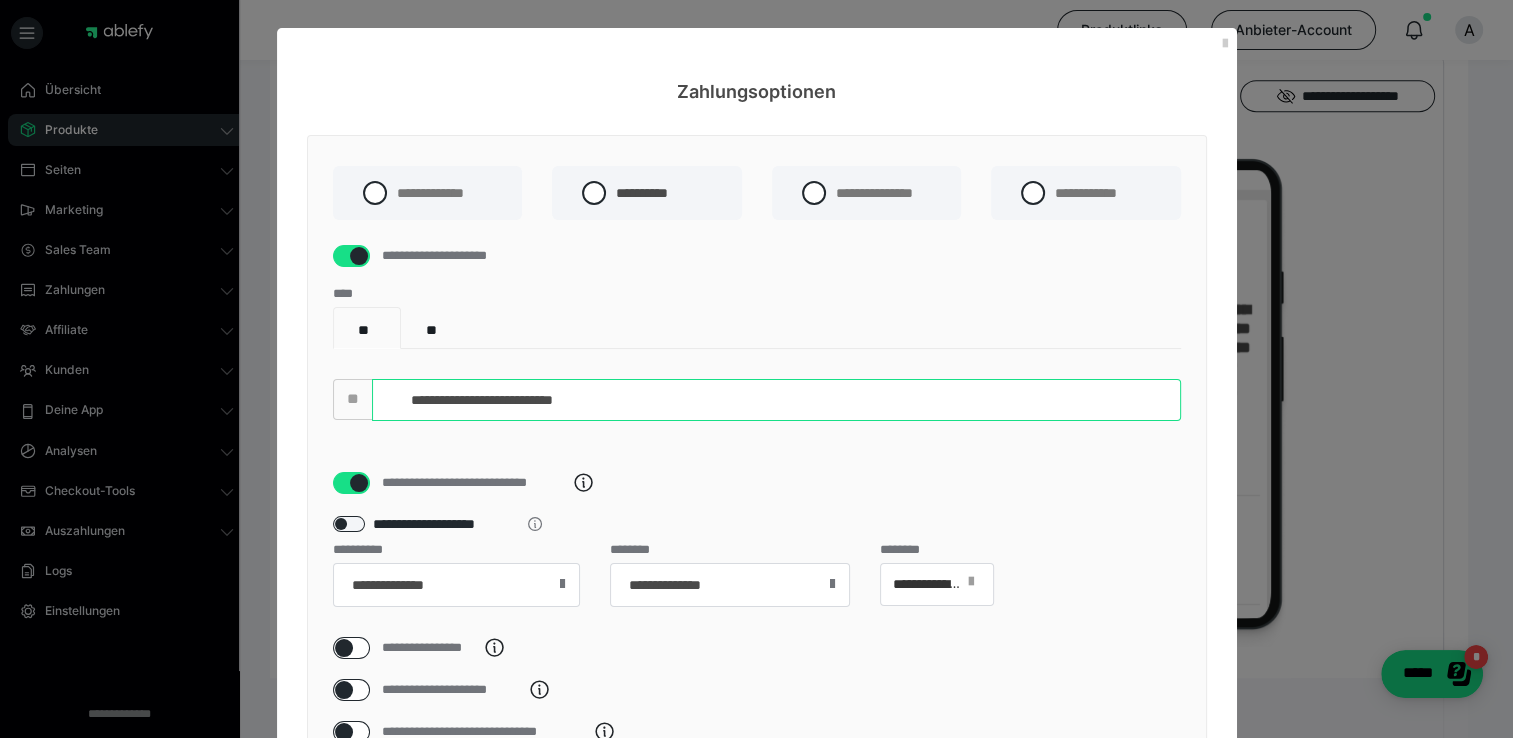 type on "**********" 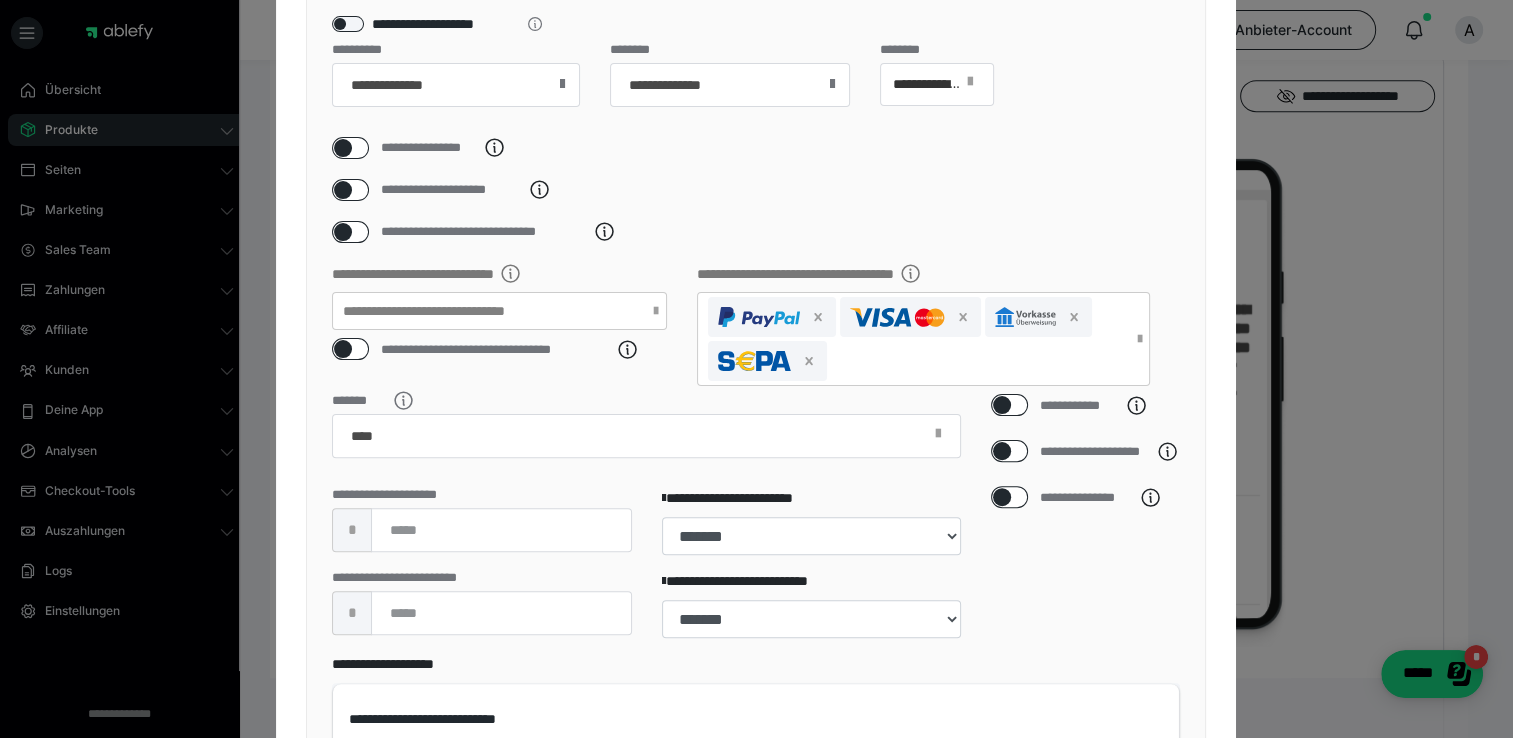 scroll, scrollTop: 751, scrollLeft: 0, axis: vertical 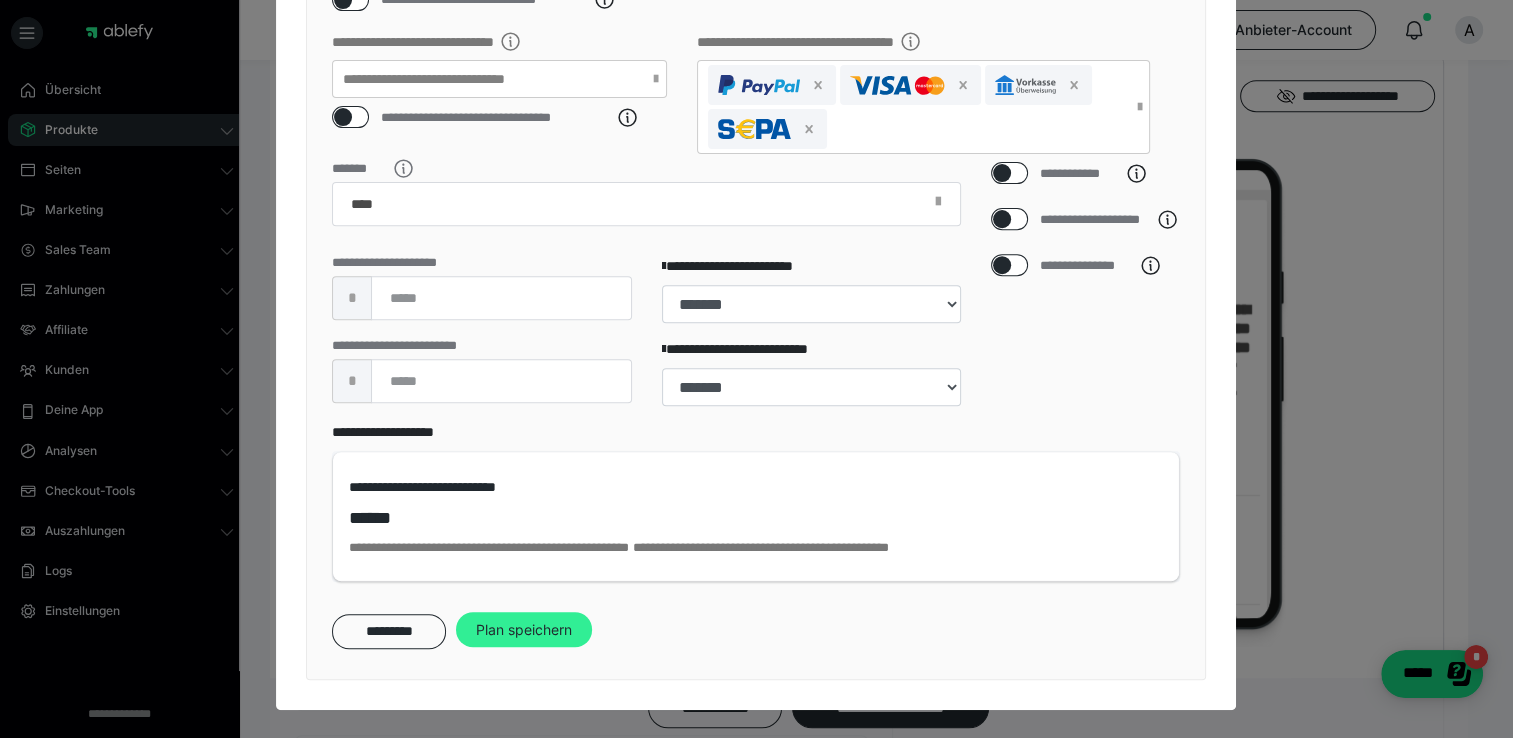 click on "Plan speichern" at bounding box center [524, 630] 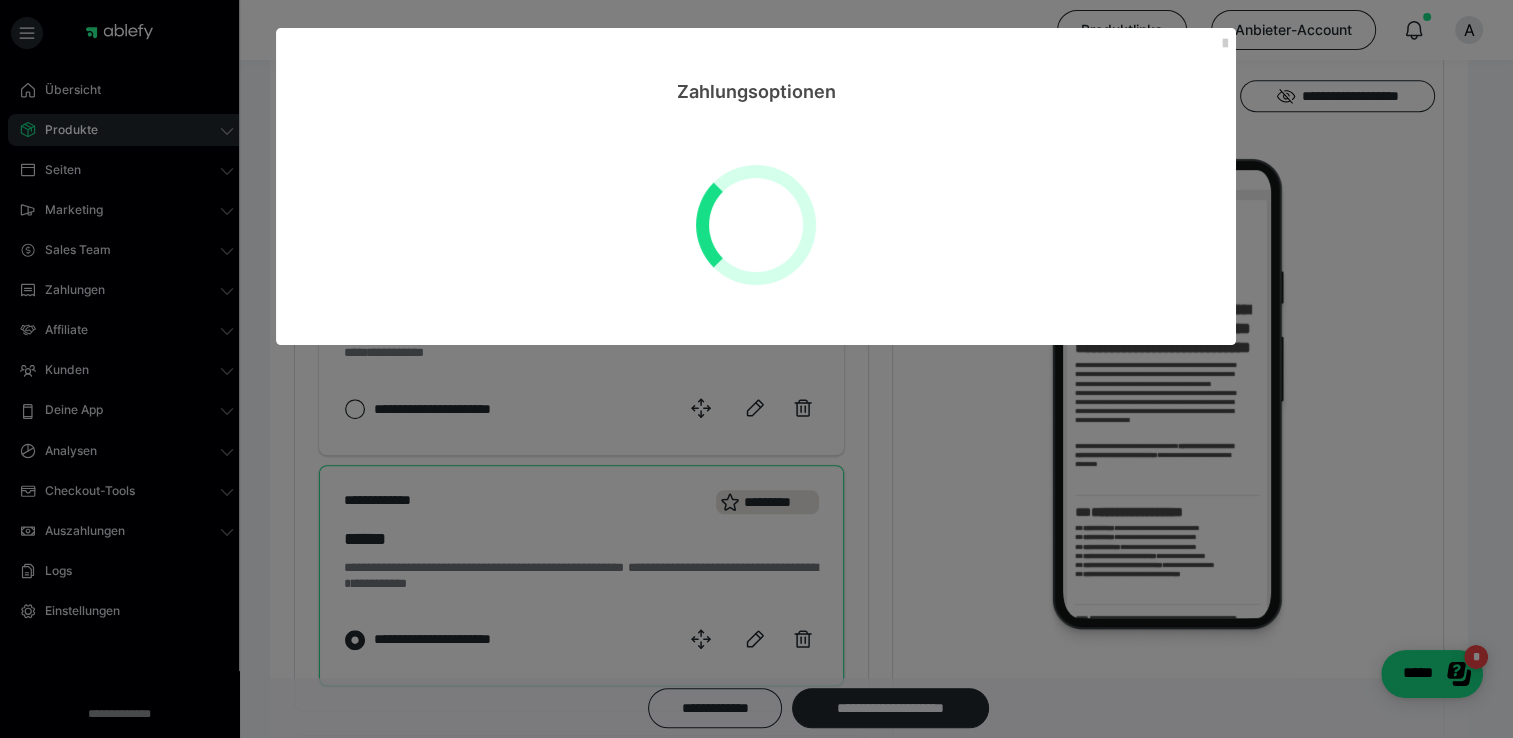 scroll, scrollTop: 0, scrollLeft: 0, axis: both 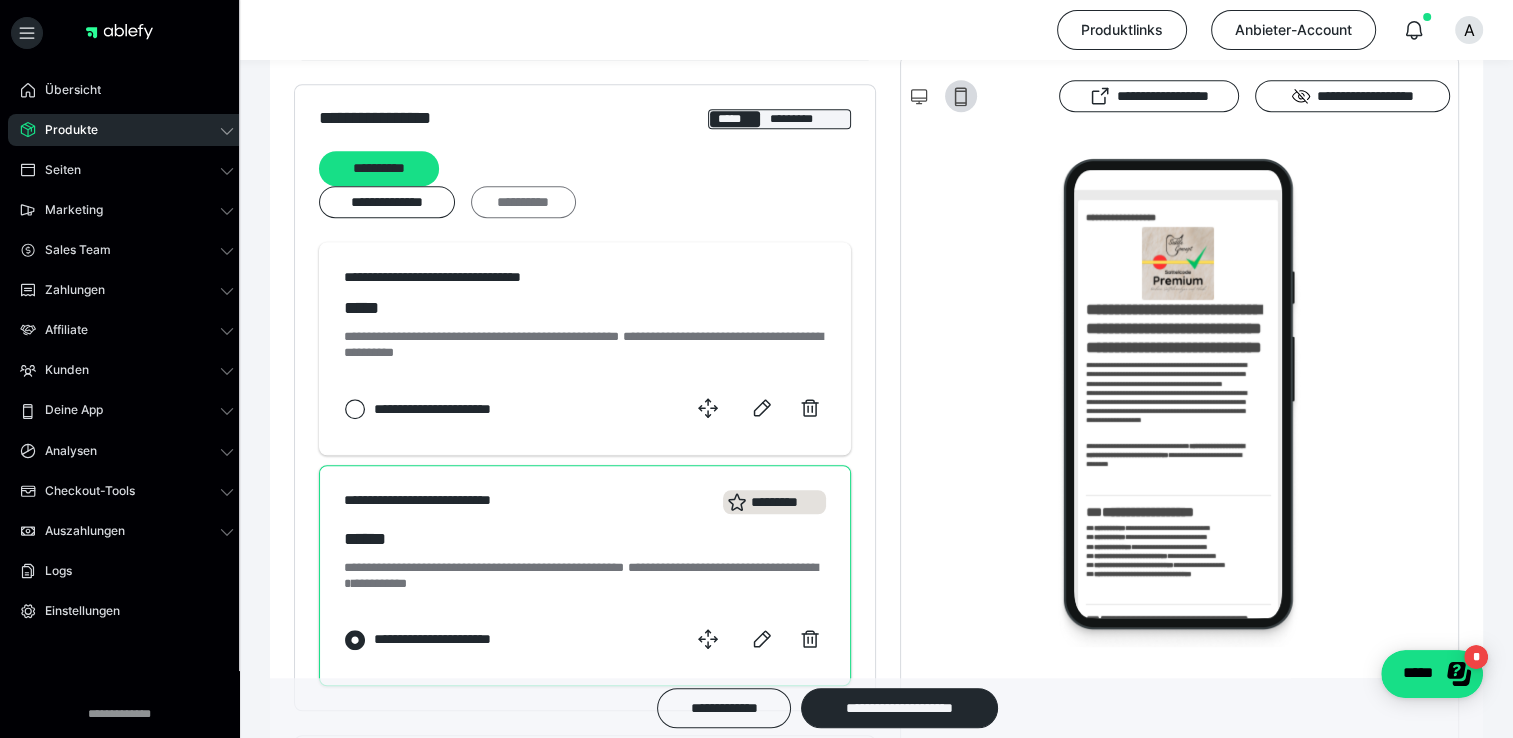 click on "**********" at bounding box center [523, 202] 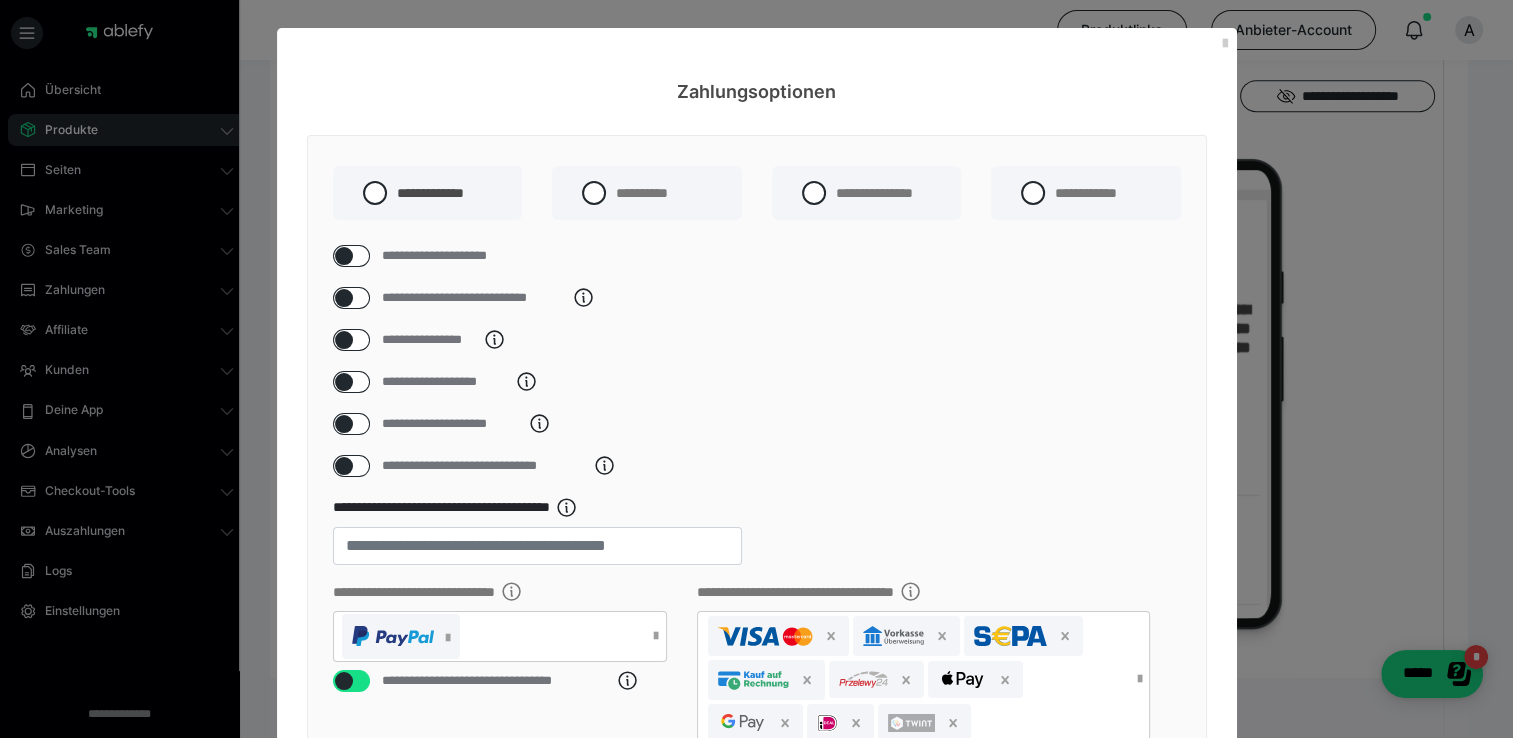 click at bounding box center [344, 256] 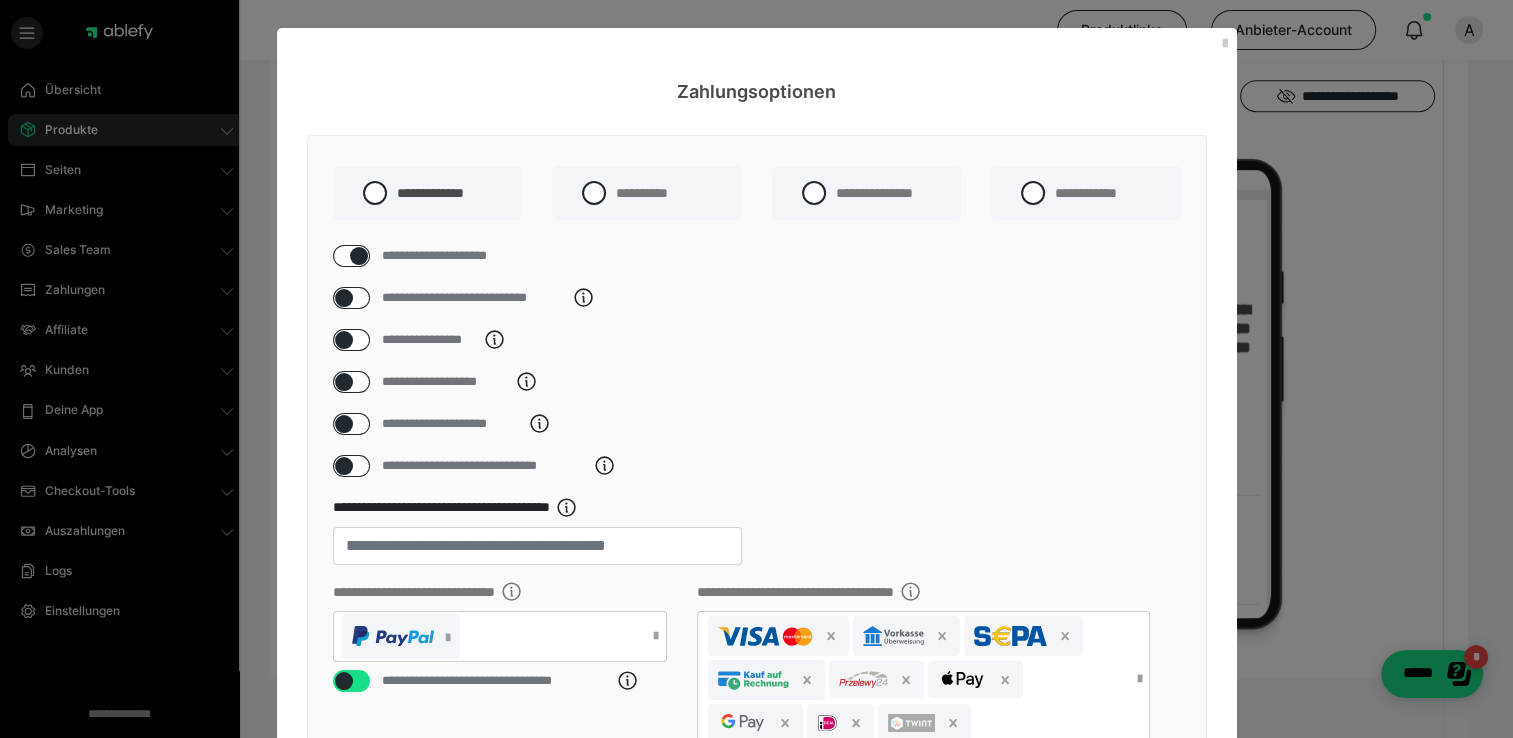 checkbox on "****" 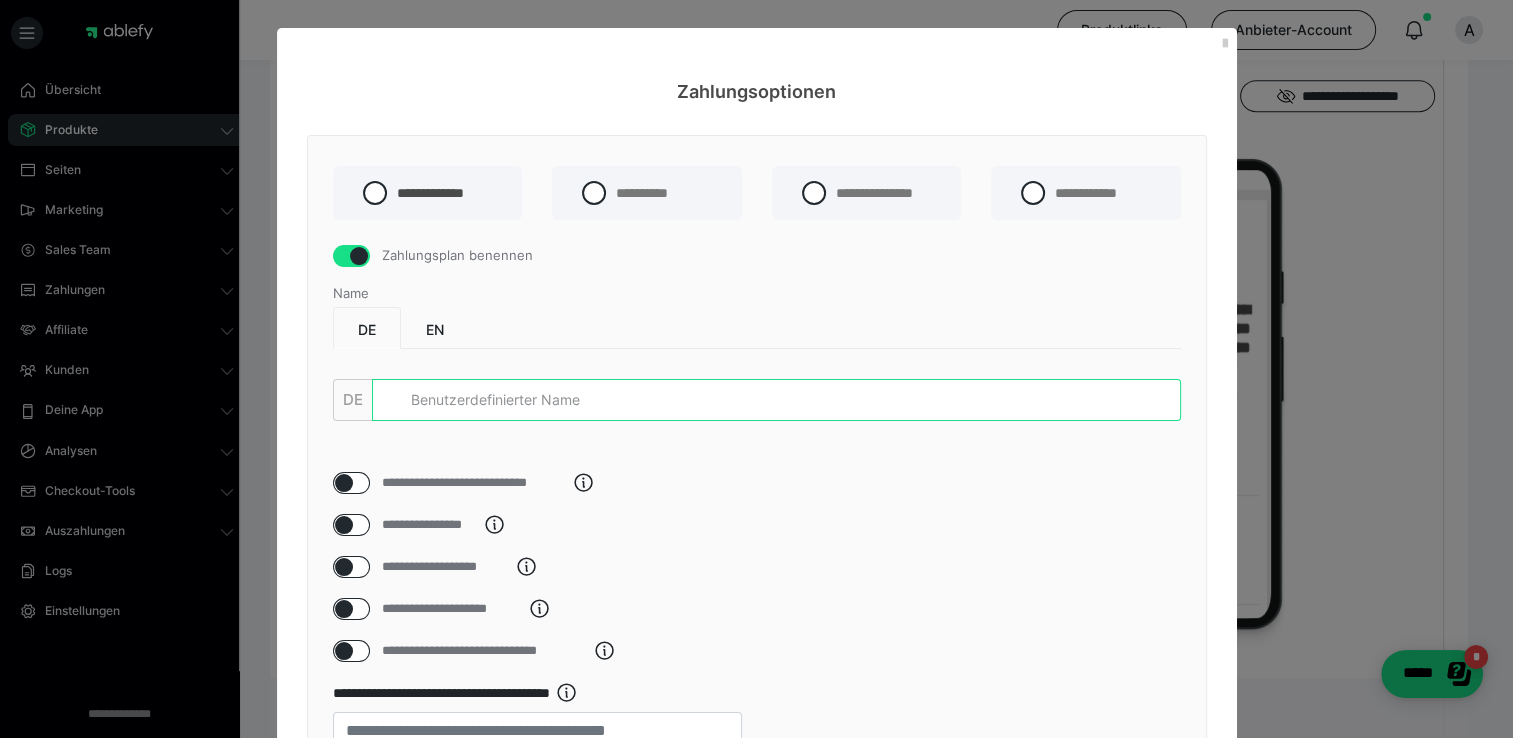 click at bounding box center [776, 400] 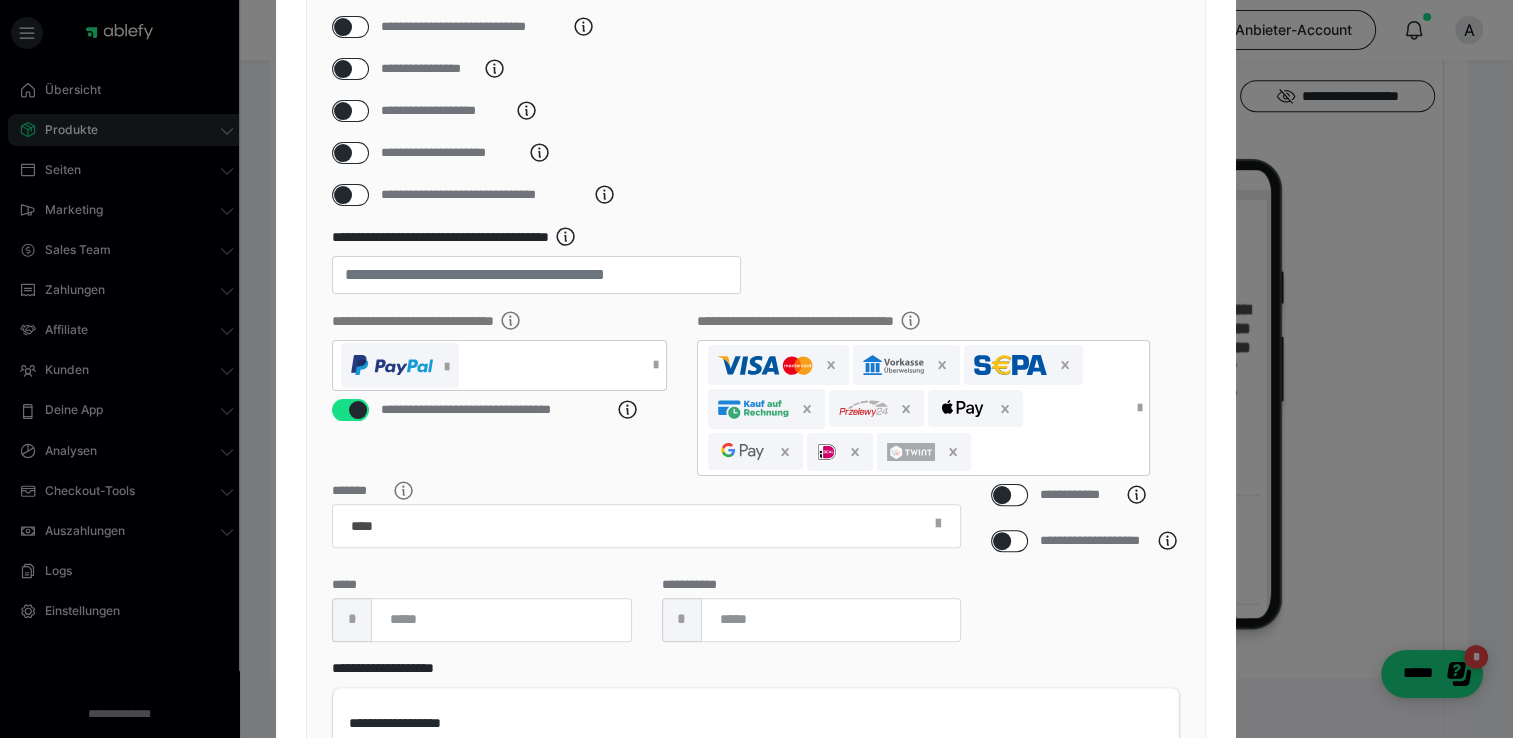 scroll, scrollTop: 500, scrollLeft: 0, axis: vertical 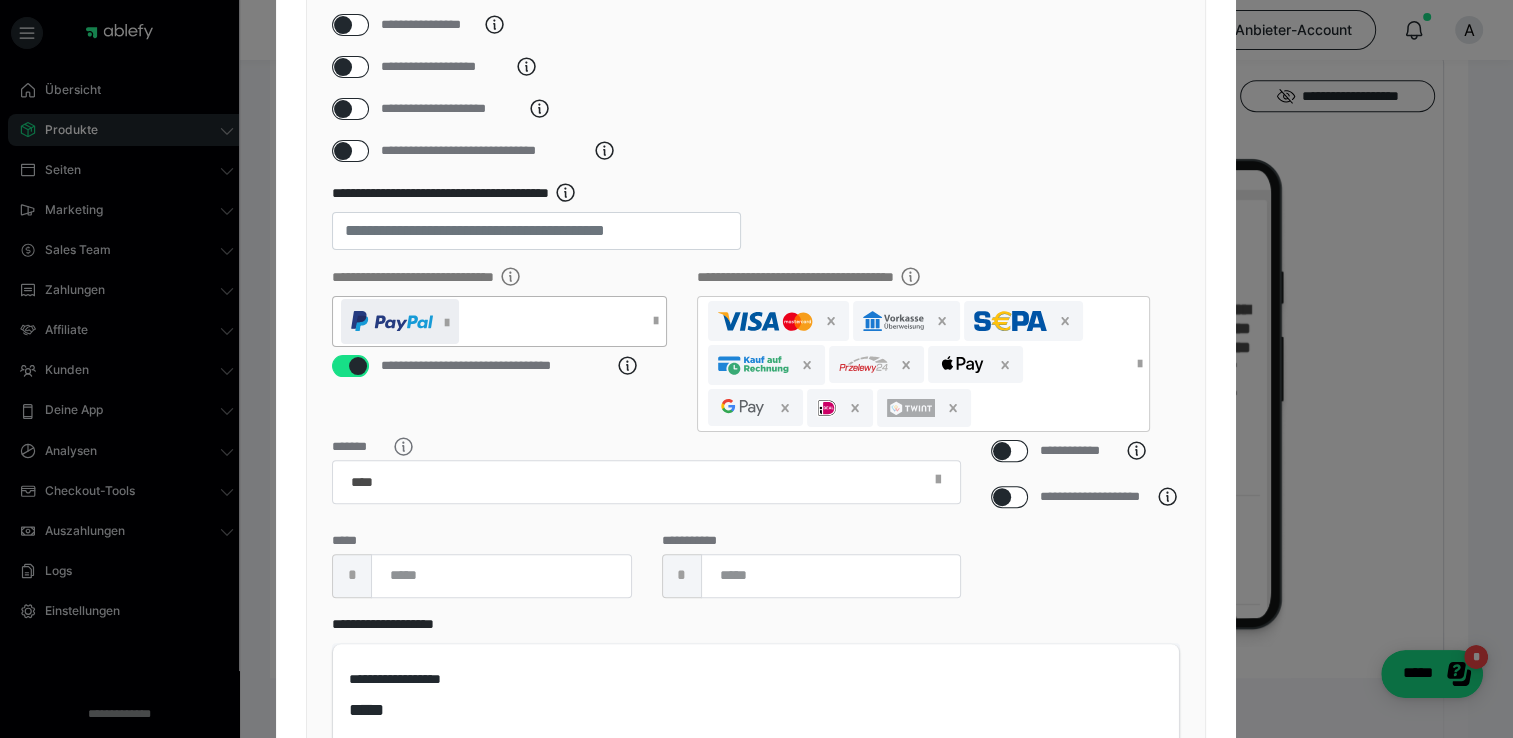 type on "Monatlich flexibel" 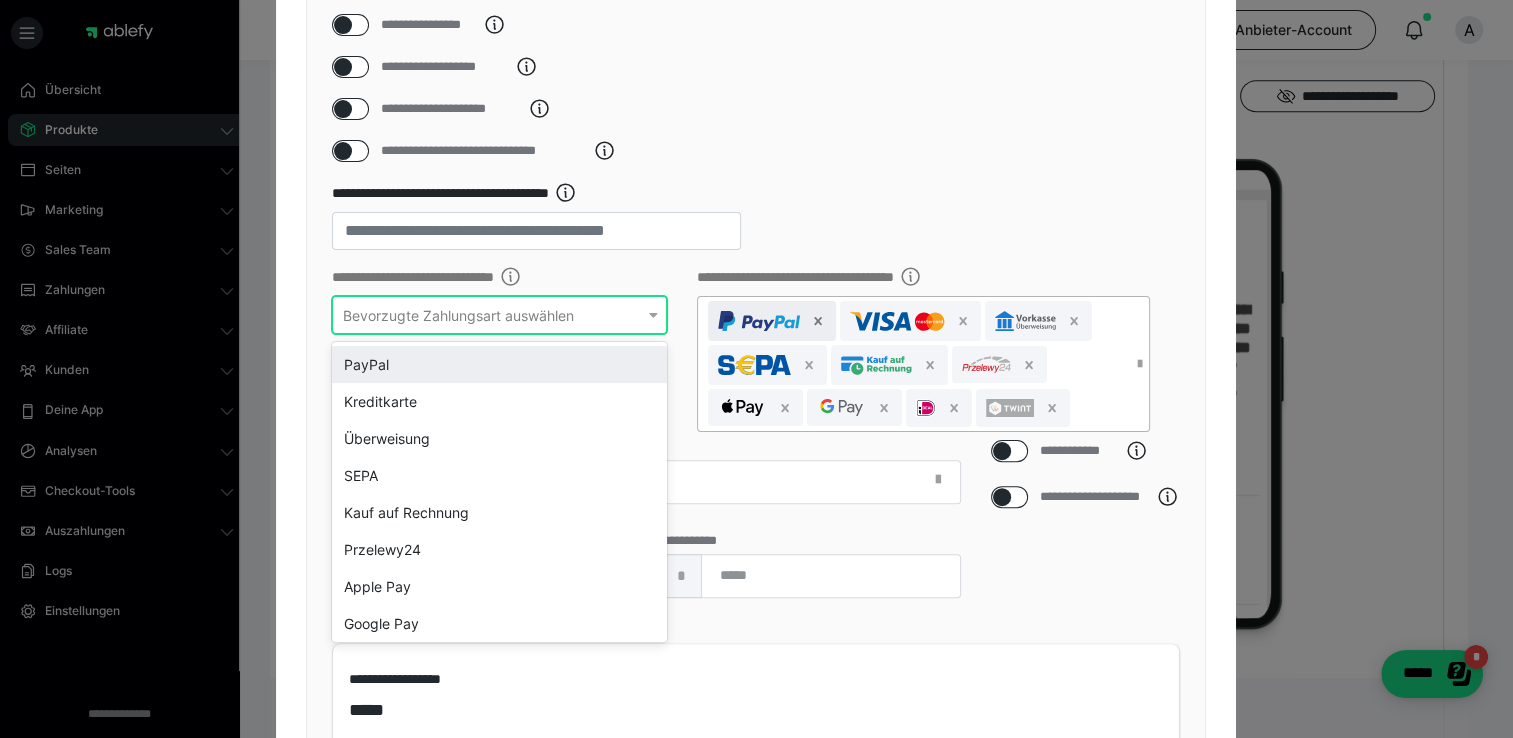 click 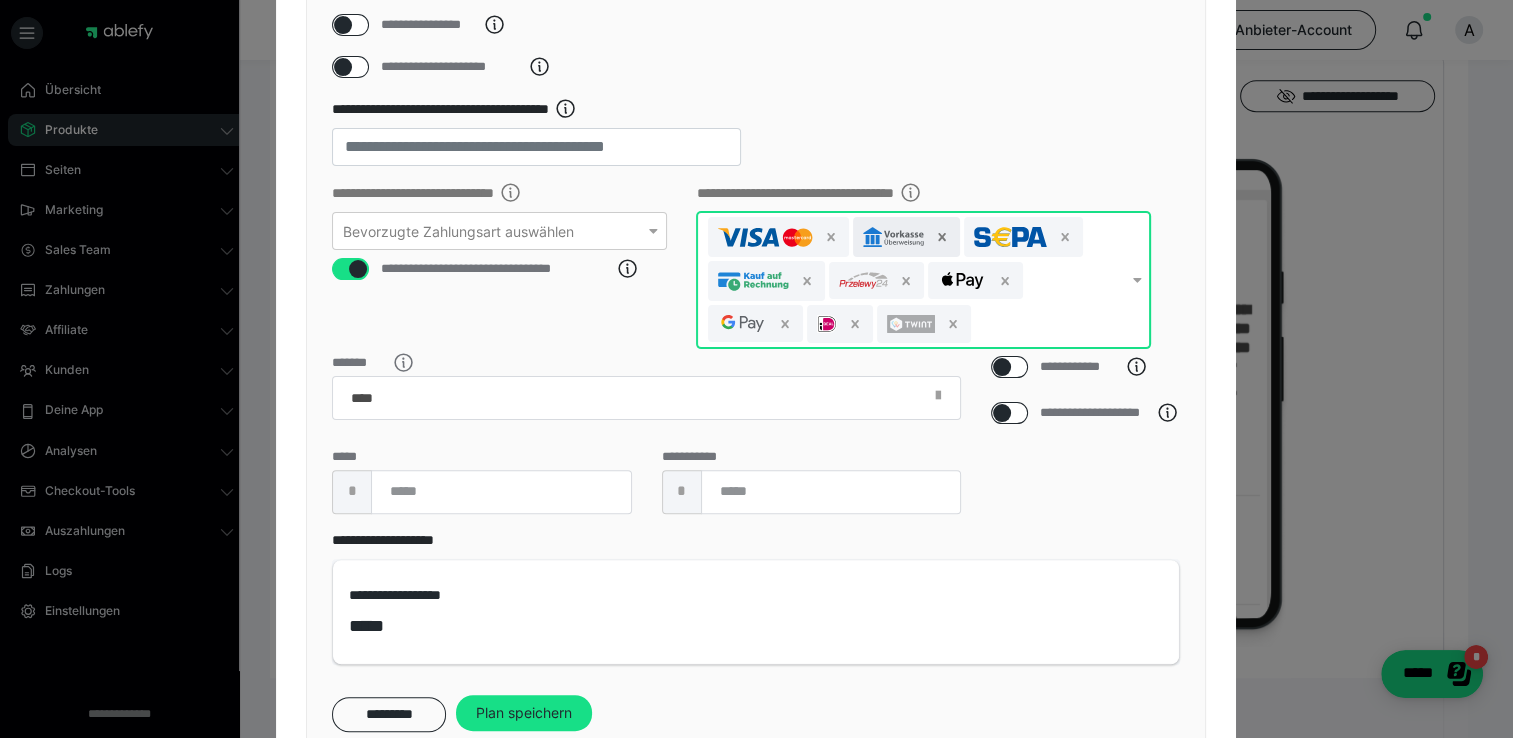 click 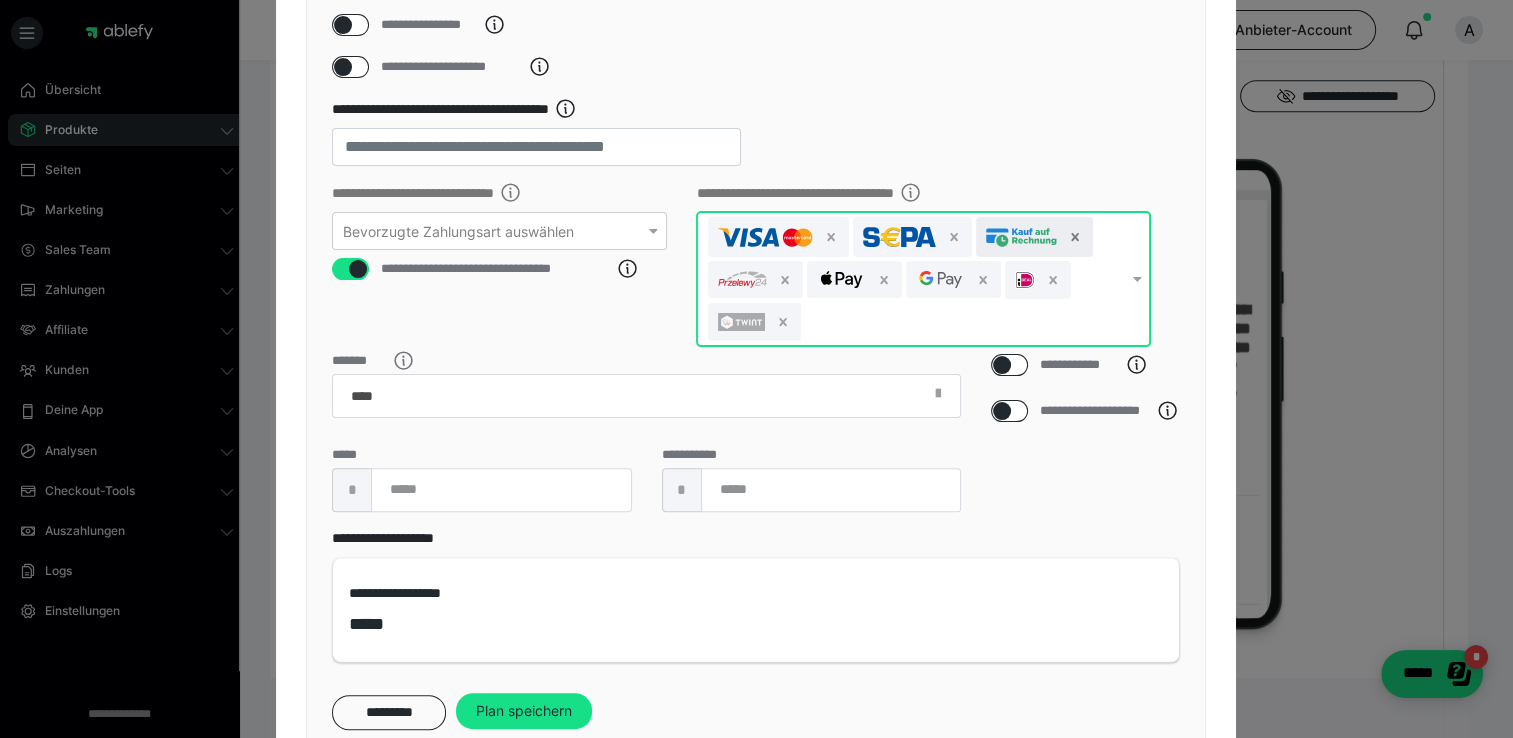 click 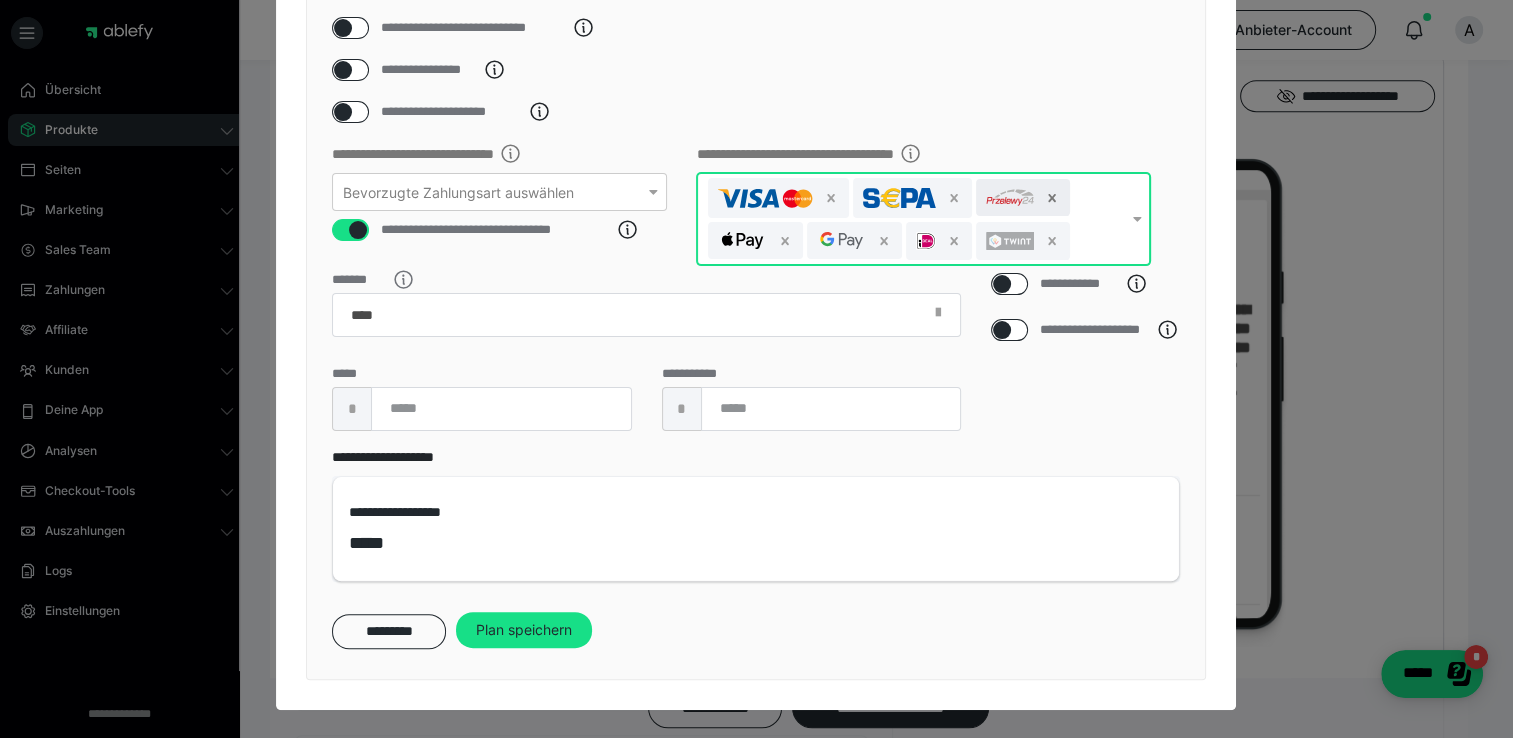 click 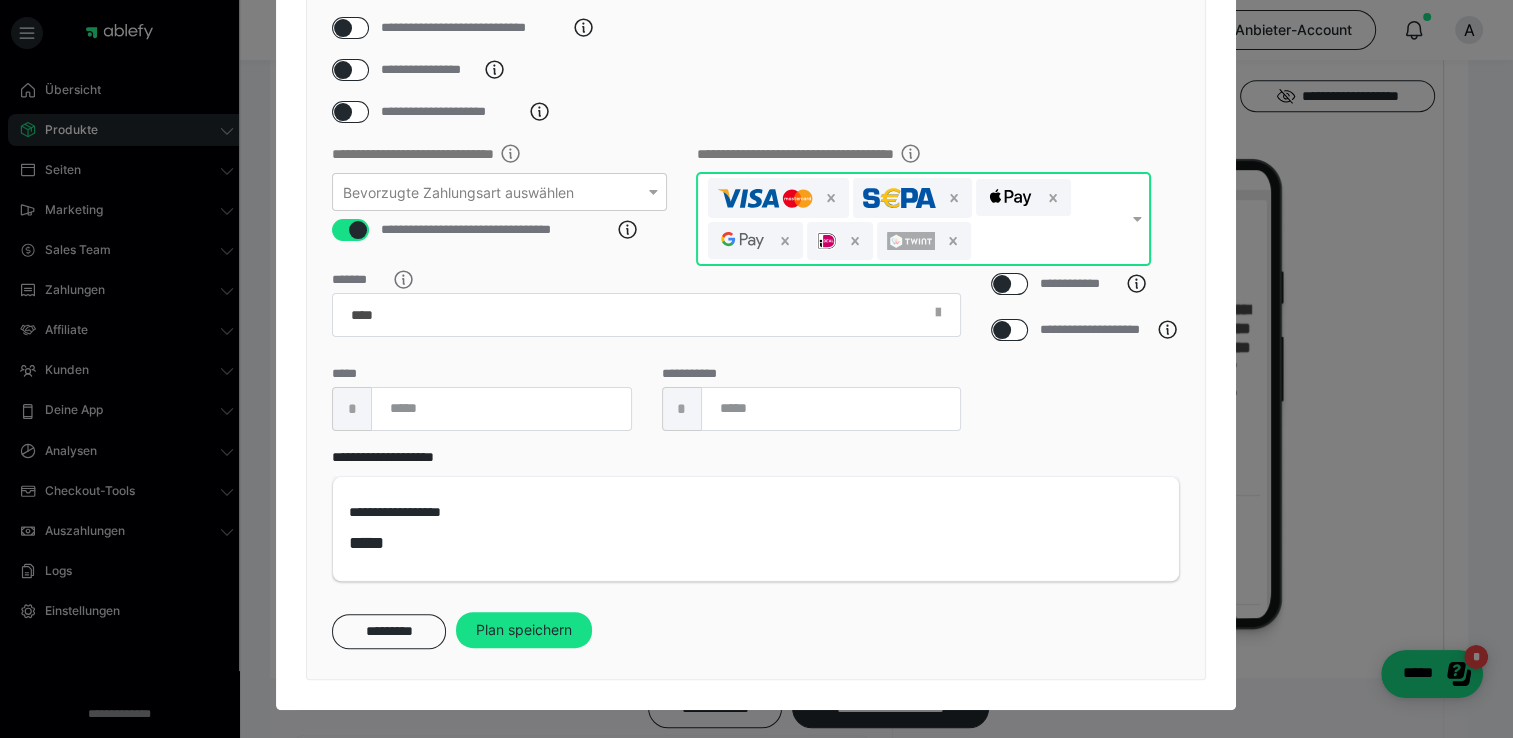 click 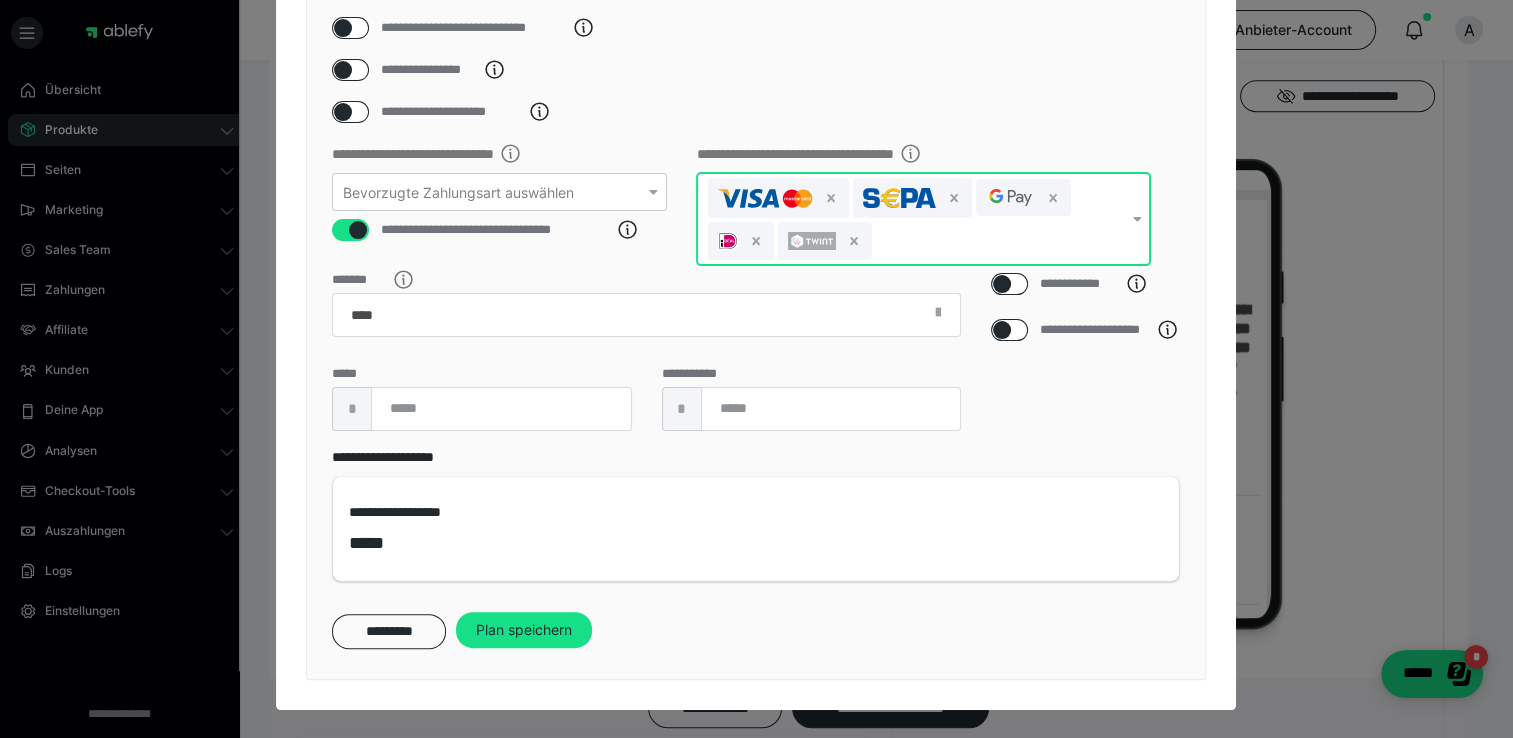 click 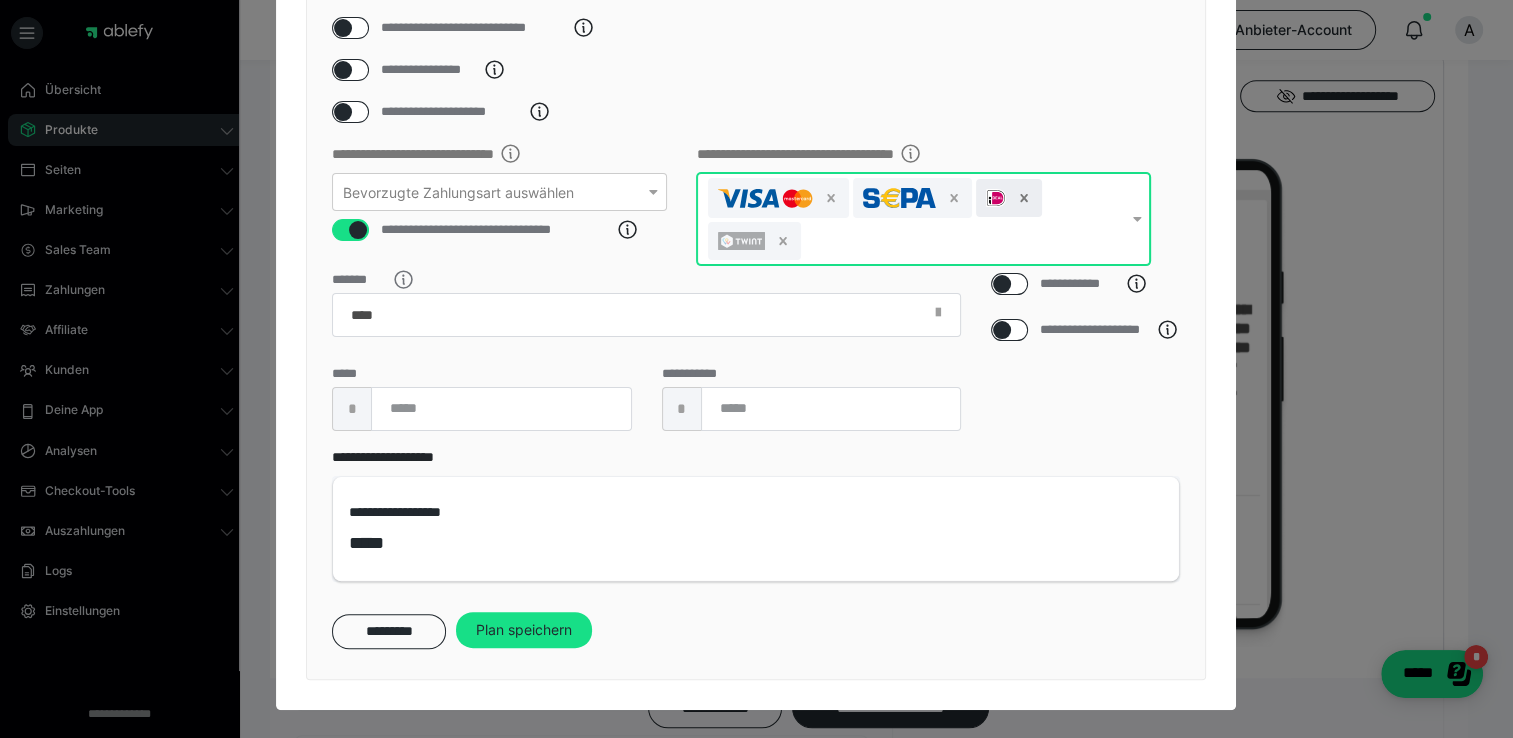 click 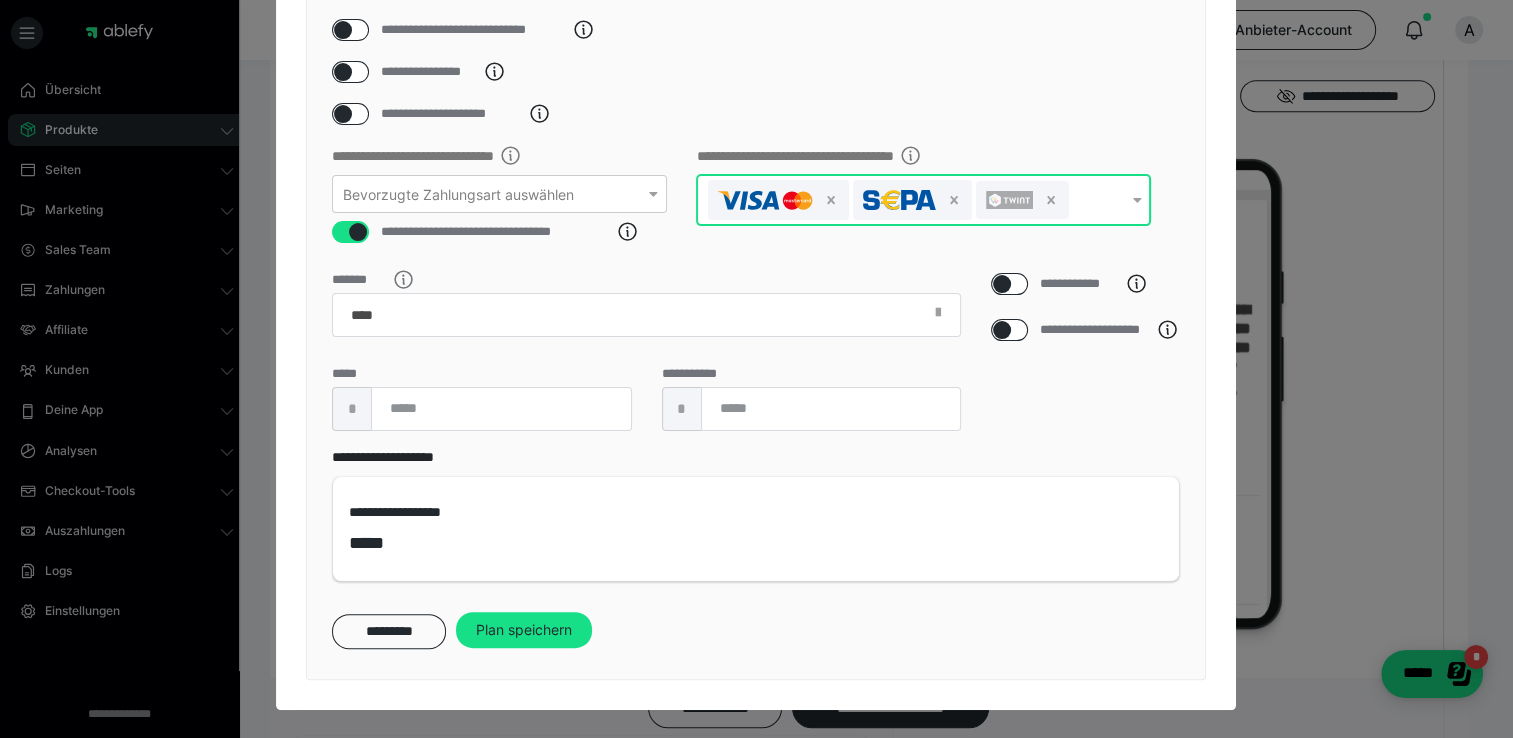 scroll, scrollTop: 472, scrollLeft: 0, axis: vertical 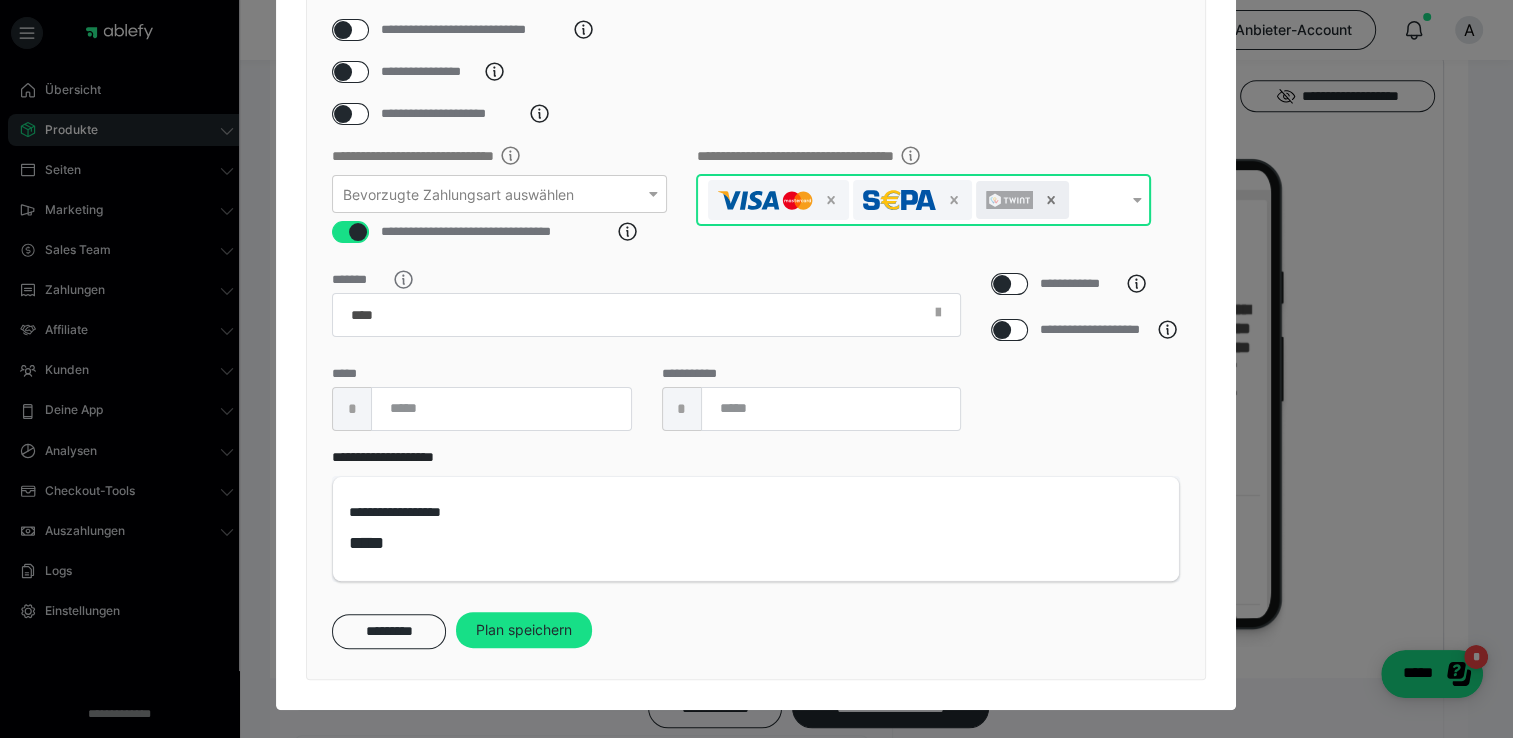 click 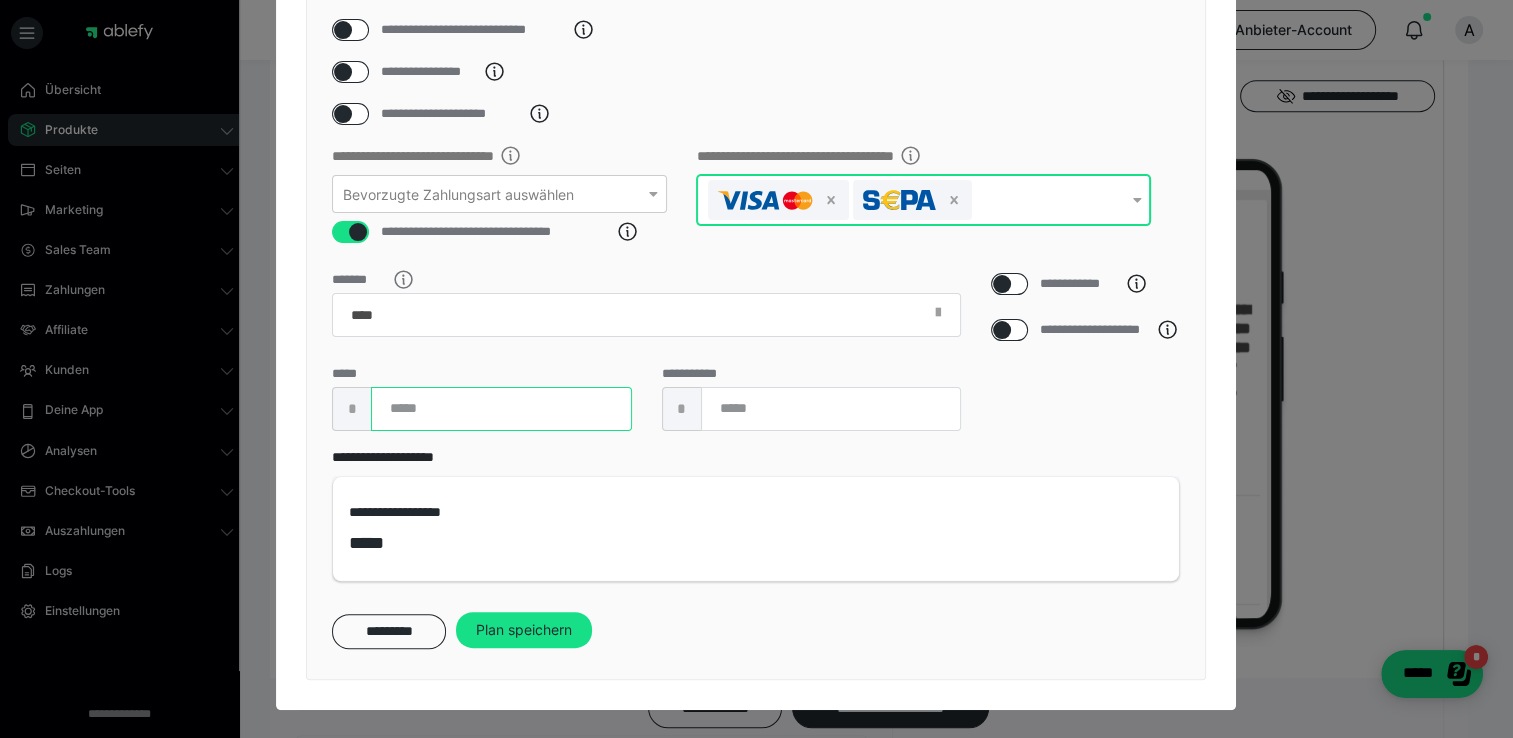 click at bounding box center (501, 409) 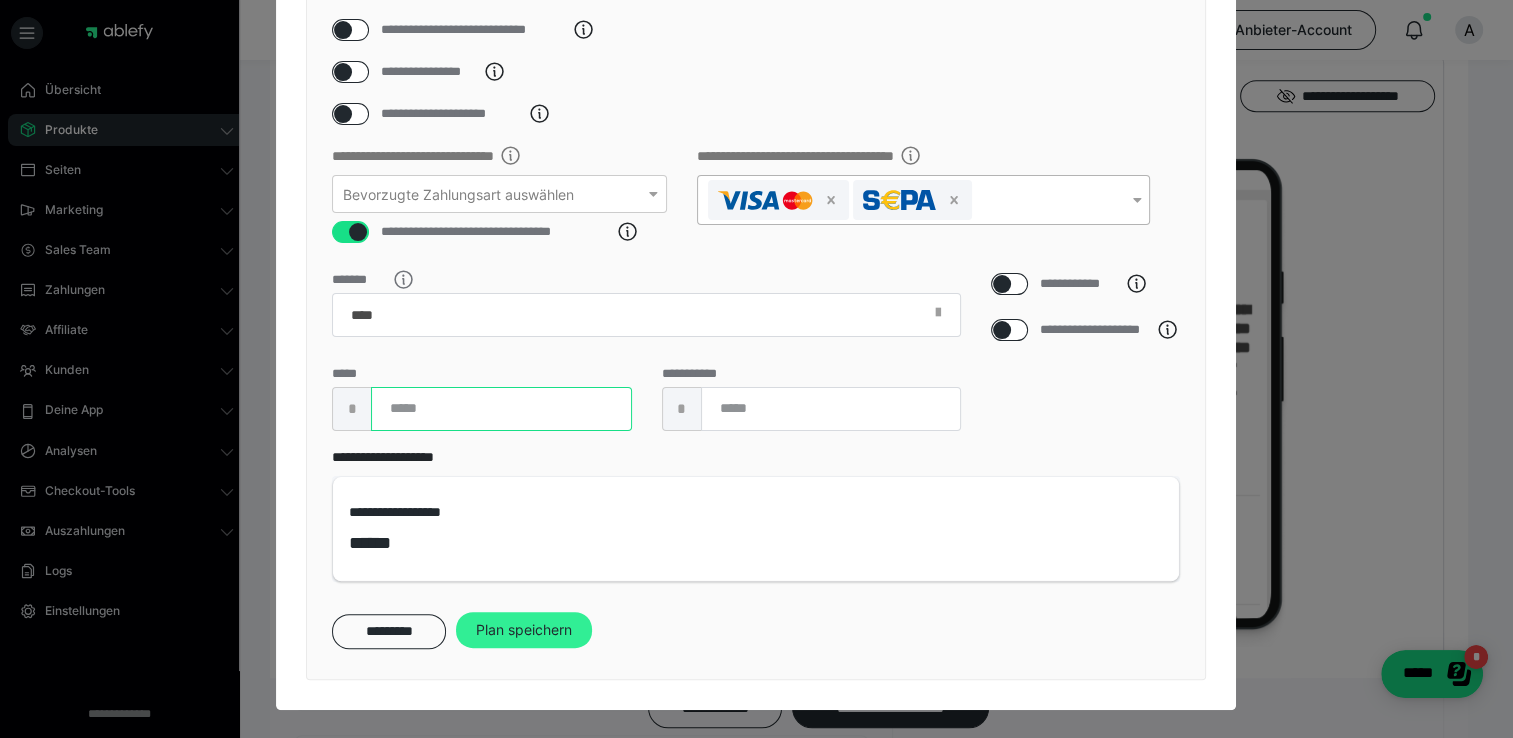 type on "*****" 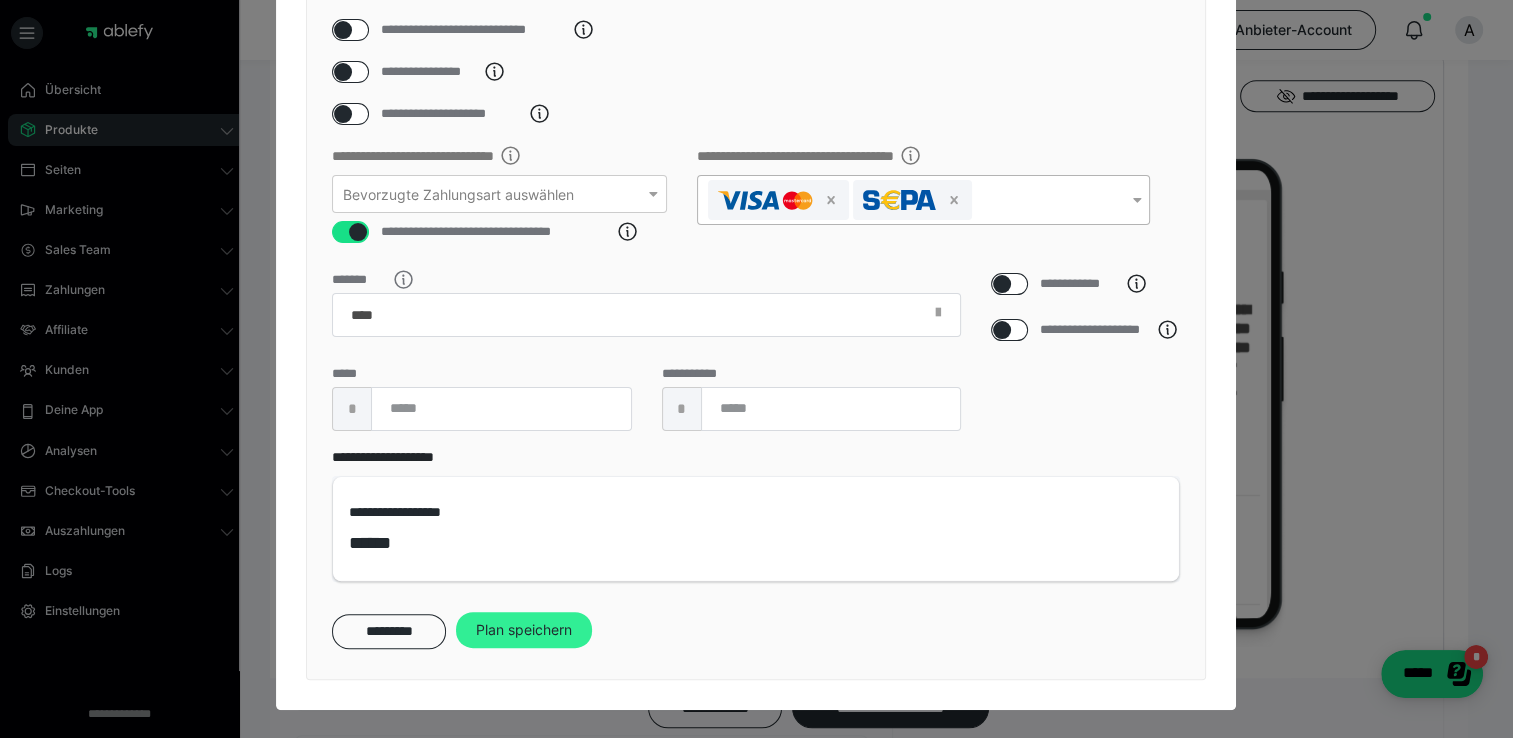 click on "Plan speichern" at bounding box center (524, 630) 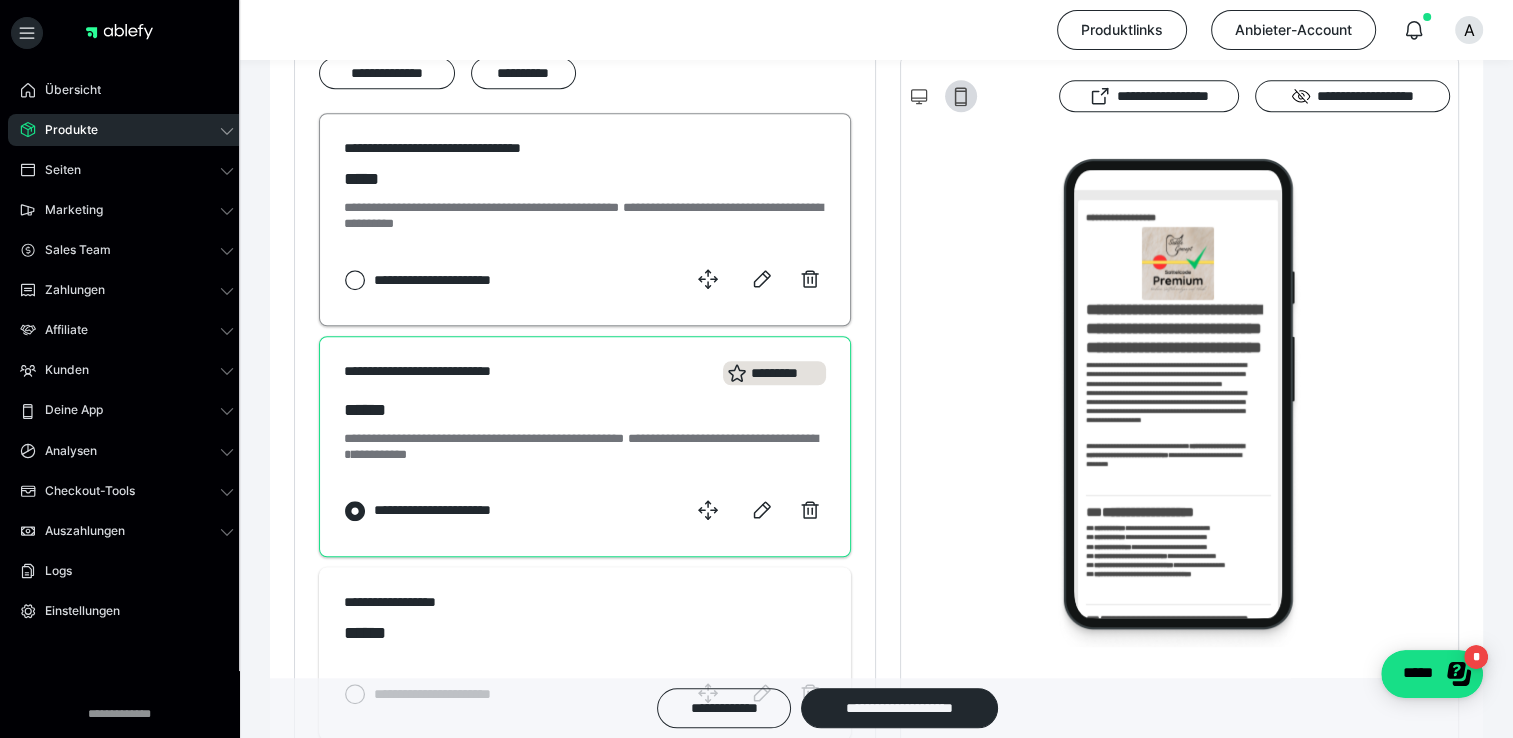 scroll, scrollTop: 1500, scrollLeft: 0, axis: vertical 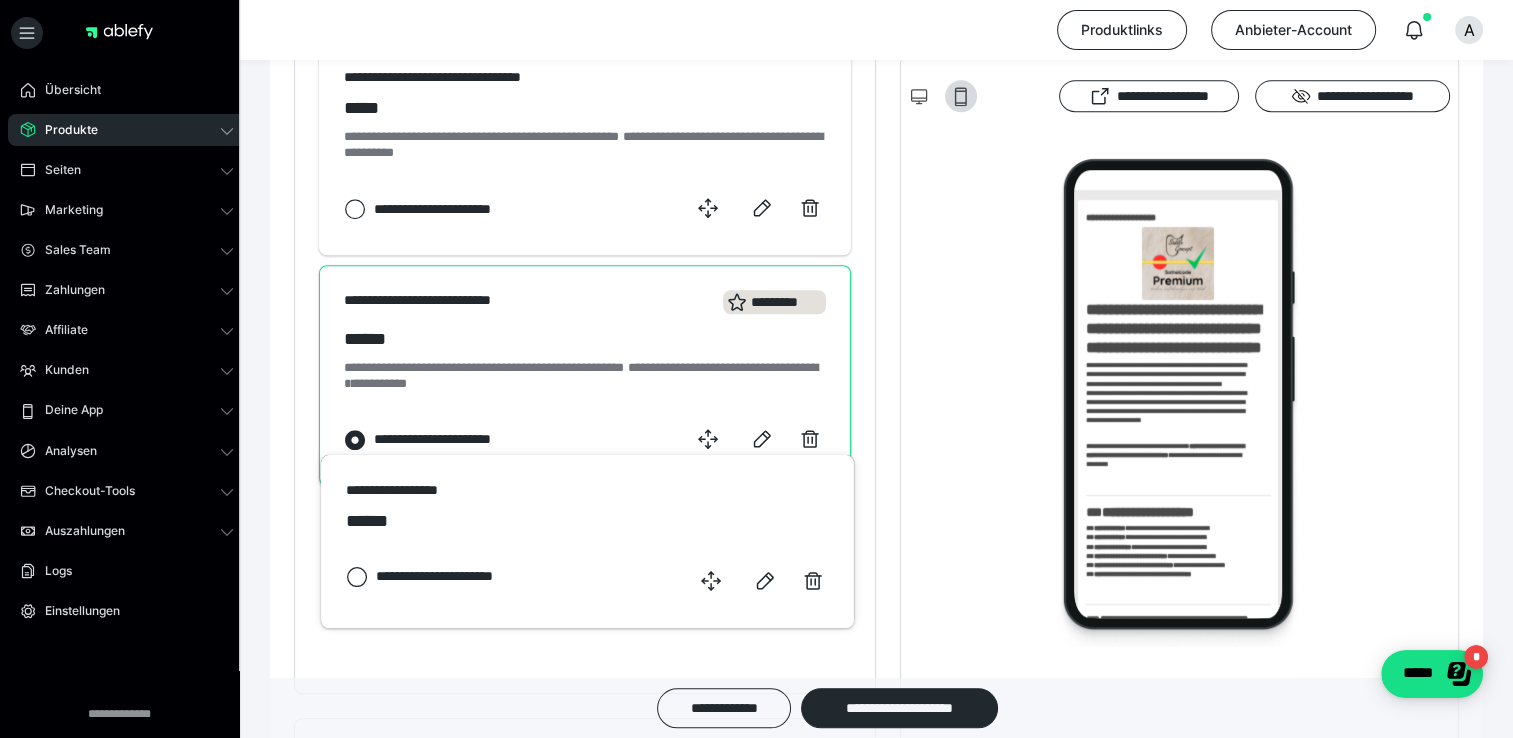 drag, startPoint x: 700, startPoint y: 618, endPoint x: 702, endPoint y: 582, distance: 36.05551 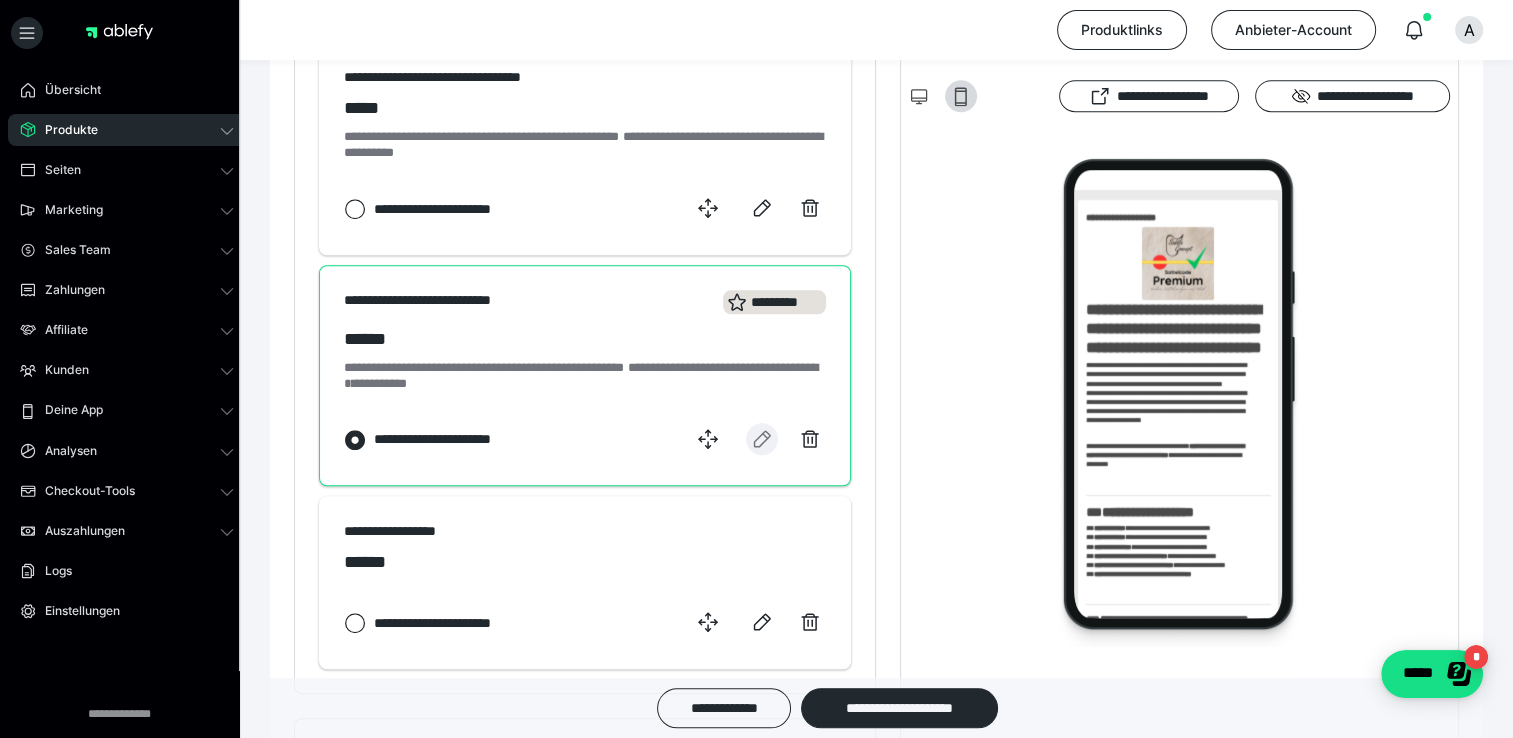 click 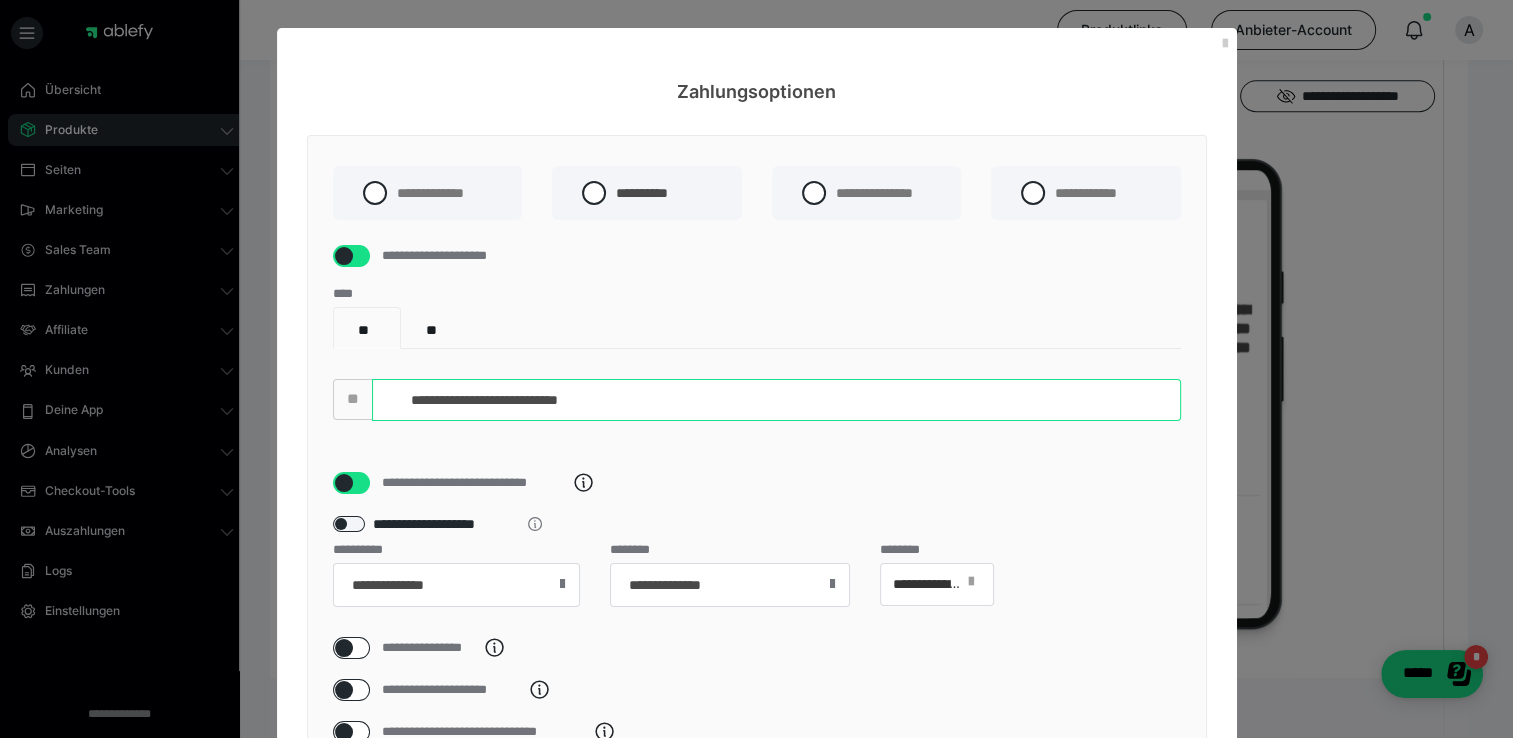 click on "**********" at bounding box center (776, 400) 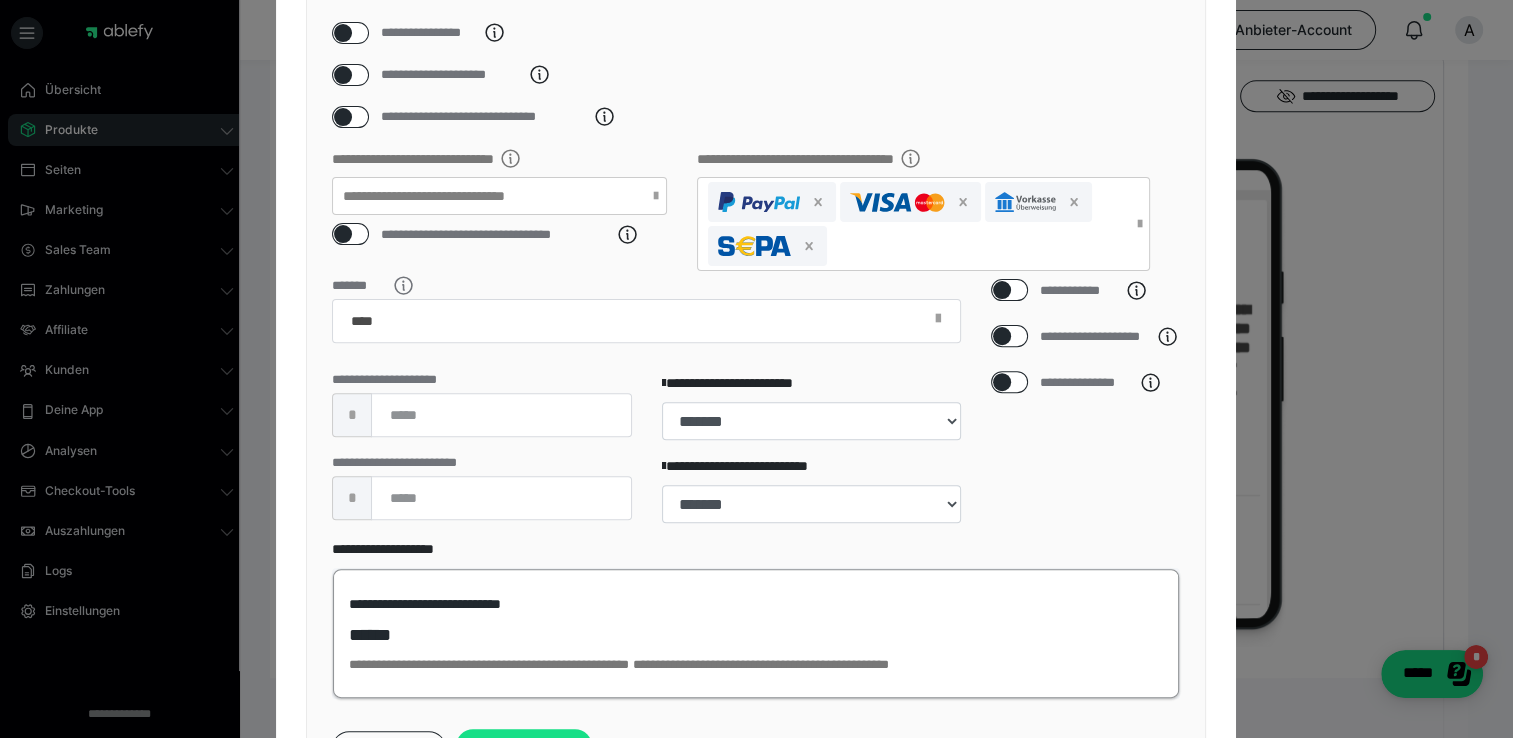scroll, scrollTop: 751, scrollLeft: 0, axis: vertical 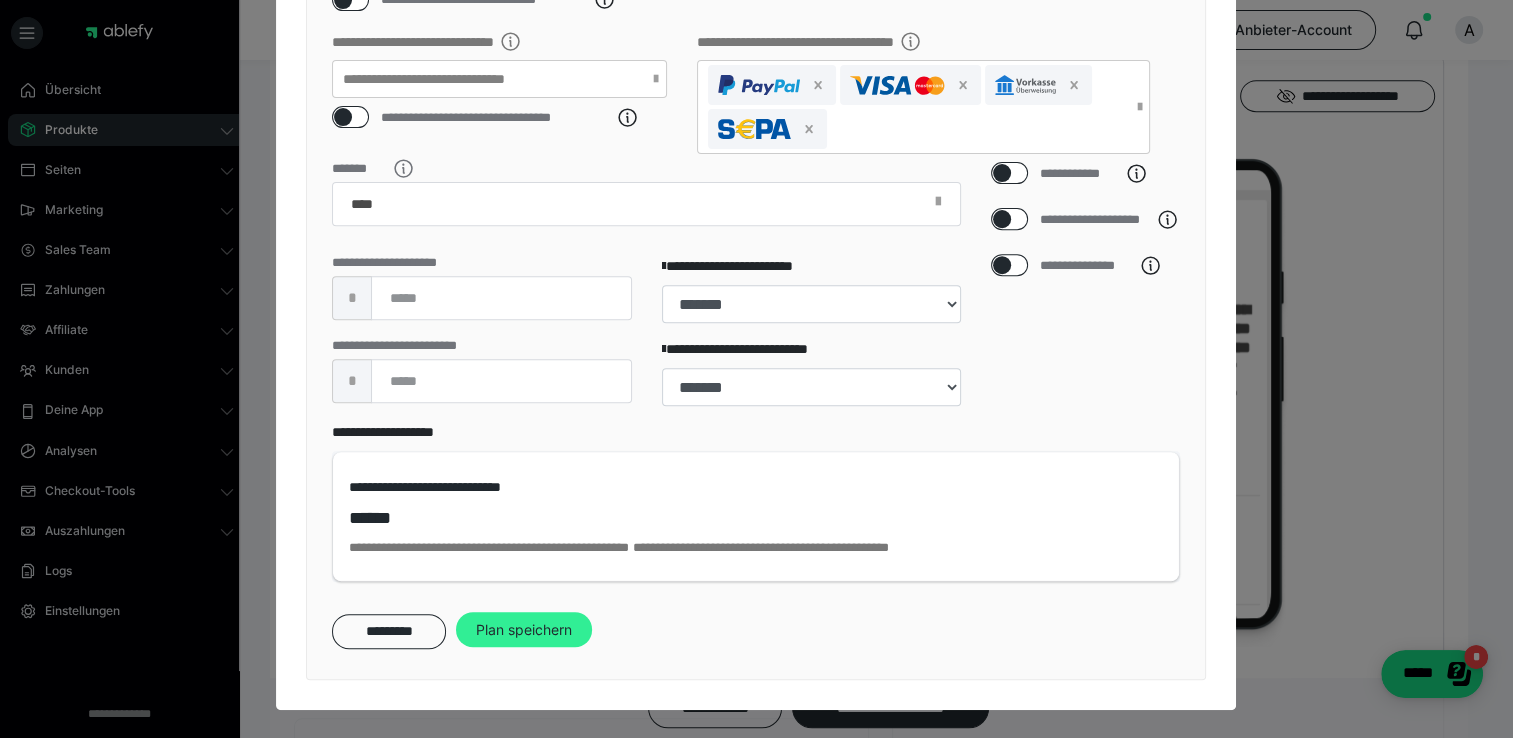 type on "**********" 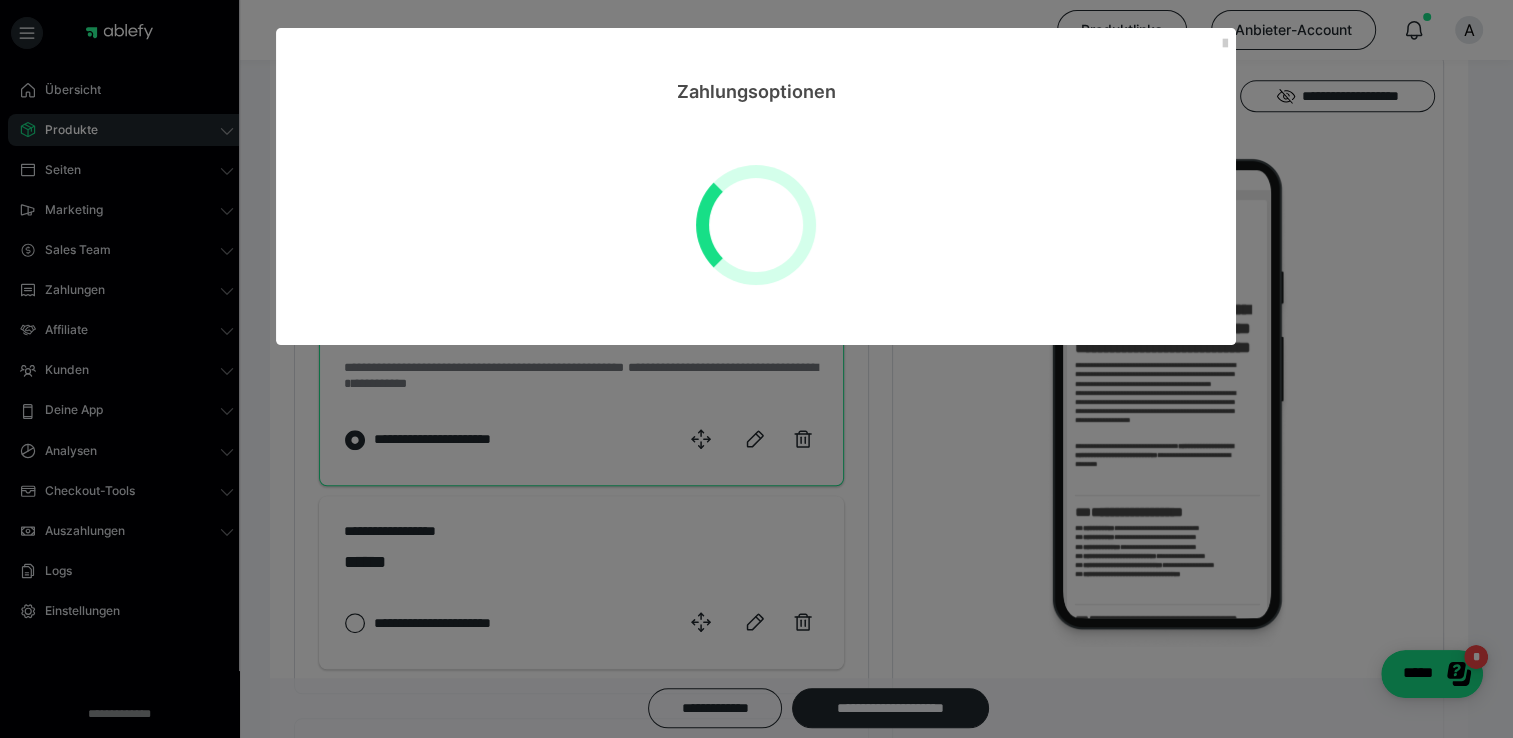 scroll, scrollTop: 0, scrollLeft: 0, axis: both 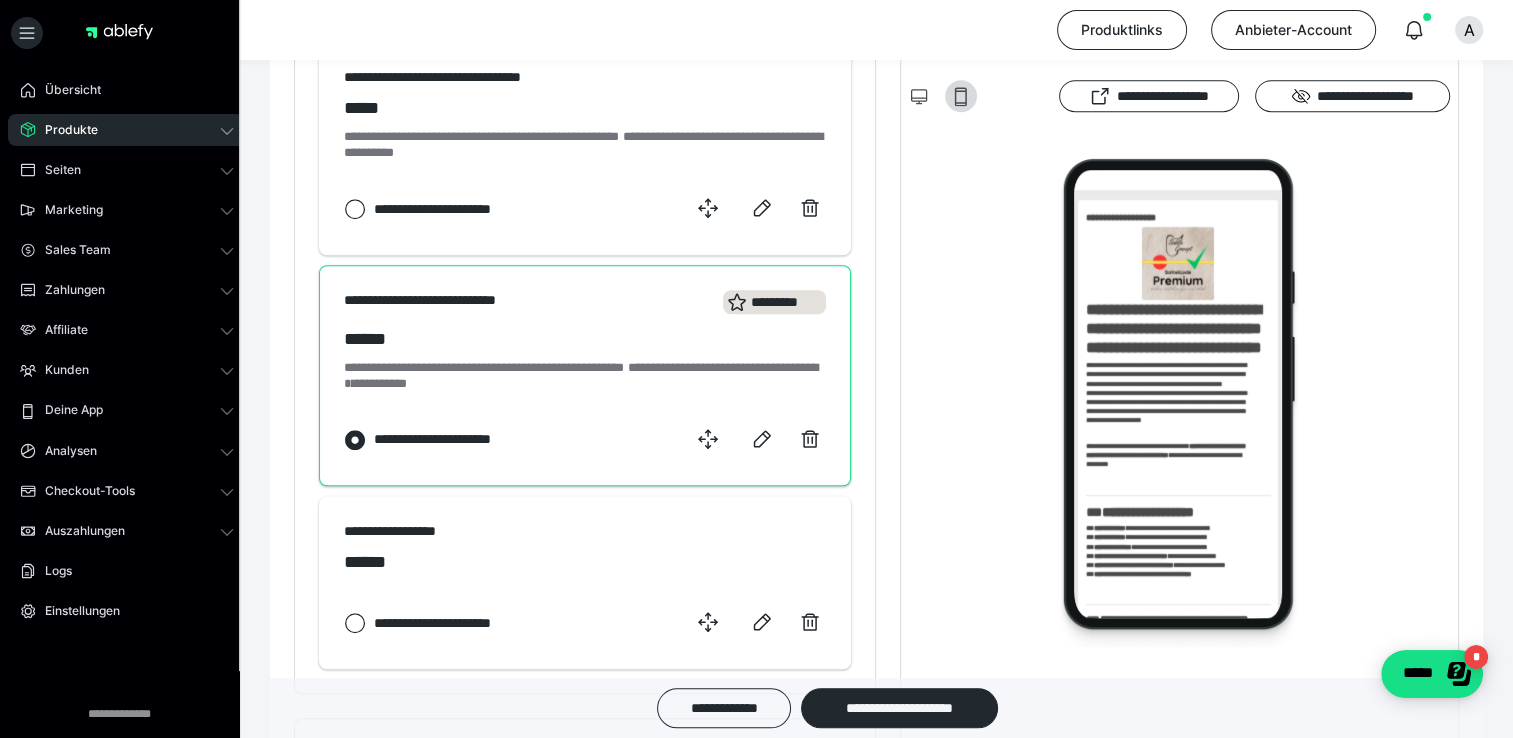 click on "**********" at bounding box center [585, 304] 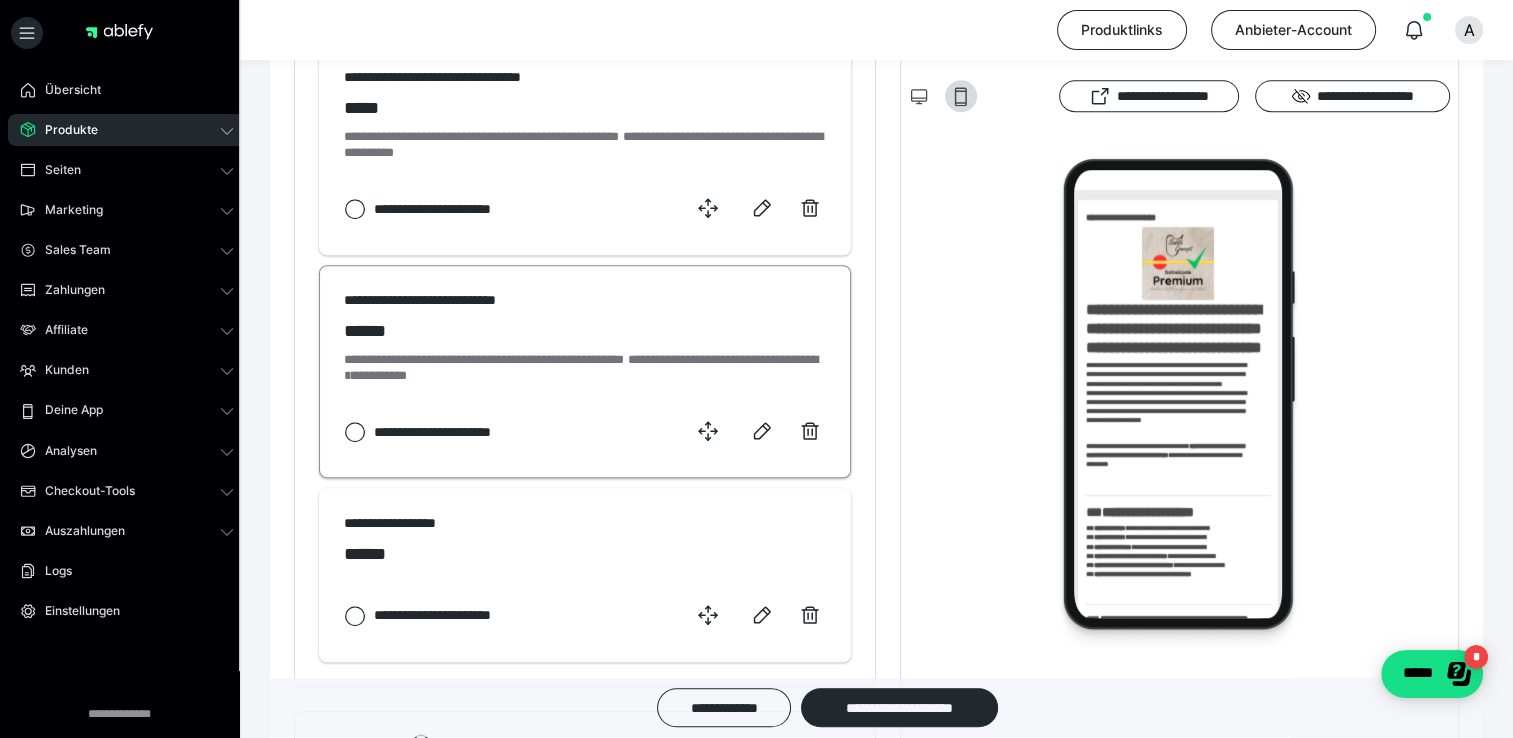 click on "**********" at bounding box center (446, 300) 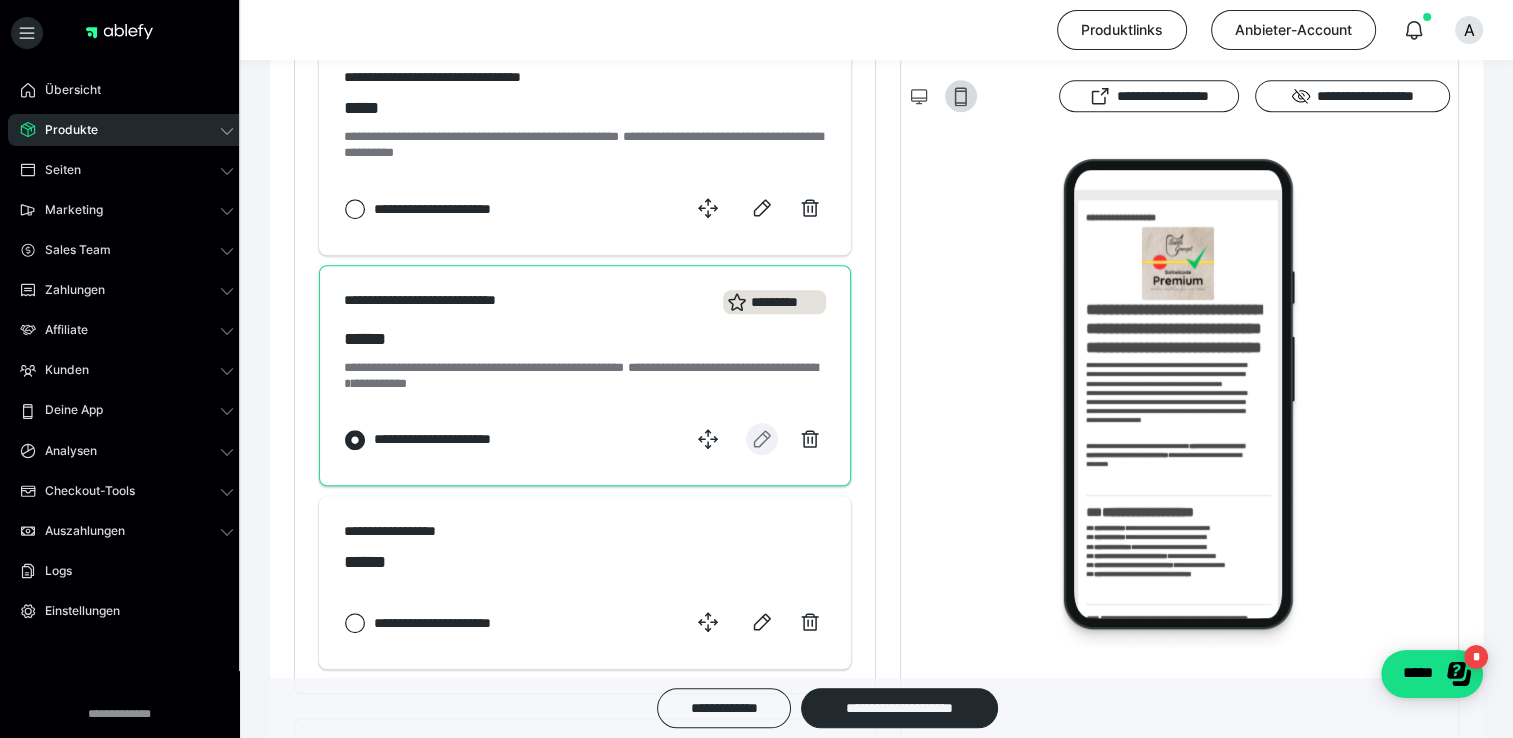 click 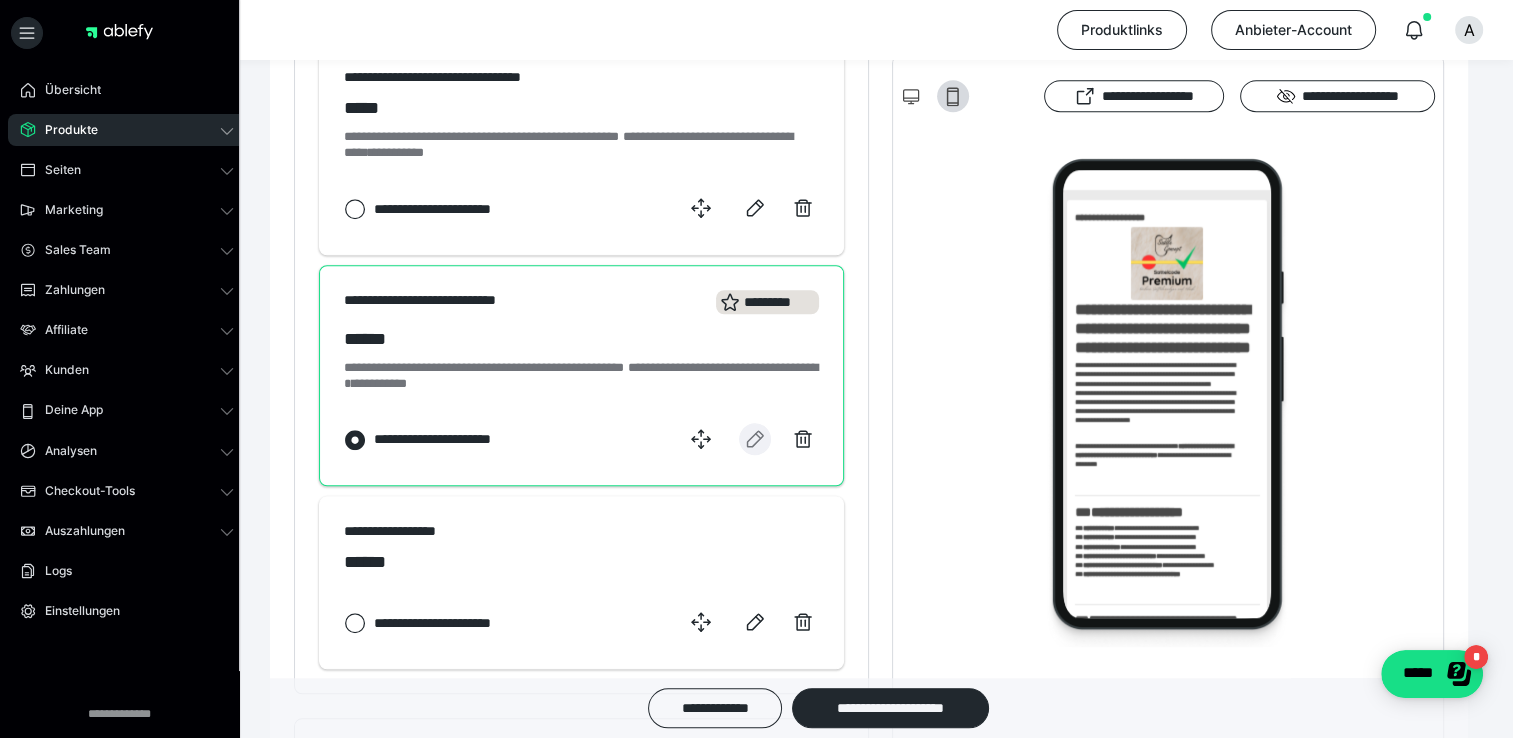 select on "**" 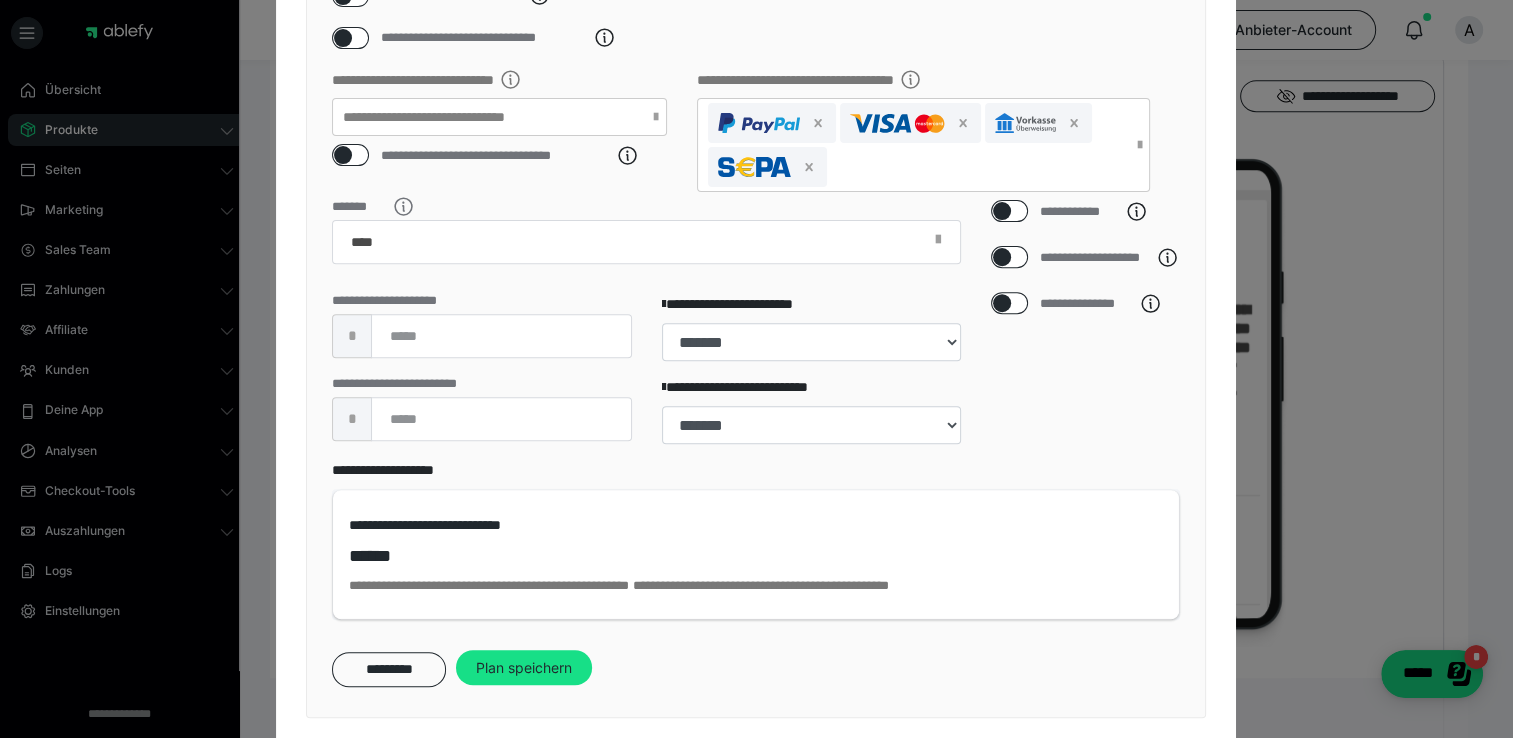 scroll, scrollTop: 700, scrollLeft: 0, axis: vertical 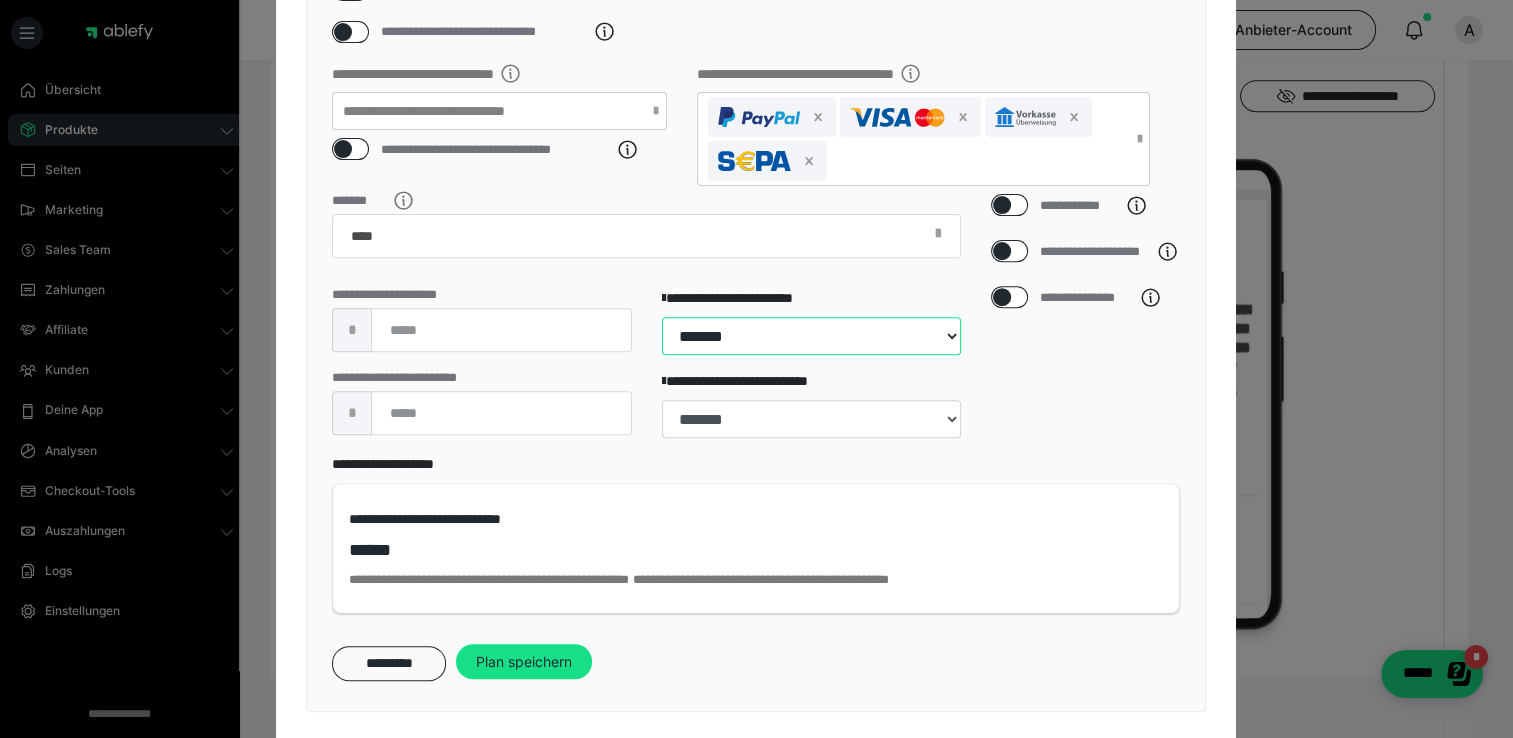 click on "**********" at bounding box center [811, 336] 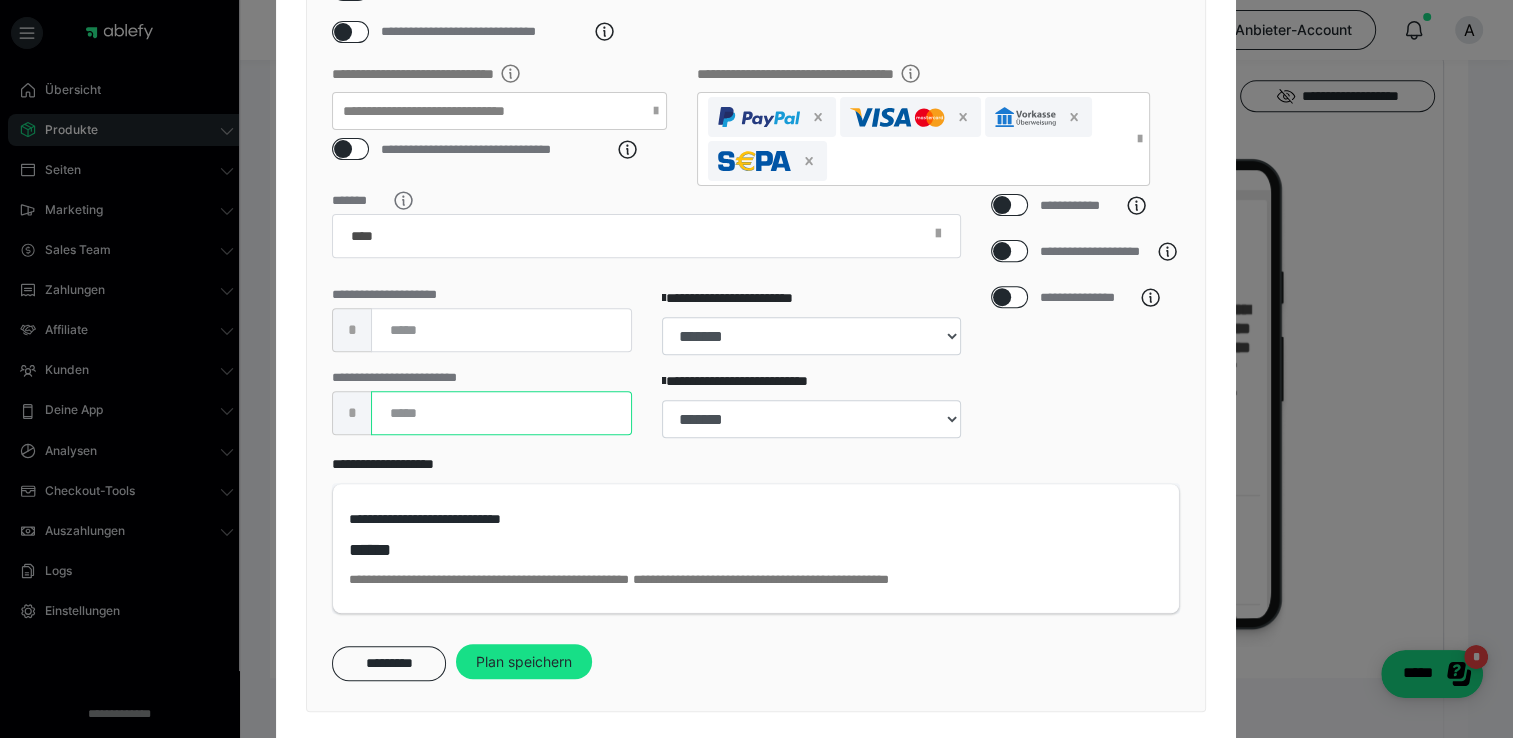 drag, startPoint x: 540, startPoint y: 440, endPoint x: 379, endPoint y: 450, distance: 161.31026 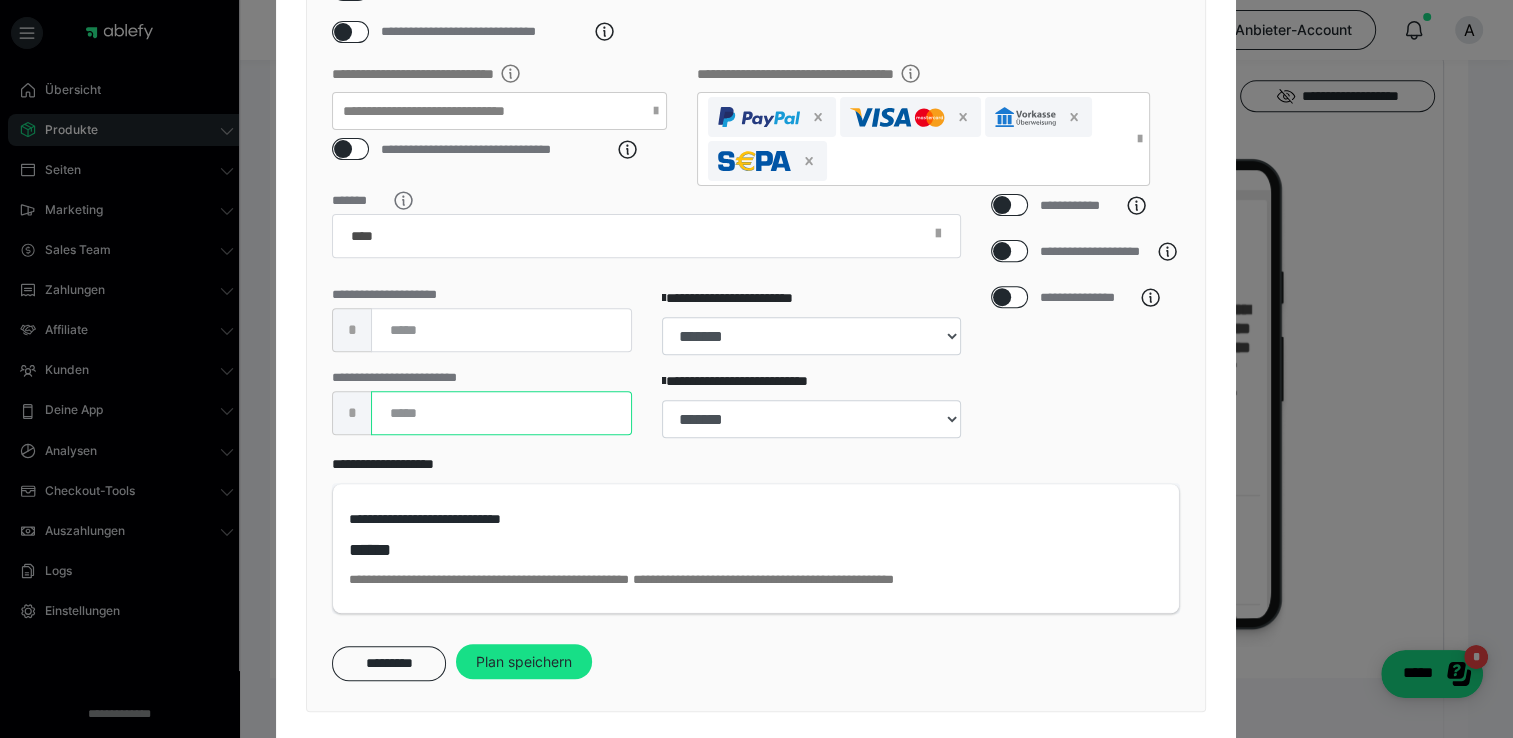 type on "***" 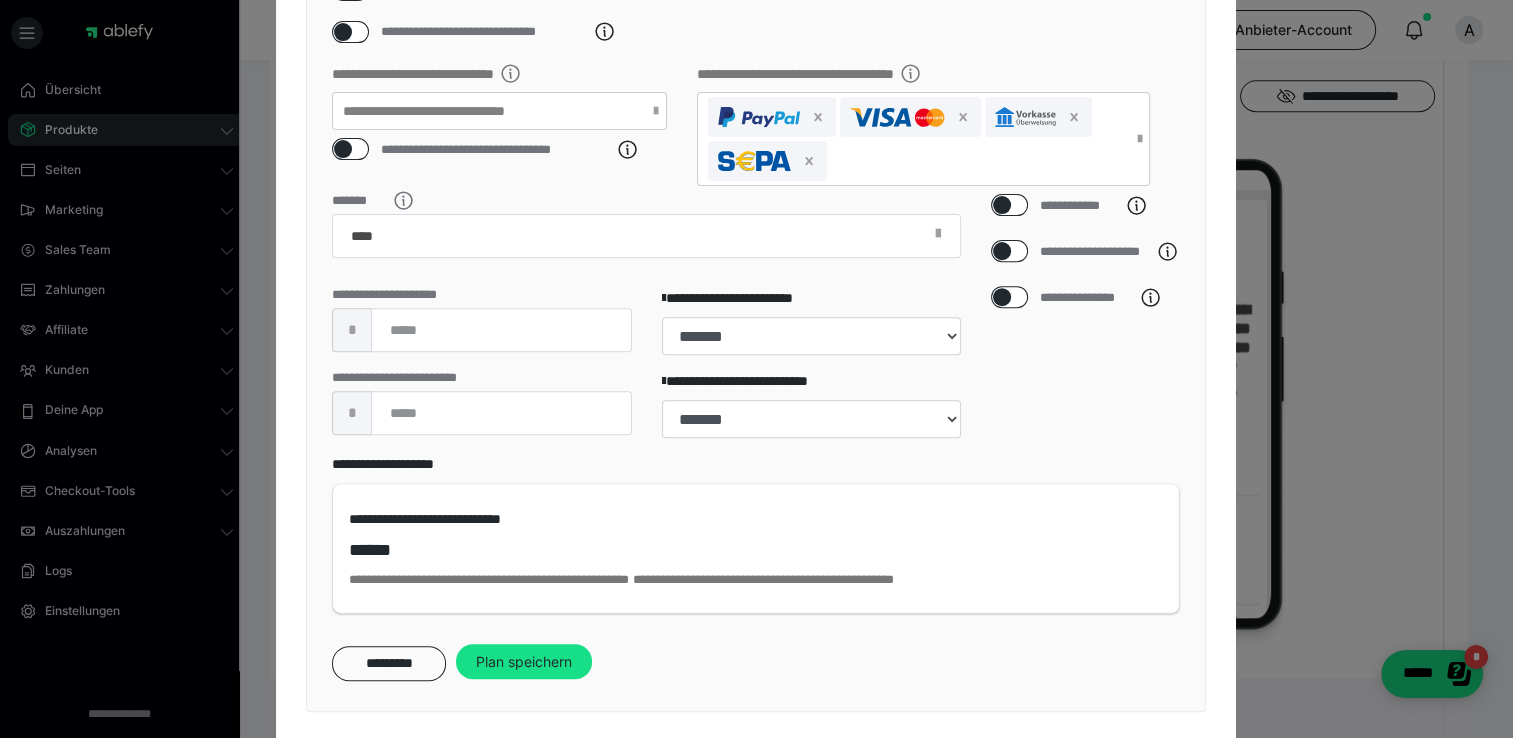 click on "**********" at bounding box center [481, 412] 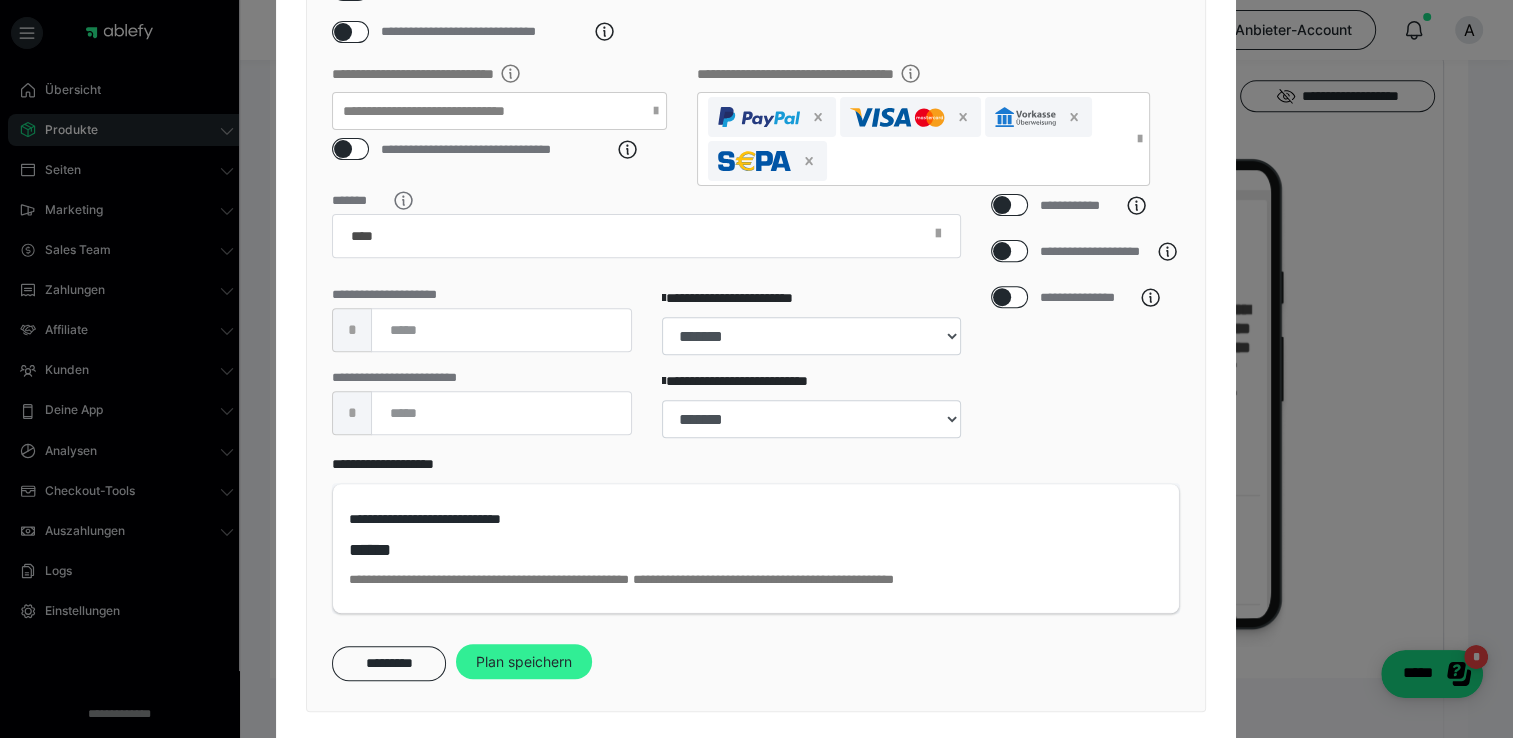 click on "Plan speichern" at bounding box center (524, 662) 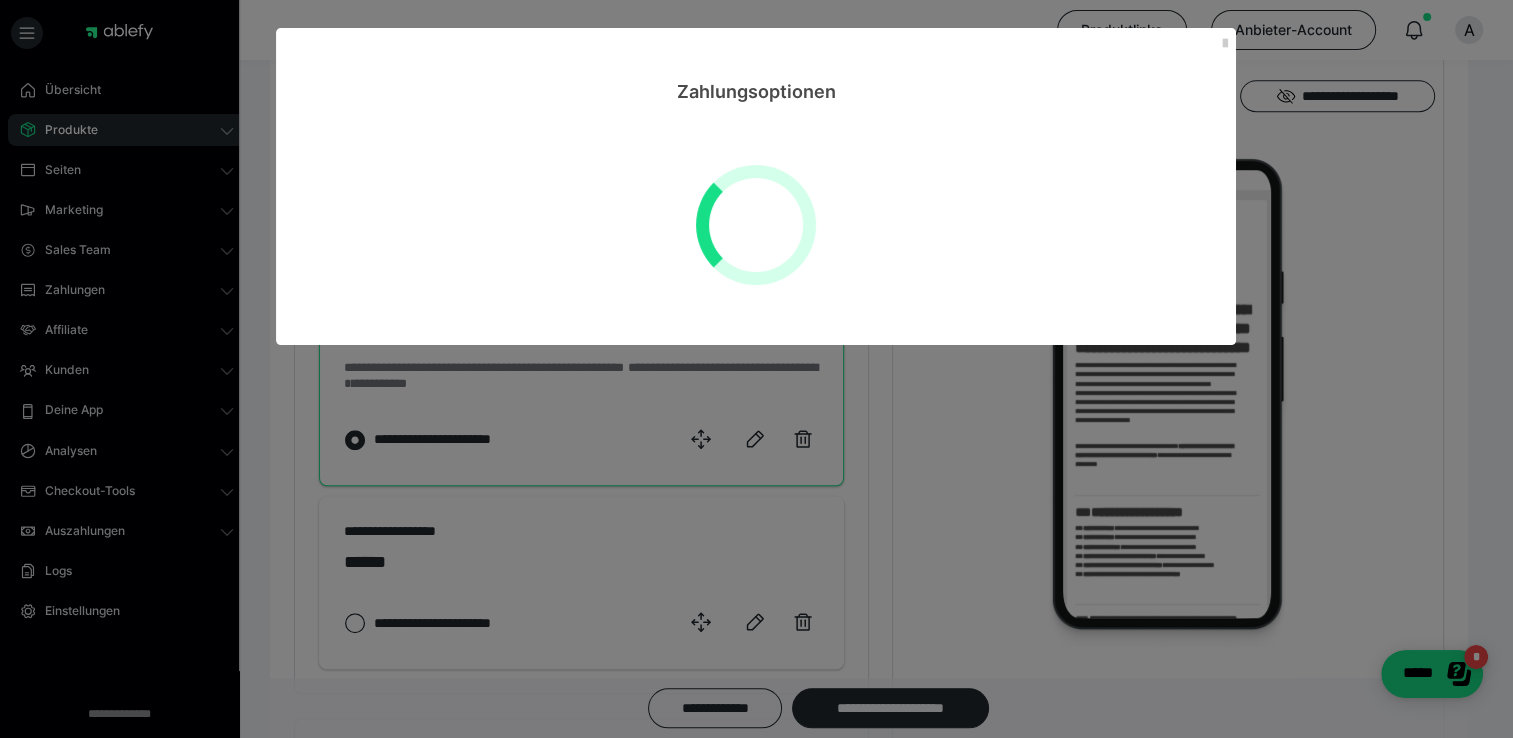 select on "**" 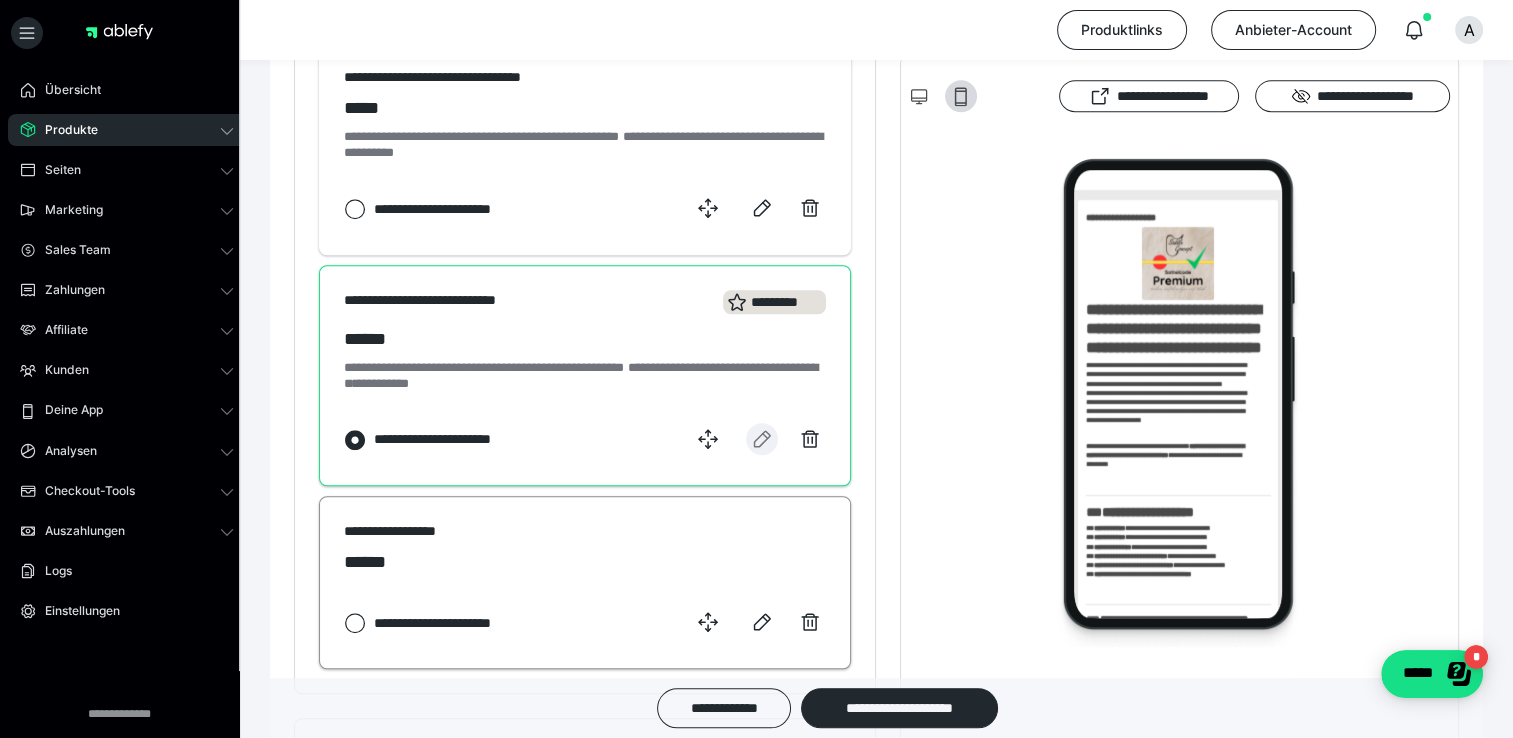 scroll, scrollTop: 1300, scrollLeft: 0, axis: vertical 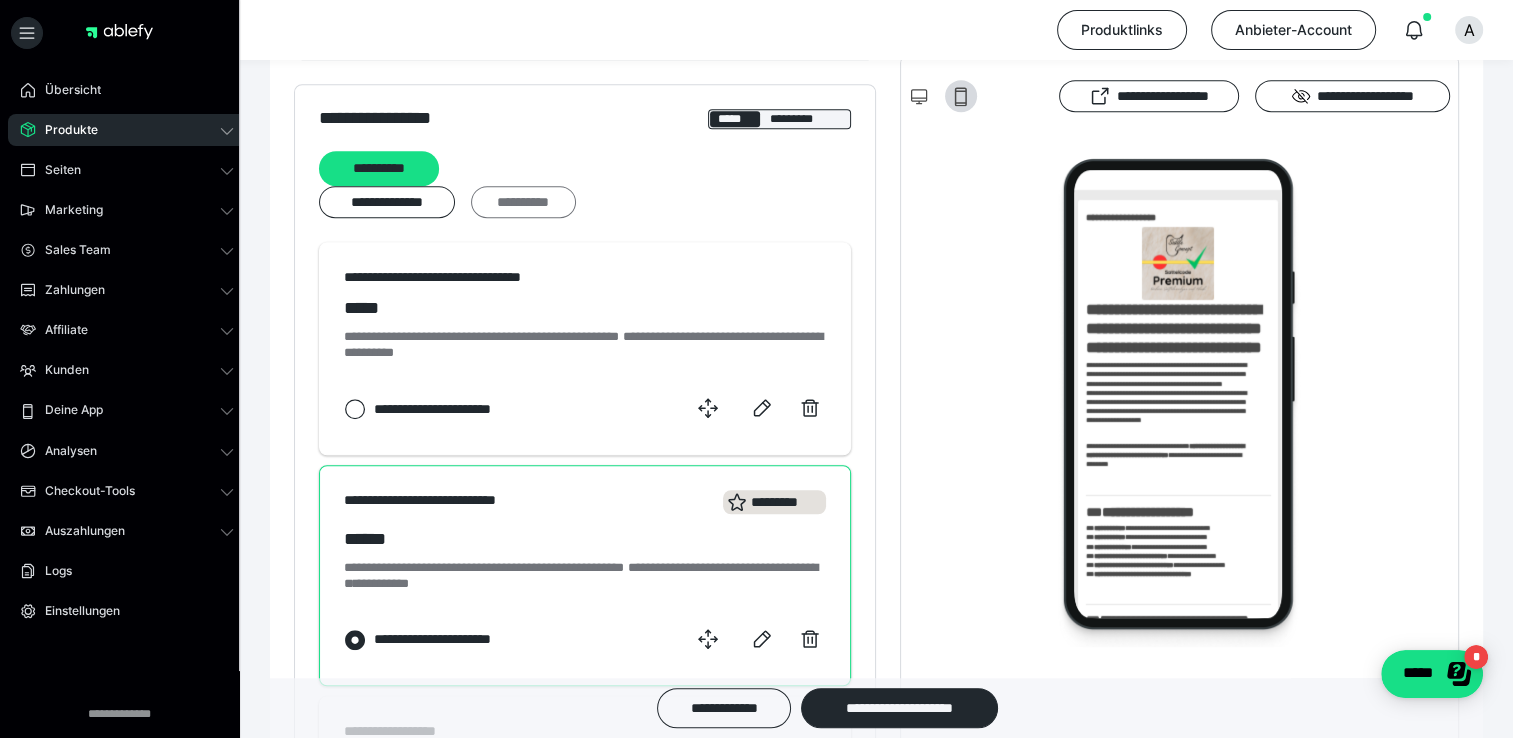click on "**********" at bounding box center (523, 202) 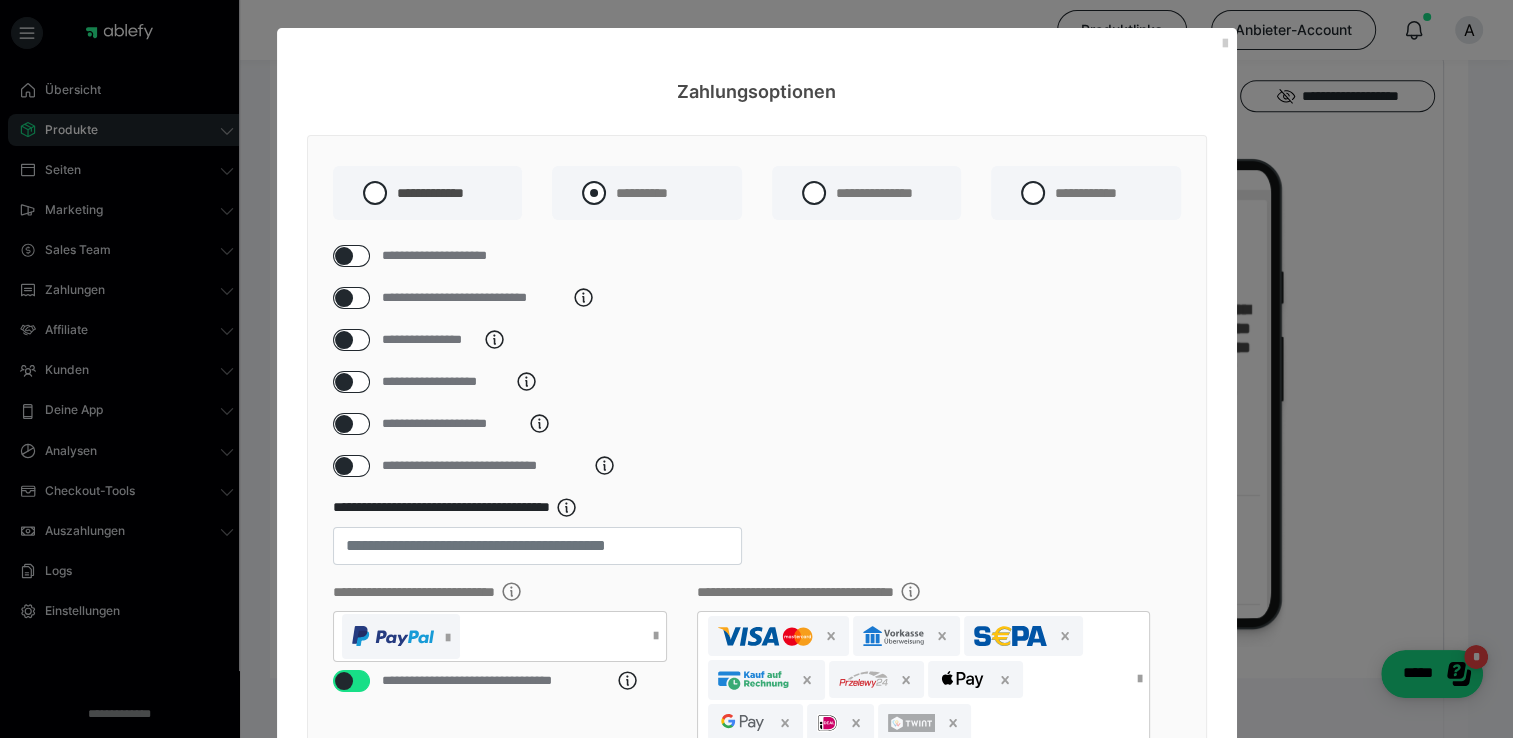 click at bounding box center (594, 193) 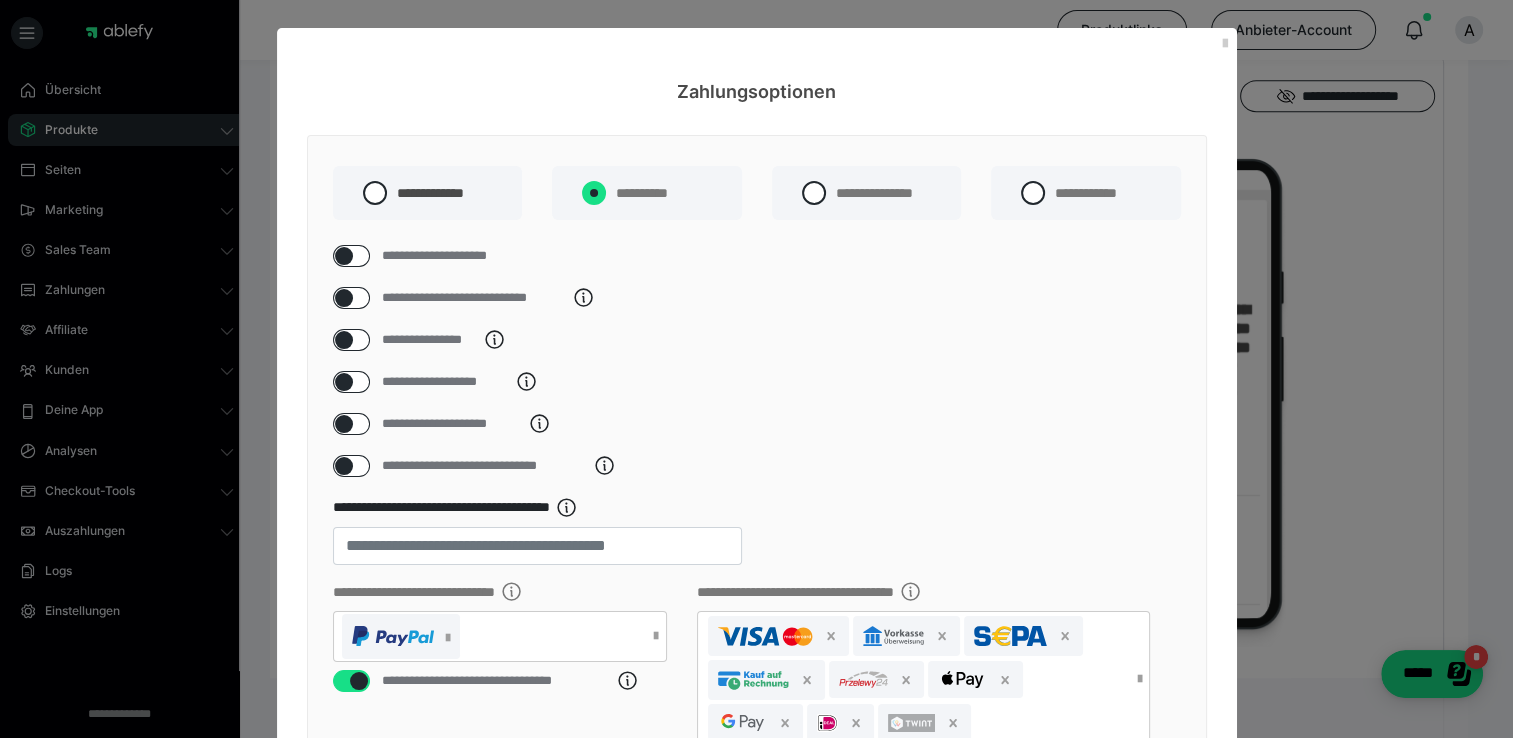 radio on "****" 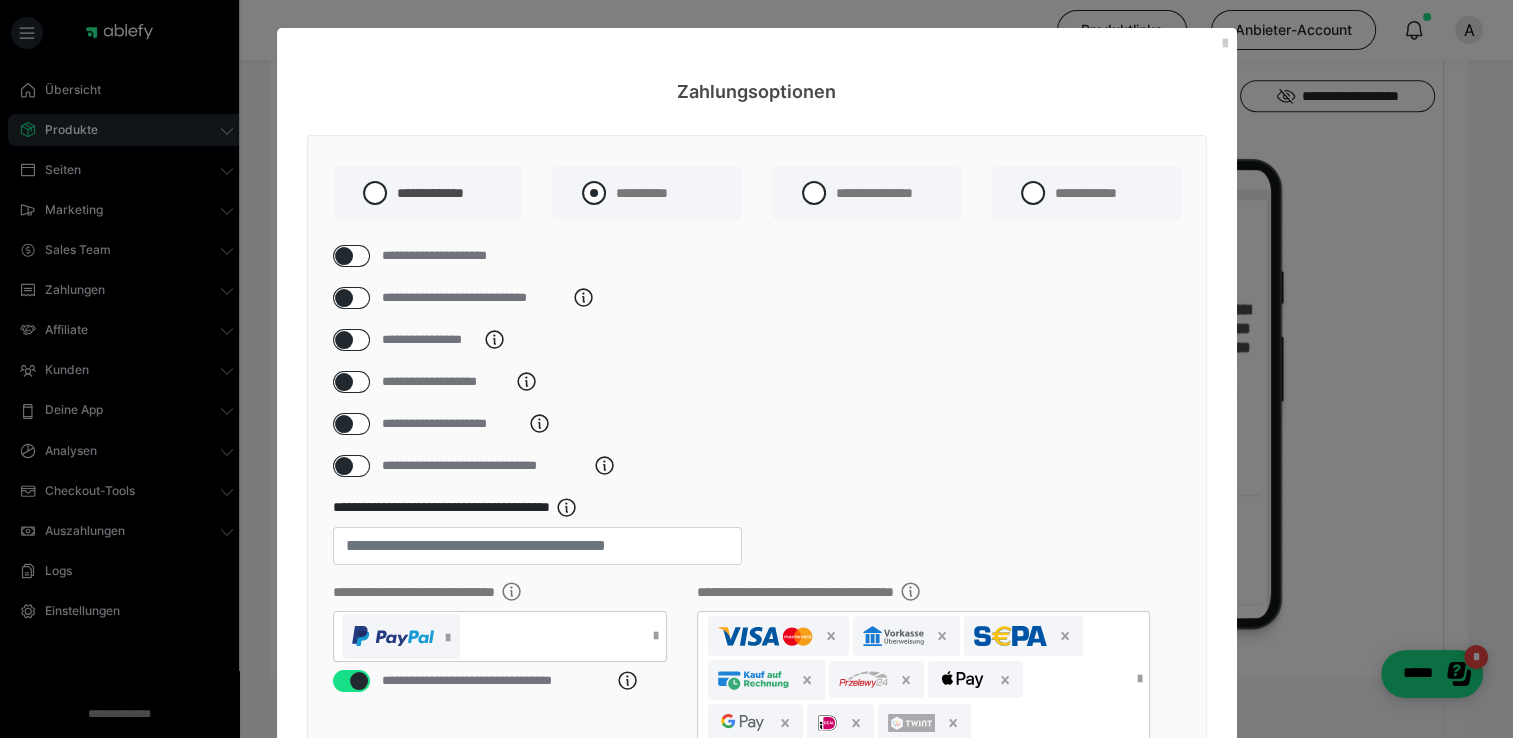 radio on "*****" 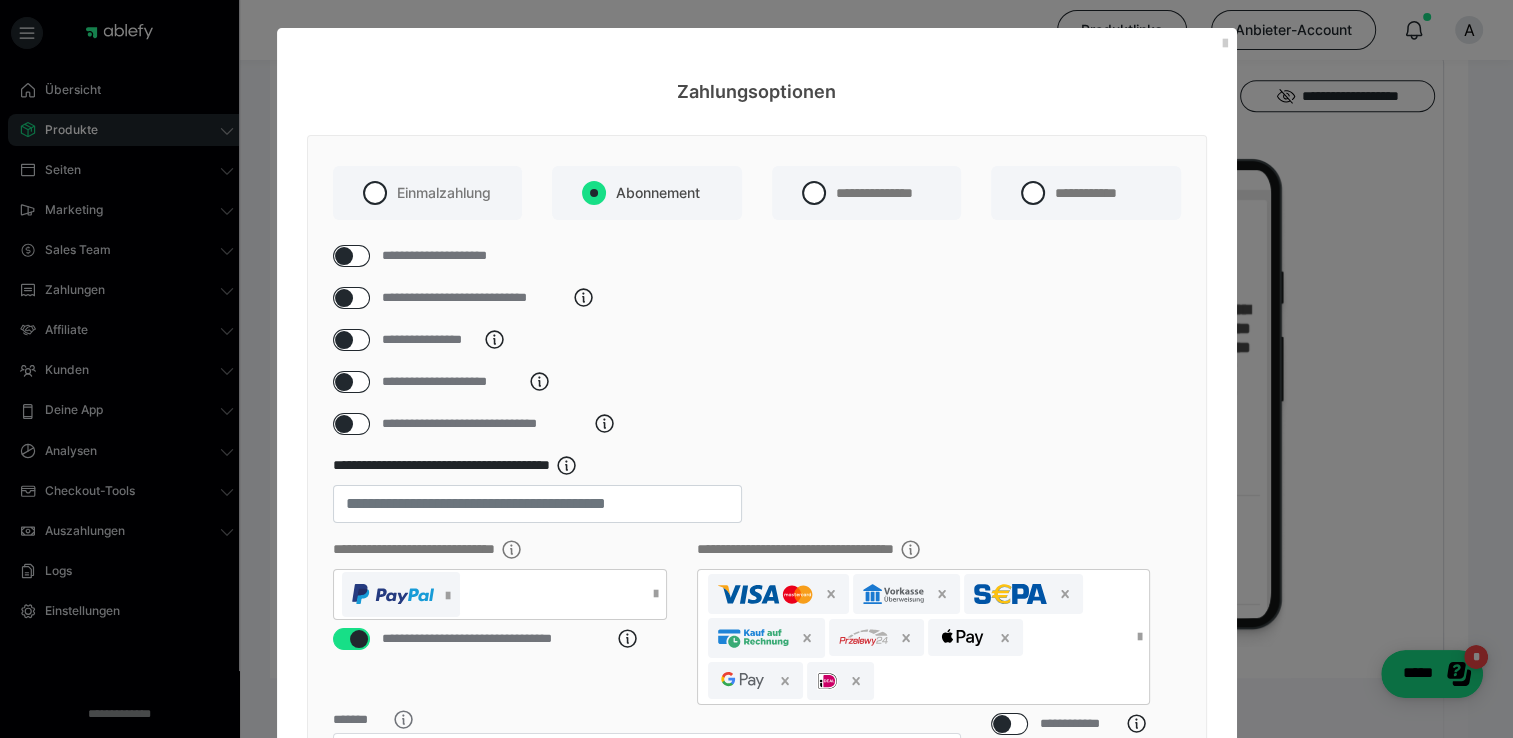 click at bounding box center [344, 256] 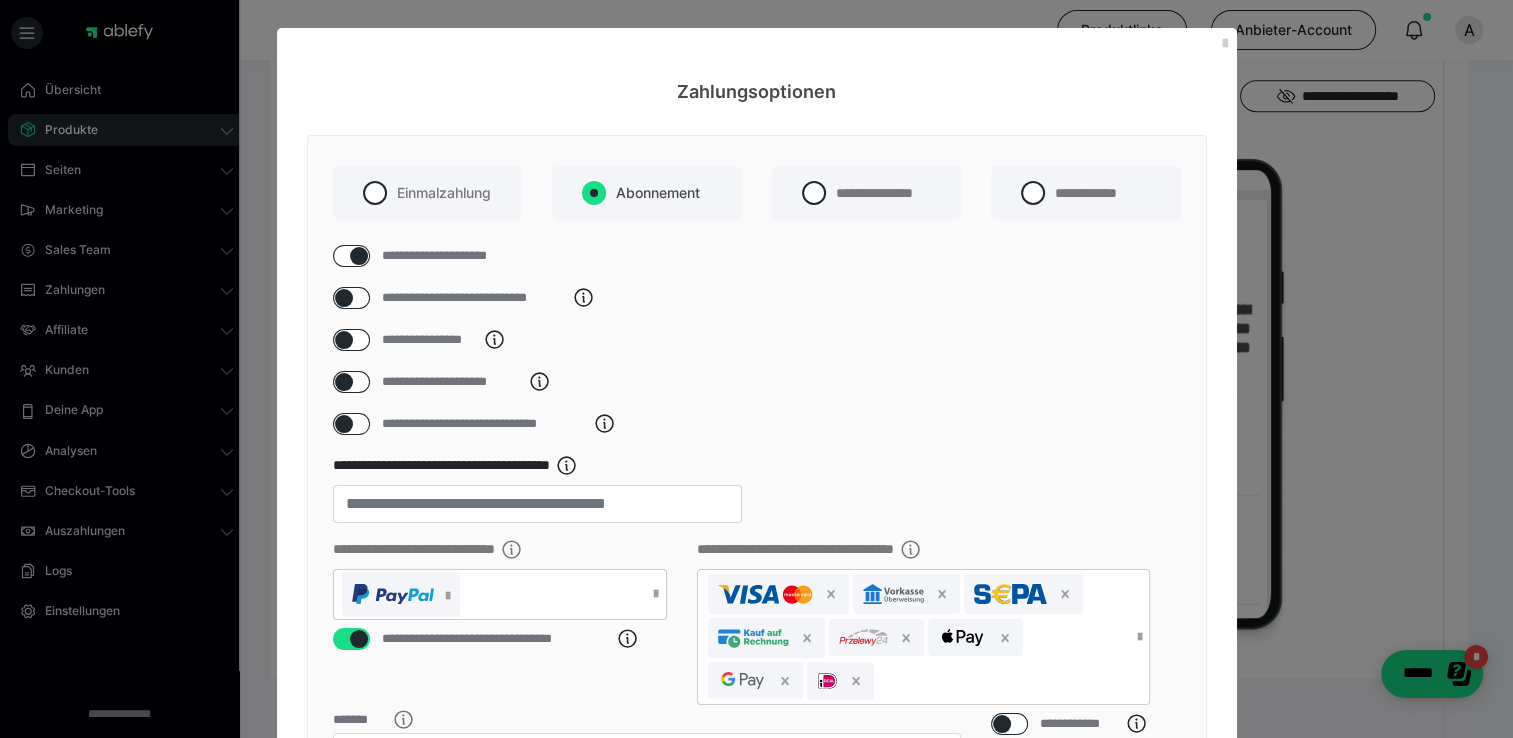 checkbox on "****" 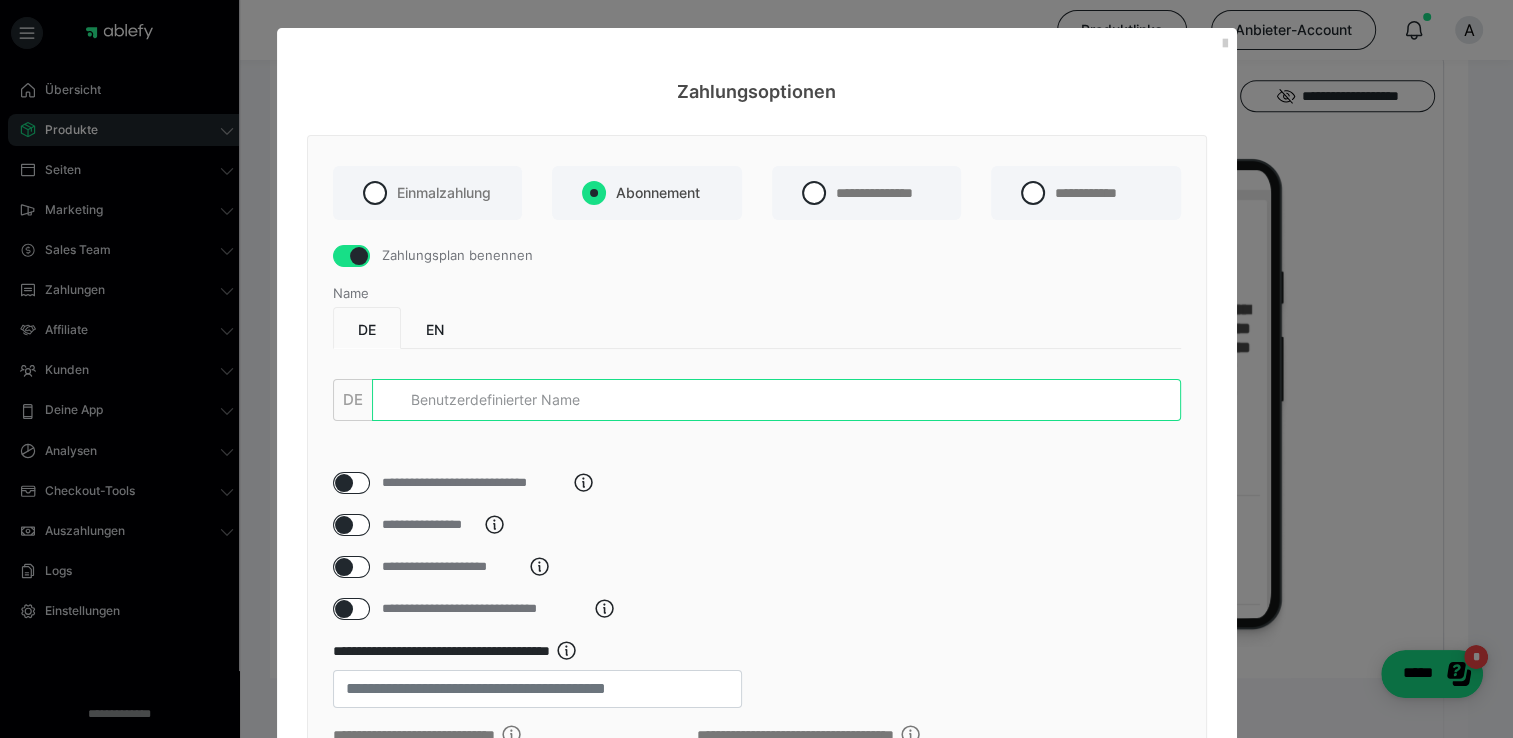 click at bounding box center (776, 400) 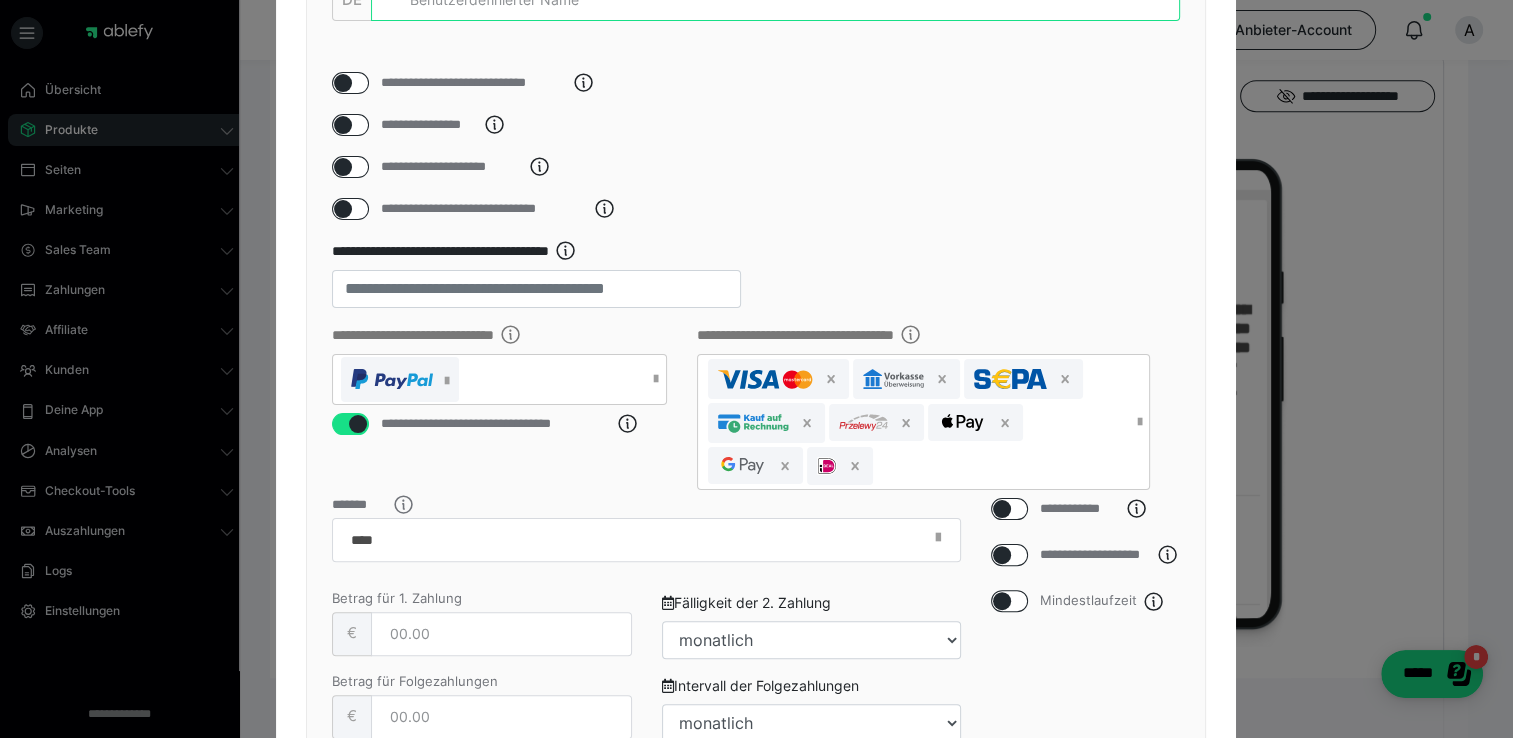 scroll, scrollTop: 300, scrollLeft: 0, axis: vertical 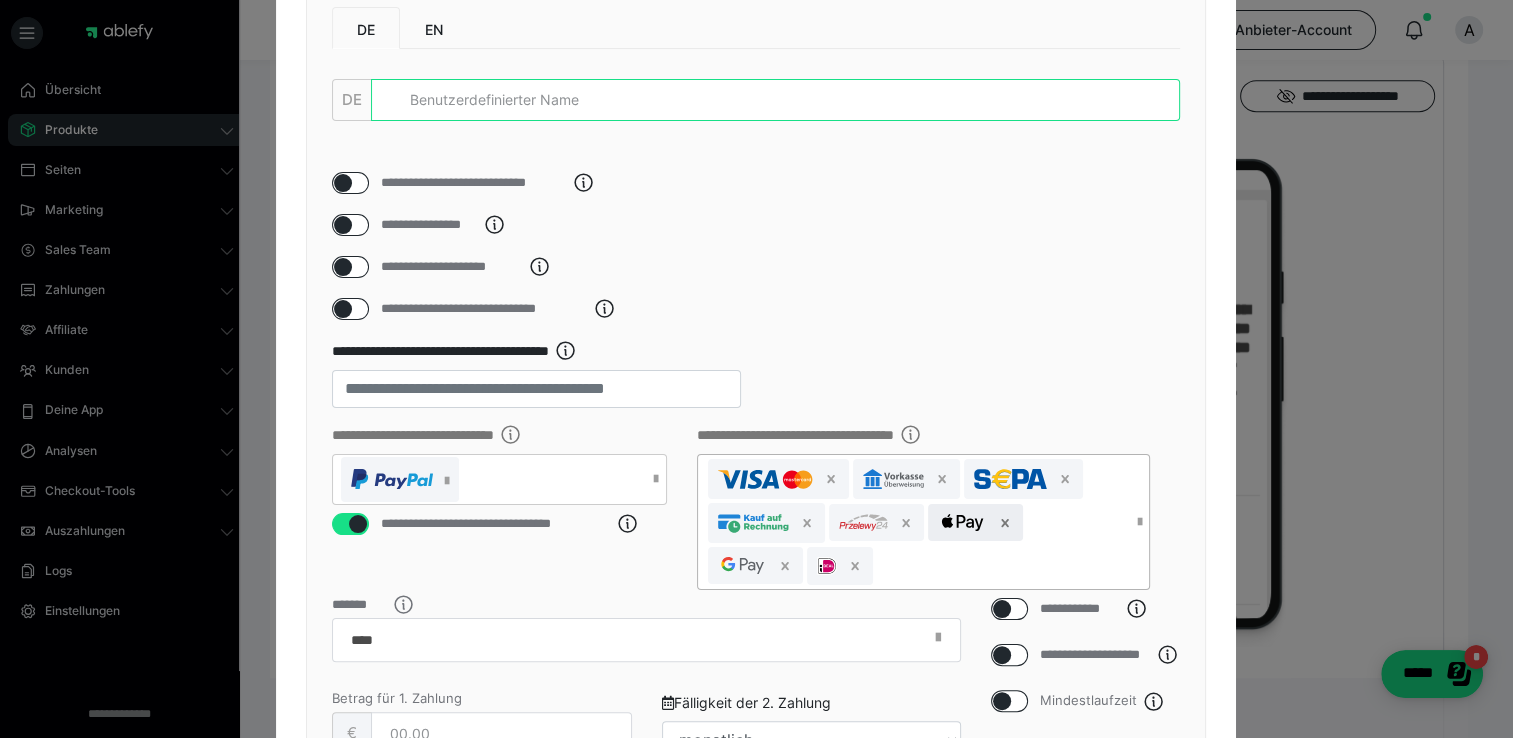 click 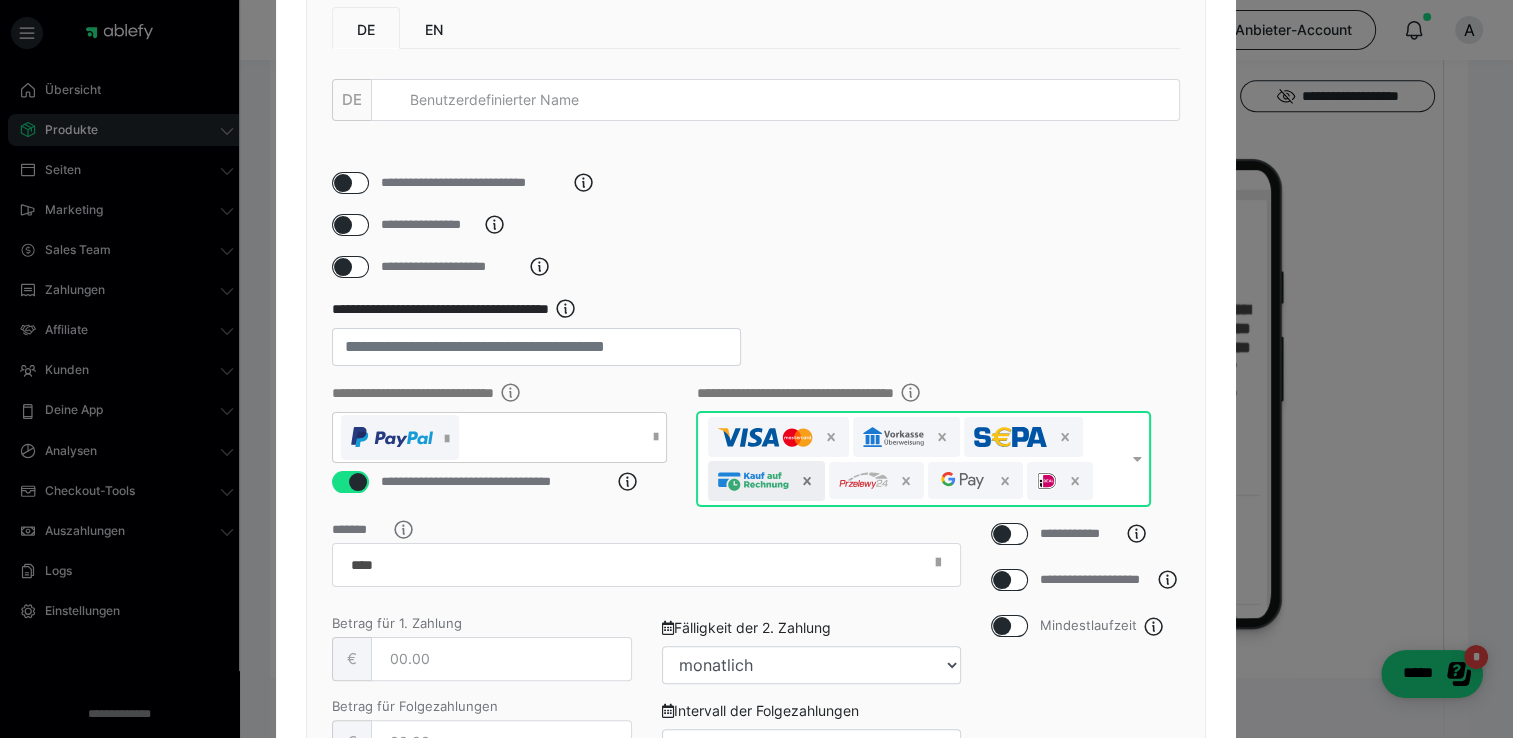 click 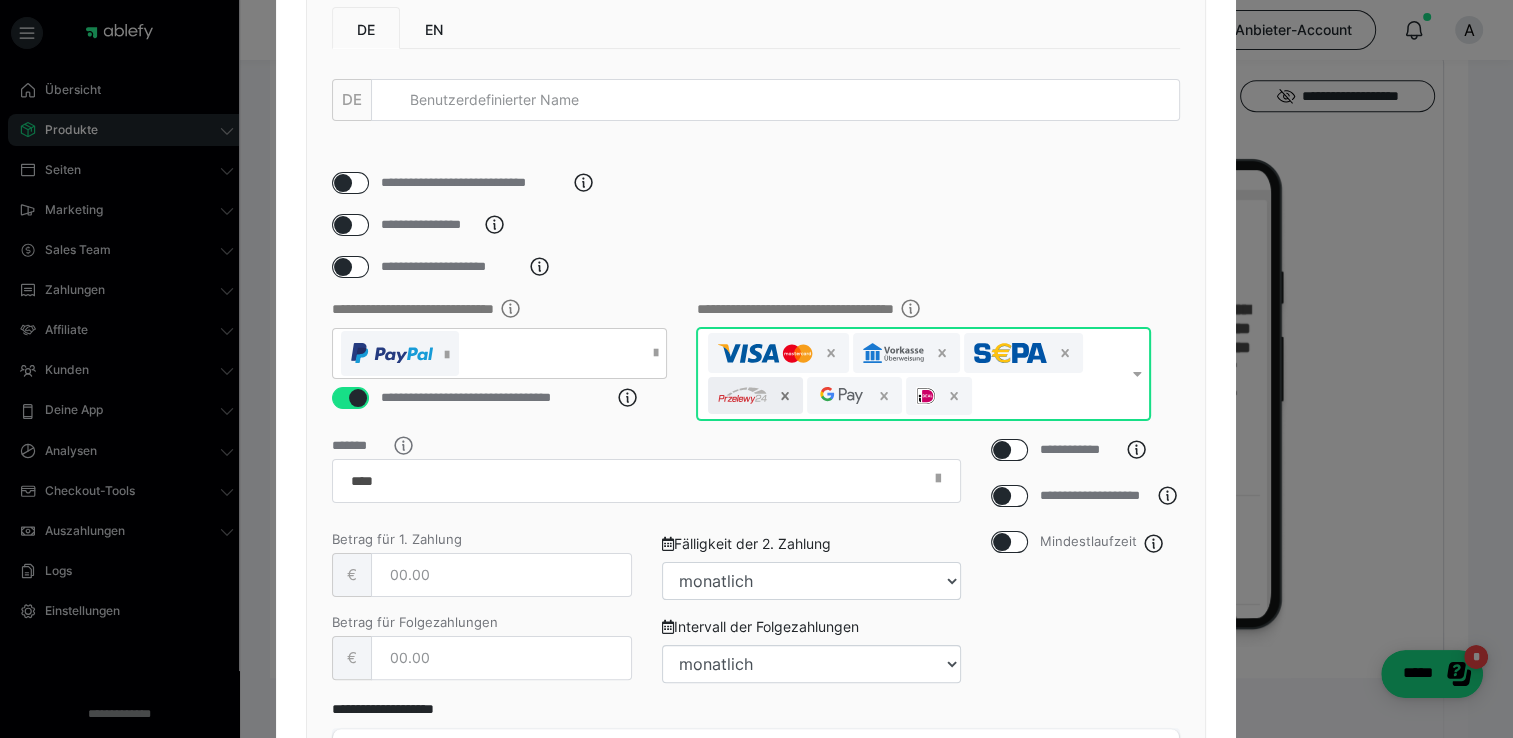 click 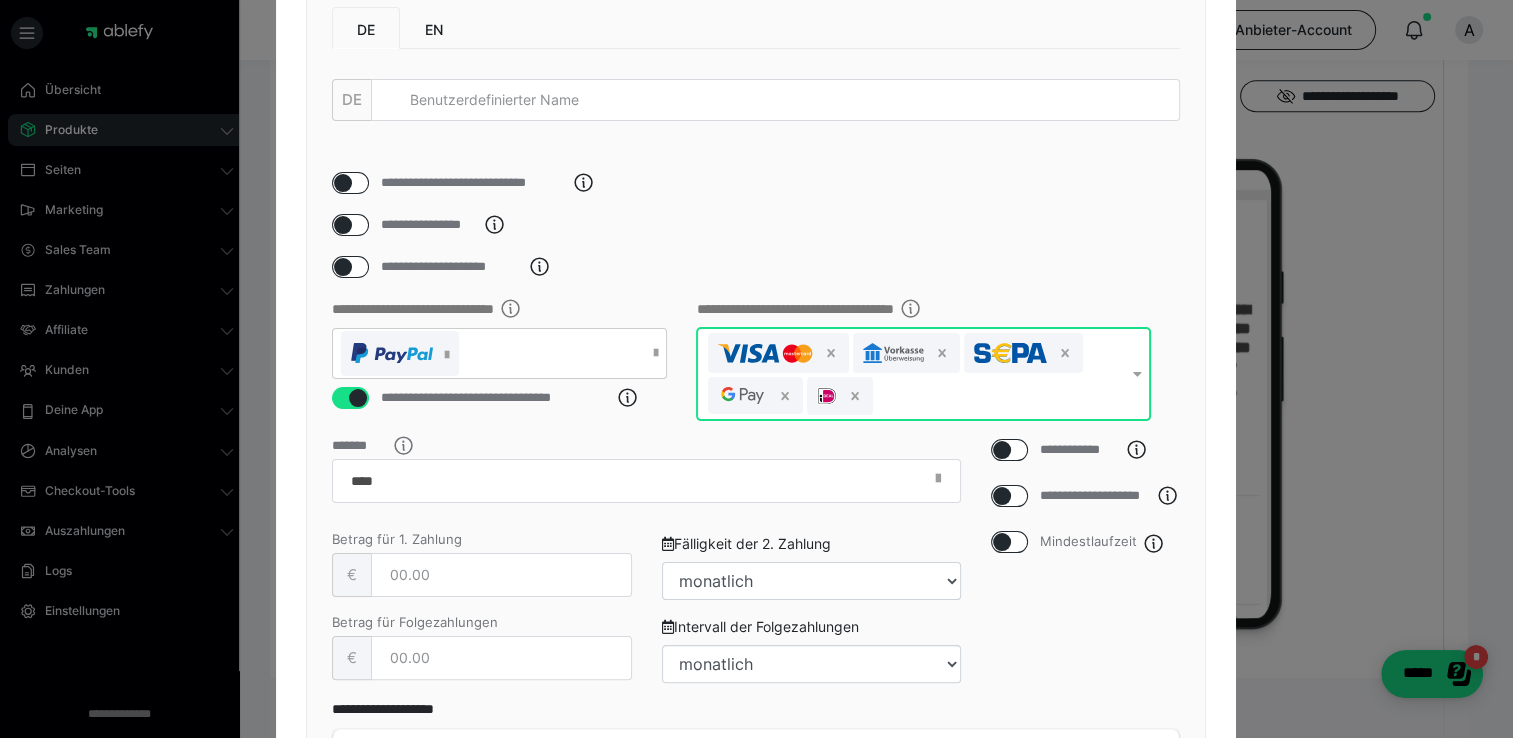 click 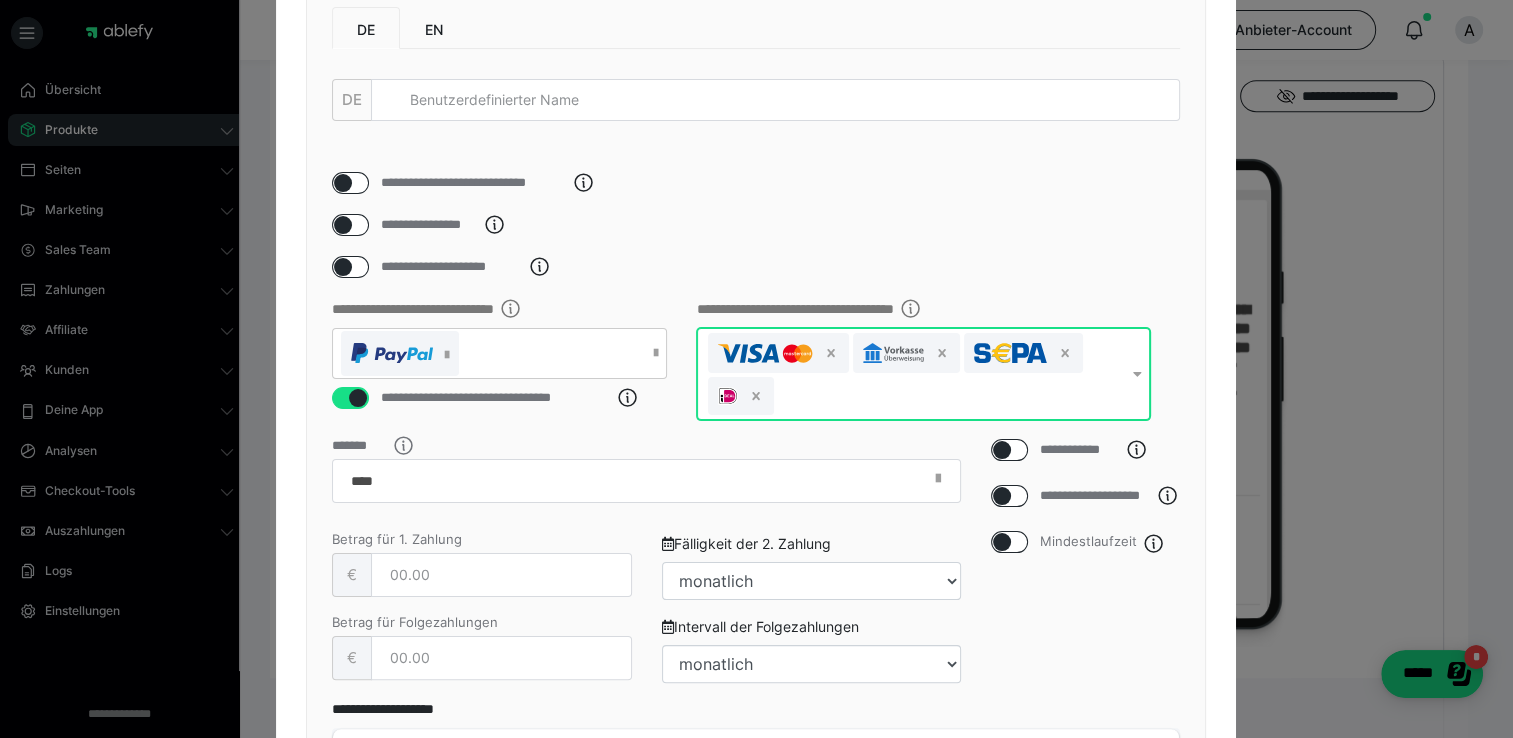 click 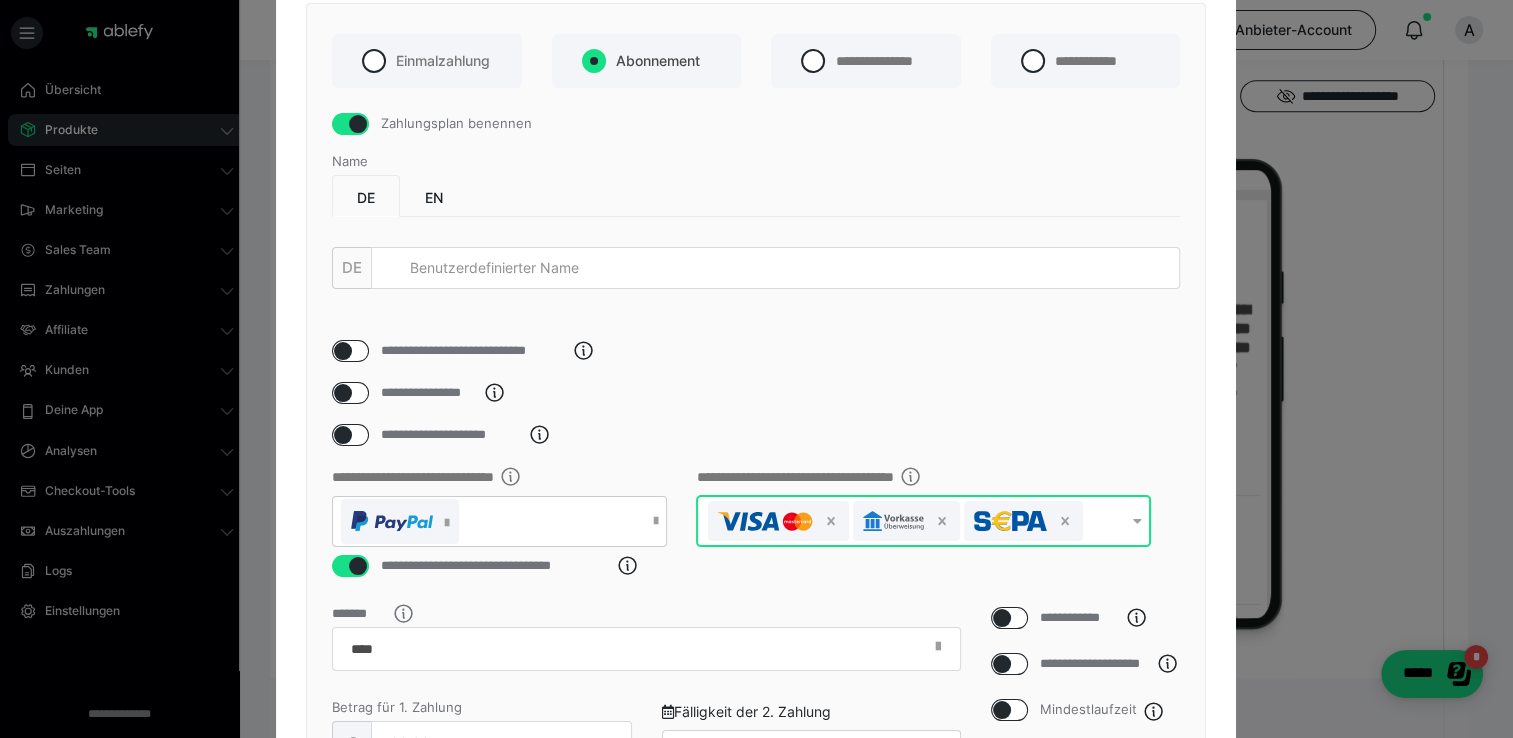 scroll, scrollTop: 100, scrollLeft: 0, axis: vertical 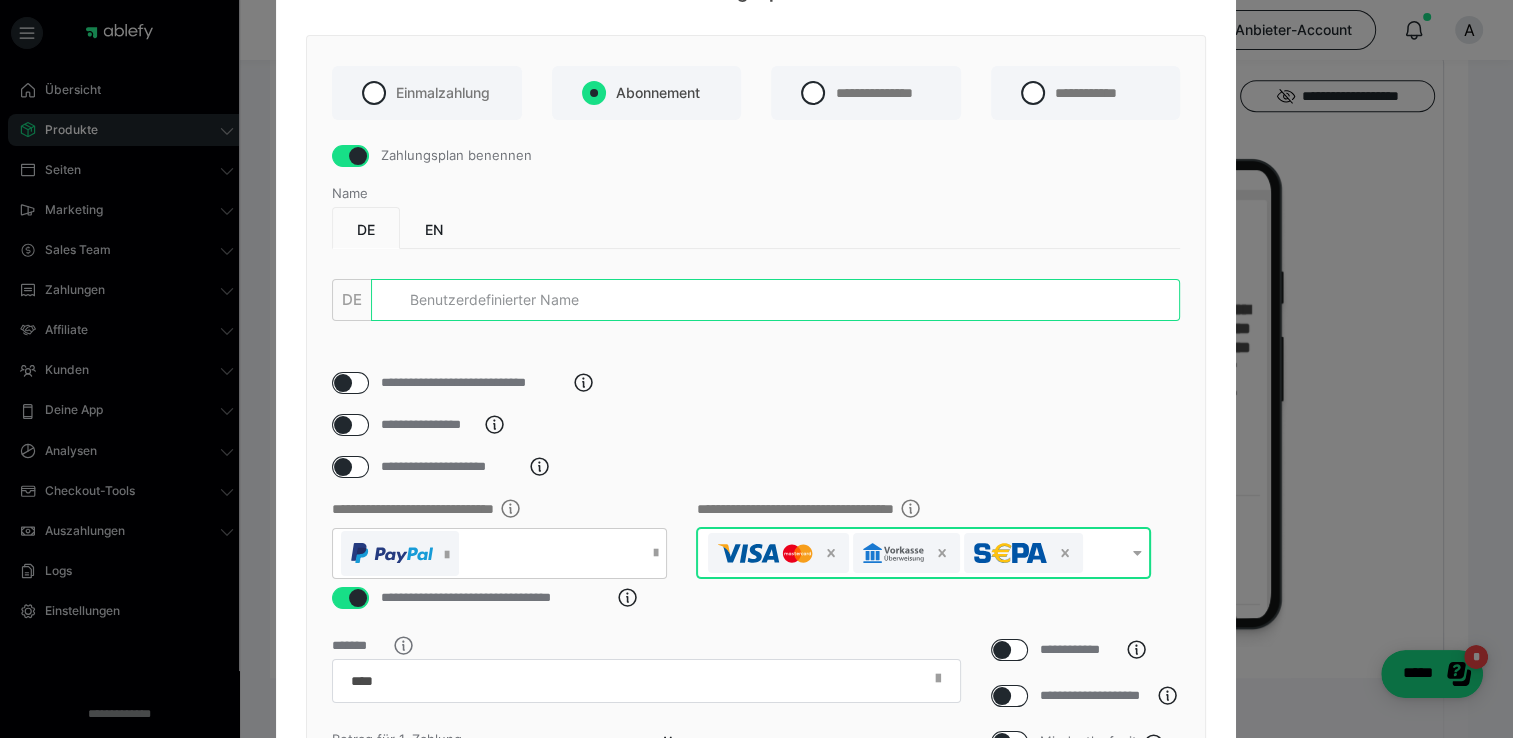 click at bounding box center (775, 300) 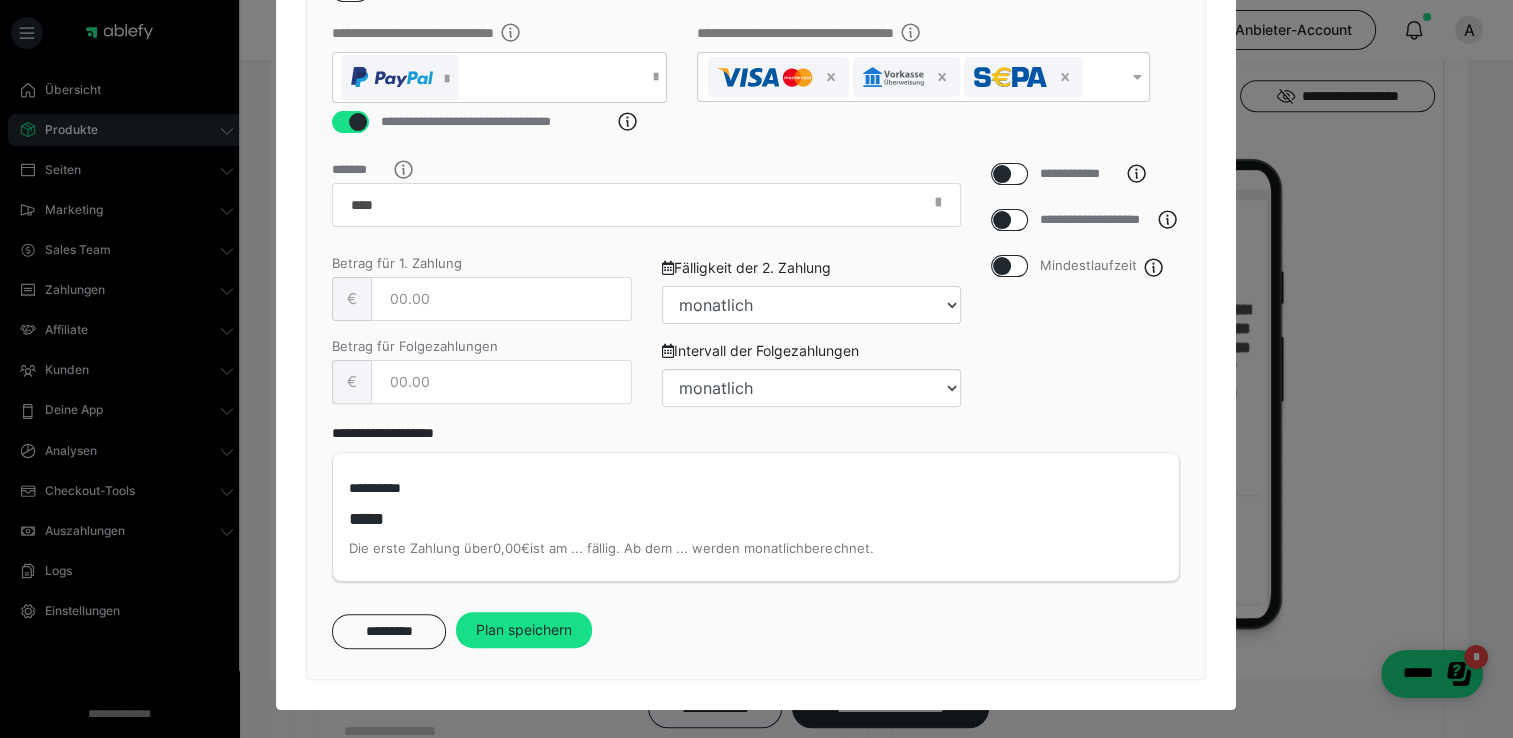 scroll, scrollTop: 595, scrollLeft: 0, axis: vertical 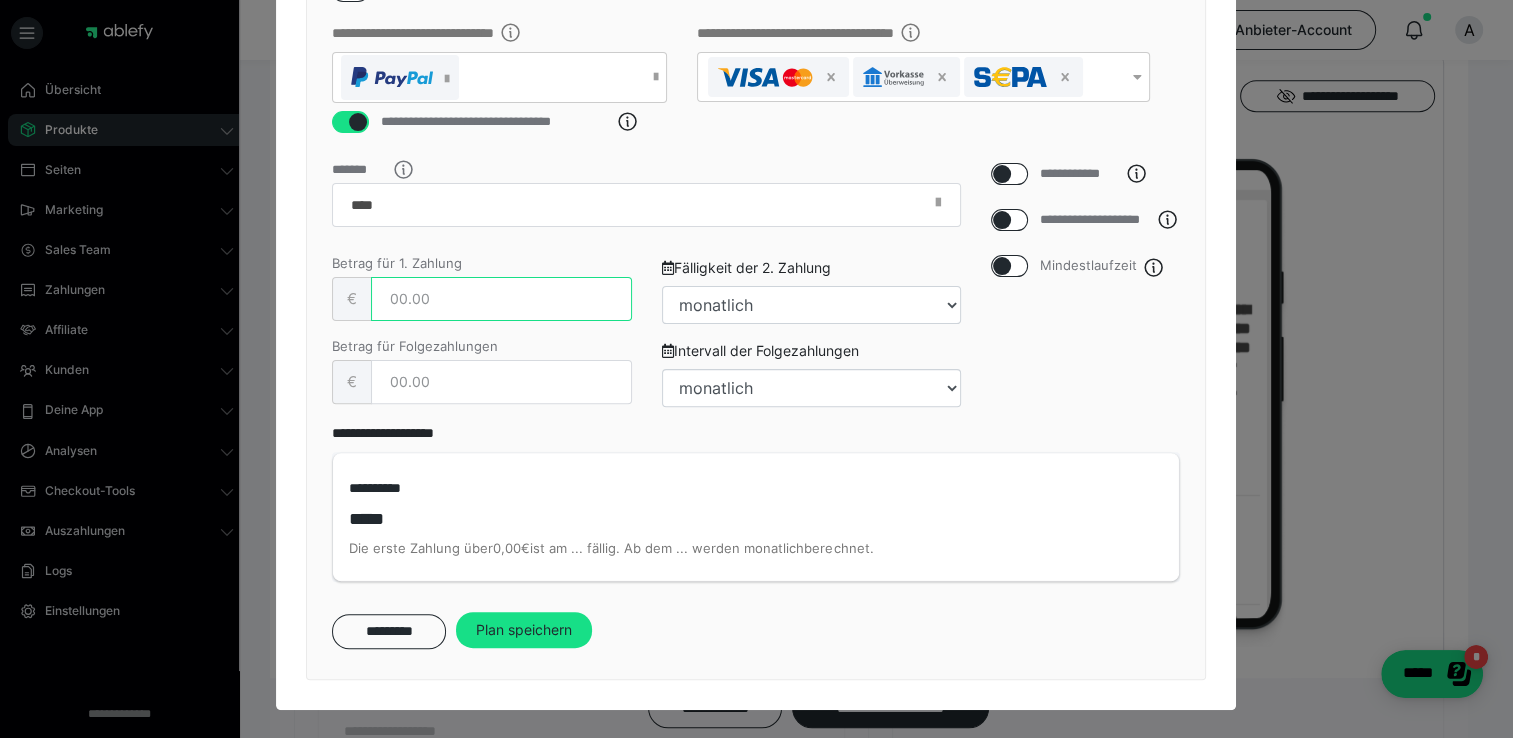click at bounding box center [501, 299] 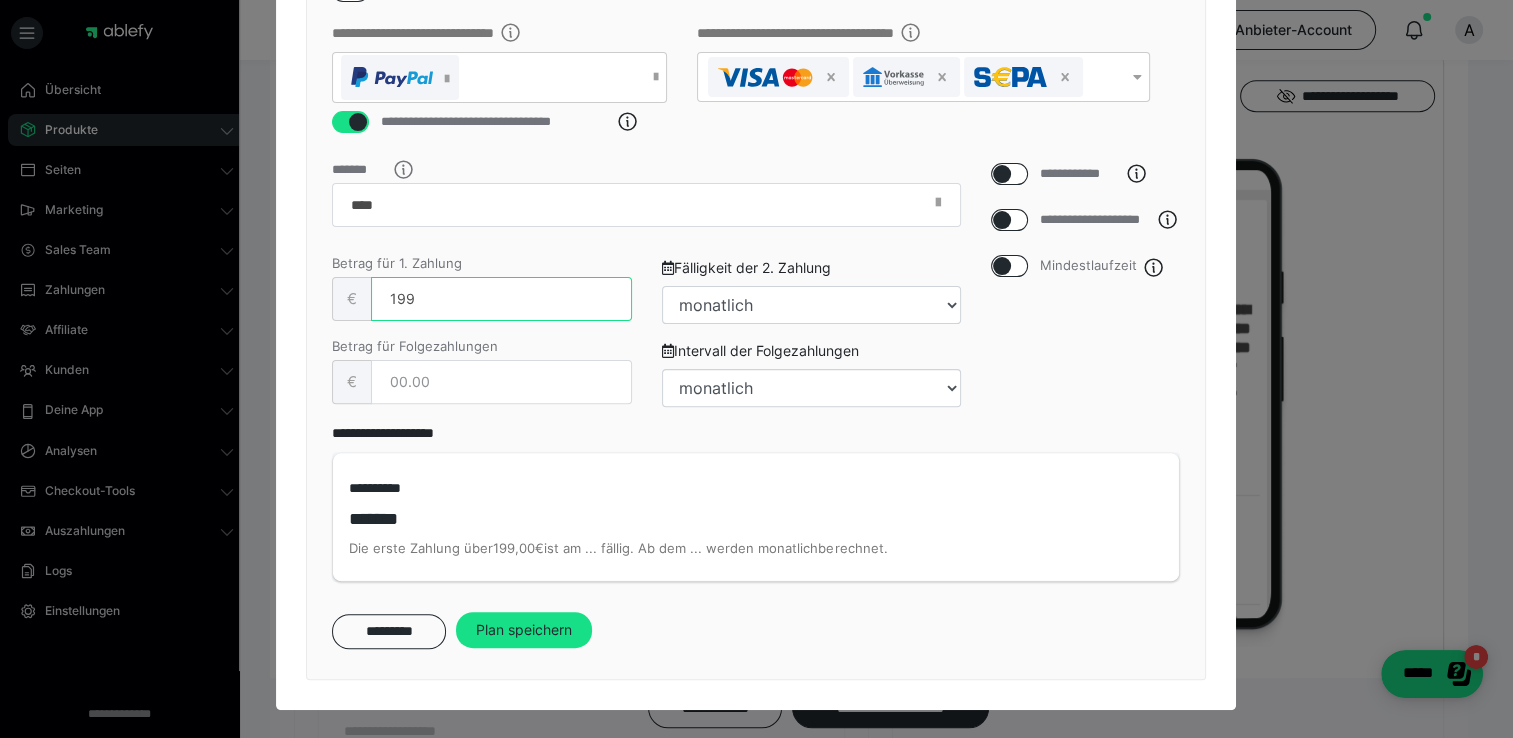 type on "199" 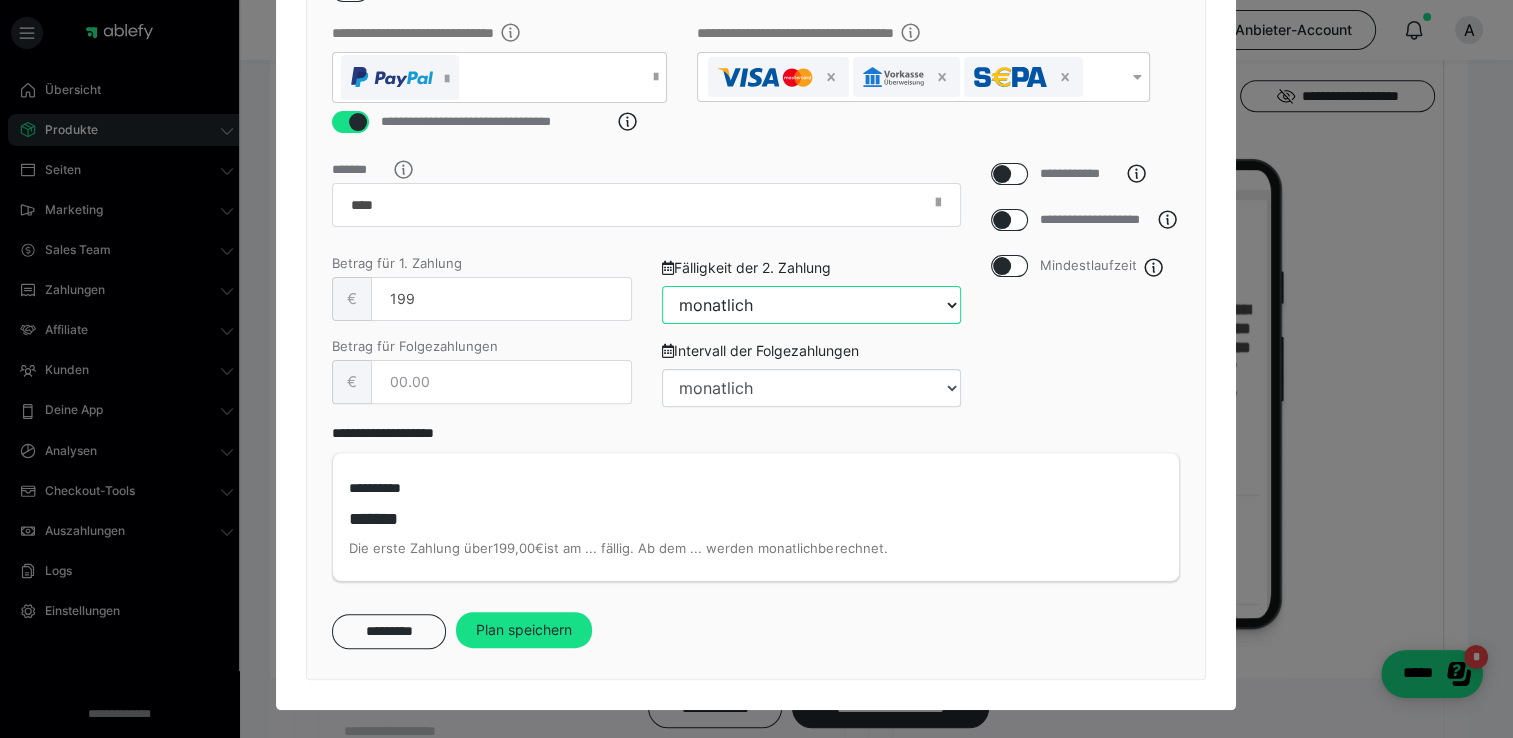 click on "täglich jeden 2. Tag jeden 3. Tag jeden 4. Tag jeden 5. Tag jeden 6. Tag wöchentlich jeden 8. Tag jeden 9. Tag jeden 10. Tag jeden 11. Tag jeden 12. Tag jeden 13. Tag 14-tägig jeden 15. Tag jeden 16. Tag jeden 17. Tag jeden 18. Tag jeden 19. Tag jeden 20. Tag jede 3. Woche jeden 22. Tag jeden 23. Tag jeden 24. Tag jeden 25. Tag jeden 26. Tag jeden 27. Tag jede 4. Woche monatlich jeden 2. Monat vierteljährlich jeden 4. Monat jeden 5. Monat halbjährlich jeden 7. Monat jeden 8. Monat jeden 9. Monat jeden 10. Monat jeden 11. Monat jährlich jedes 2. Jahr" at bounding box center (811, 305) 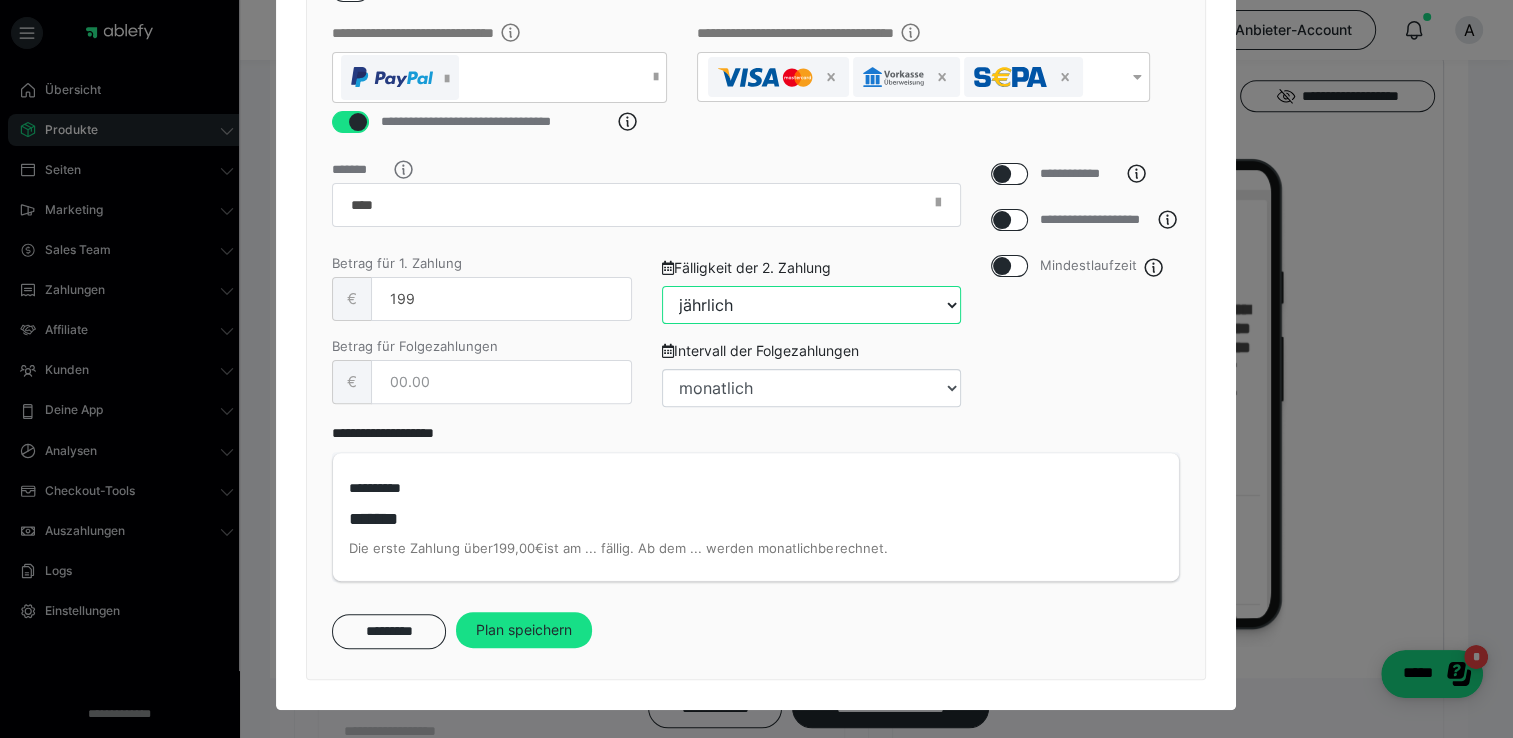 click on "täglich jeden 2. Tag jeden 3. Tag jeden 4. Tag jeden 5. Tag jeden 6. Tag wöchentlich jeden 8. Tag jeden 9. Tag jeden 10. Tag jeden 11. Tag jeden 12. Tag jeden 13. Tag 14-tägig jeden 15. Tag jeden 16. Tag jeden 17. Tag jeden 18. Tag jeden 19. Tag jeden 20. Tag jede 3. Woche jeden 22. Tag jeden 23. Tag jeden 24. Tag jeden 25. Tag jeden 26. Tag jeden 27. Tag jede 4. Woche monatlich jeden 2. Monat vierteljährlich jeden 4. Monat jeden 5. Monat halbjährlich jeden 7. Monat jeden 8. Monat jeden 9. Monat jeden 10. Monat jeden 11. Monat jährlich jedes 2. Jahr" at bounding box center (811, 305) 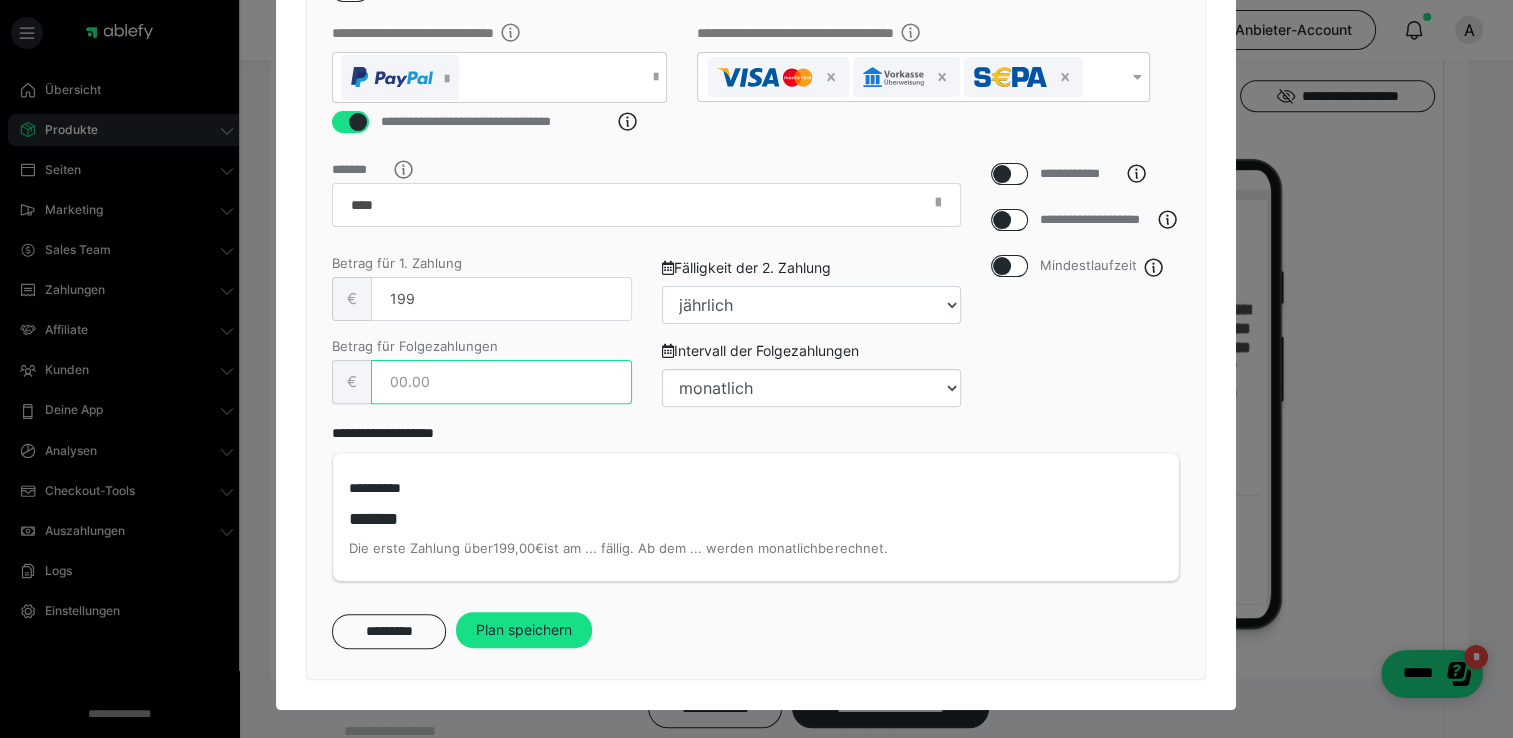 click at bounding box center [501, 382] 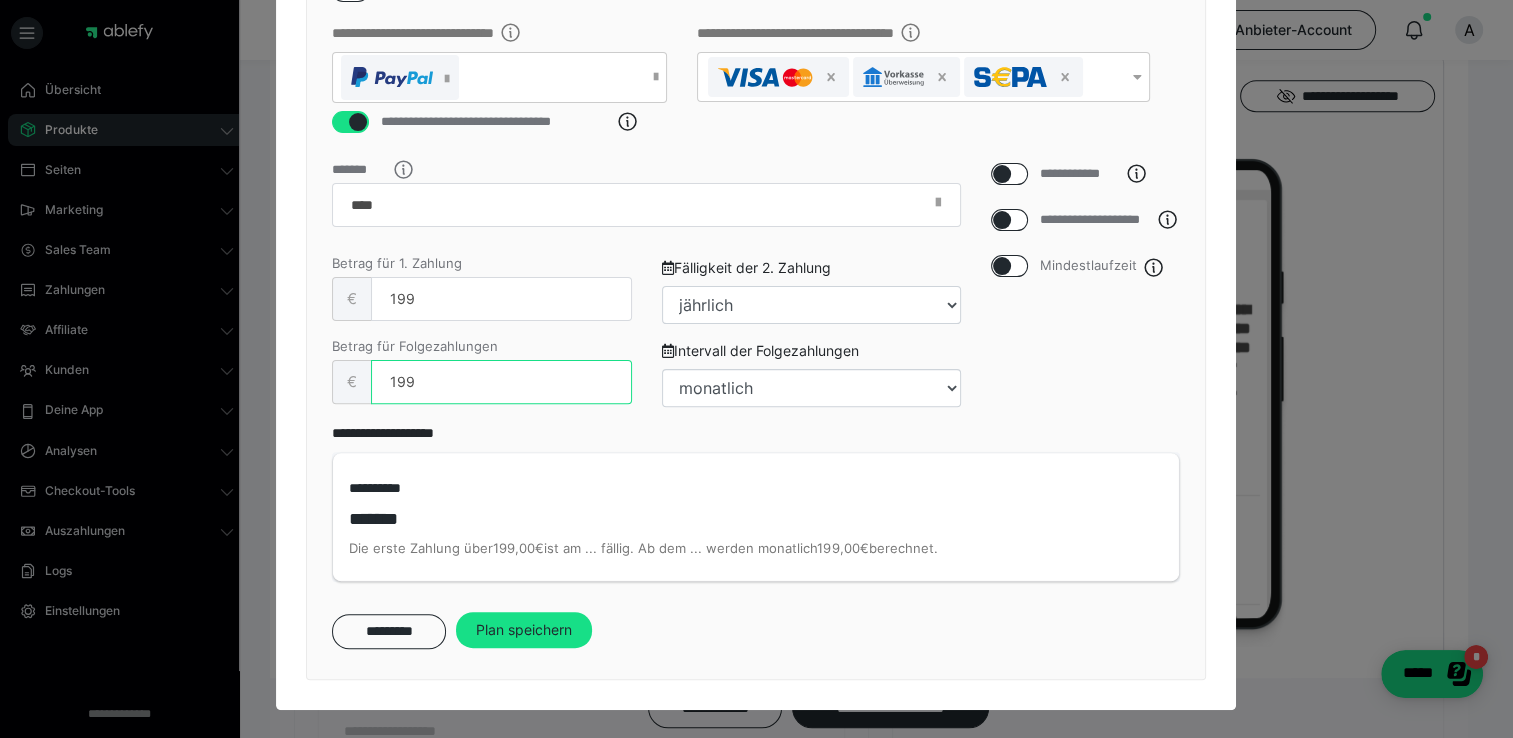 type on "199" 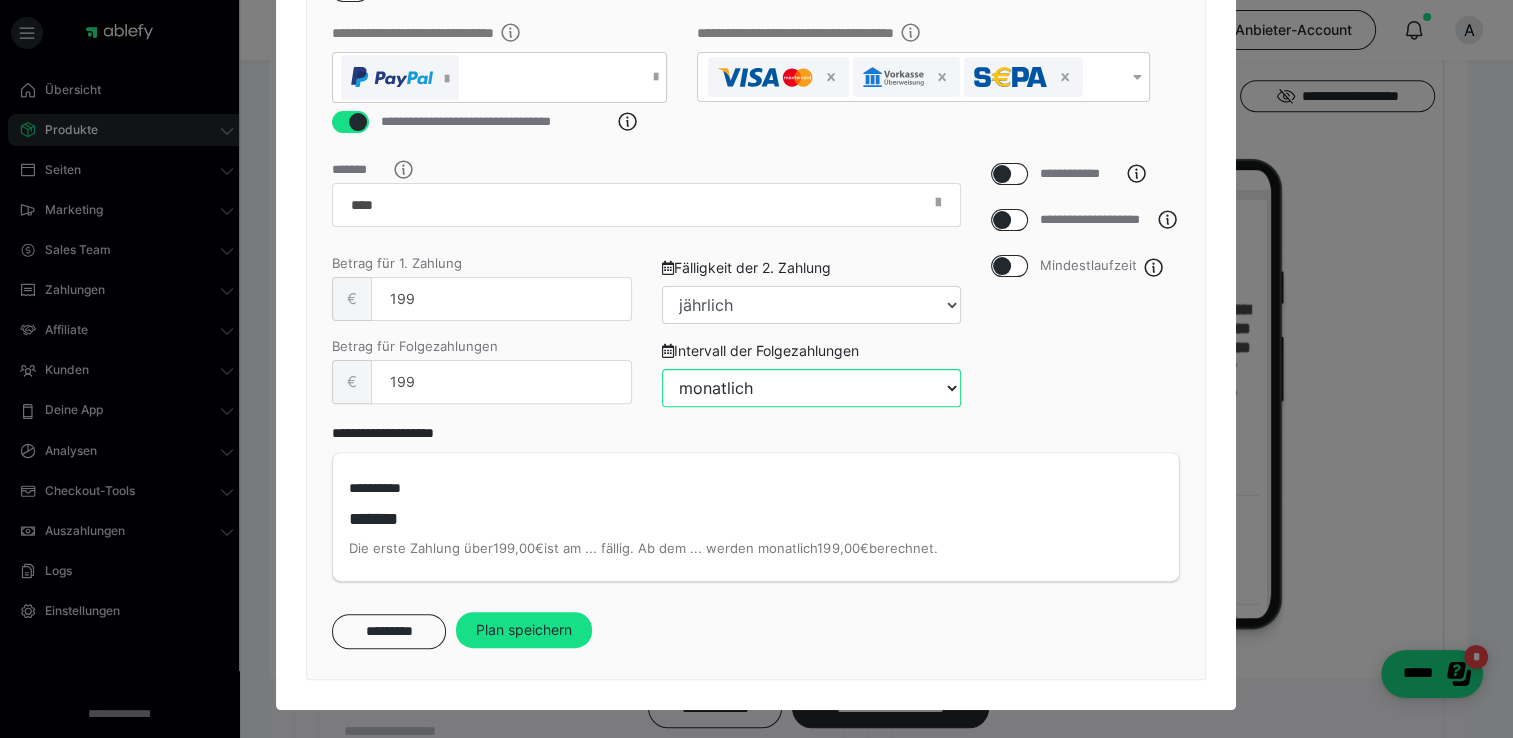 click on "täglich jeden 2. Tag jeden 3. Tag jeden 4. Tag jeden 5. Tag jeden 6. Tag wöchentlich jeden 8. Tag jeden 9. Tag jeden 10. Tag jeden 11. Tag jeden 12. Tag jeden 13. Tag 14-tägig jeden 15. Tag jeden 16. Tag jeden 17. Tag jeden 18. Tag jeden 19. Tag jeden 20. Tag jede 3. Woche jeden 22. Tag jeden 23. Tag jeden 24. Tag jeden 25. Tag jeden 26. Tag jeden 27. Tag jede 4. Woche monatlich jeden 2. Monat vierteljährlich jeden 4. Monat jeden 5. Monat halbjährlich jeden 7. Monat jeden 8. Monat jeden 9. Monat jeden 10. Monat jeden 11. Monat jährlich jedes 2. Jahr" at bounding box center (811, 388) 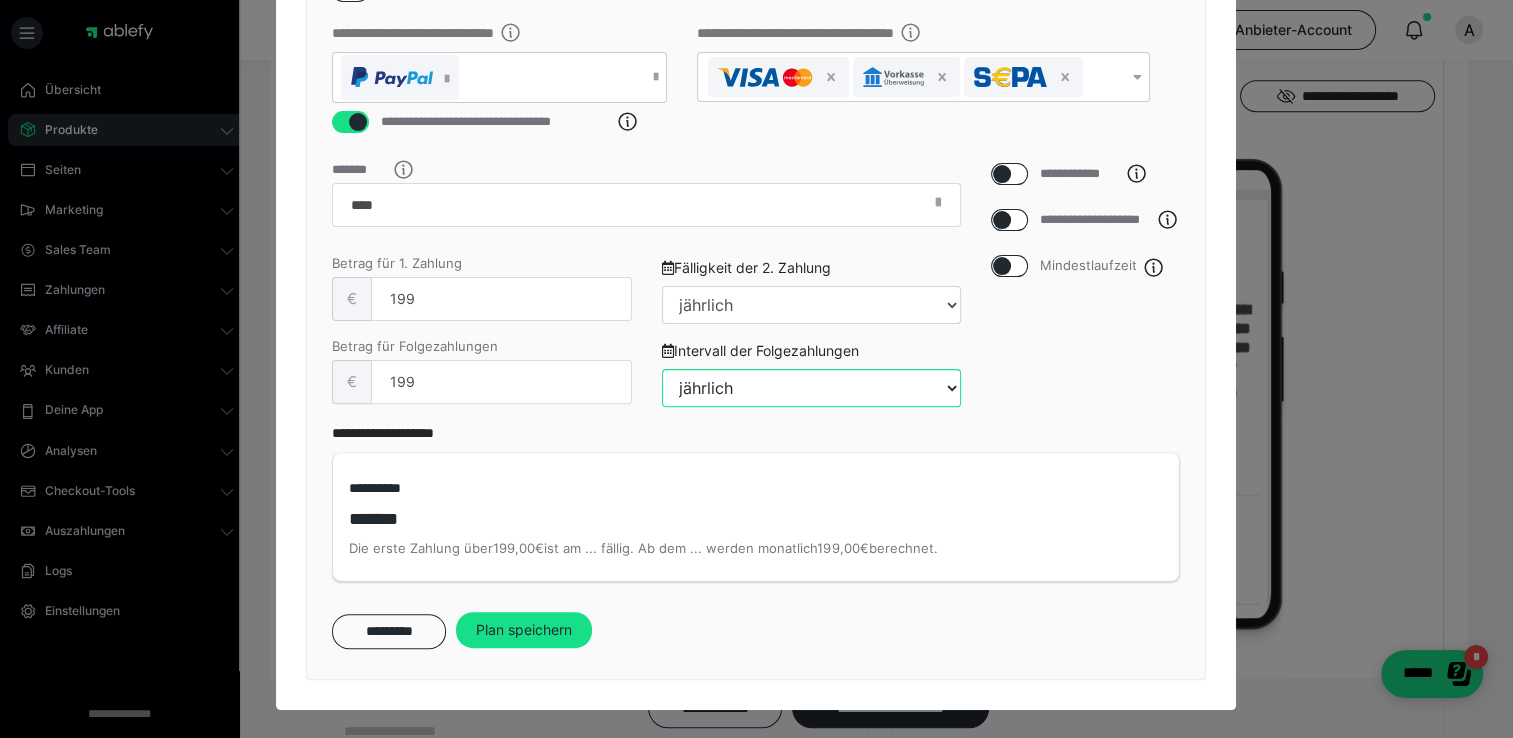 click on "täglich jeden 2. Tag jeden 3. Tag jeden 4. Tag jeden 5. Tag jeden 6. Tag wöchentlich jeden 8. Tag jeden 9. Tag jeden 10. Tag jeden 11. Tag jeden 12. Tag jeden 13. Tag 14-tägig jeden 15. Tag jeden 16. Tag jeden 17. Tag jeden 18. Tag jeden 19. Tag jeden 20. Tag jede 3. Woche jeden 22. Tag jeden 23. Tag jeden 24. Tag jeden 25. Tag jeden 26. Tag jeden 27. Tag jede 4. Woche monatlich jeden 2. Monat vierteljährlich jeden 4. Monat jeden 5. Monat halbjährlich jeden 7. Monat jeden 8. Monat jeden 9. Monat jeden 10. Monat jeden 11. Monat jährlich jedes 2. Jahr" at bounding box center [811, 388] 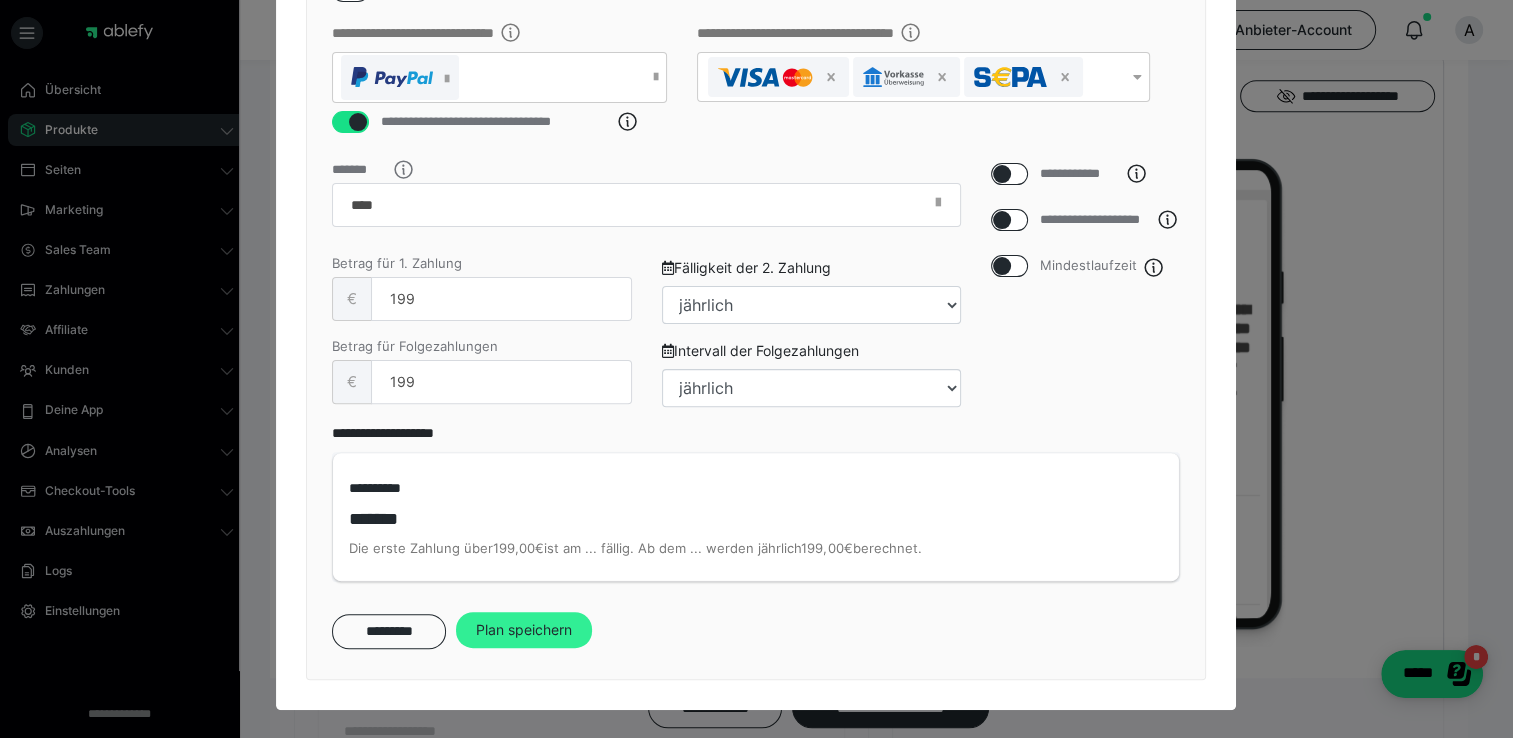 click on "Plan speichern" at bounding box center (524, 630) 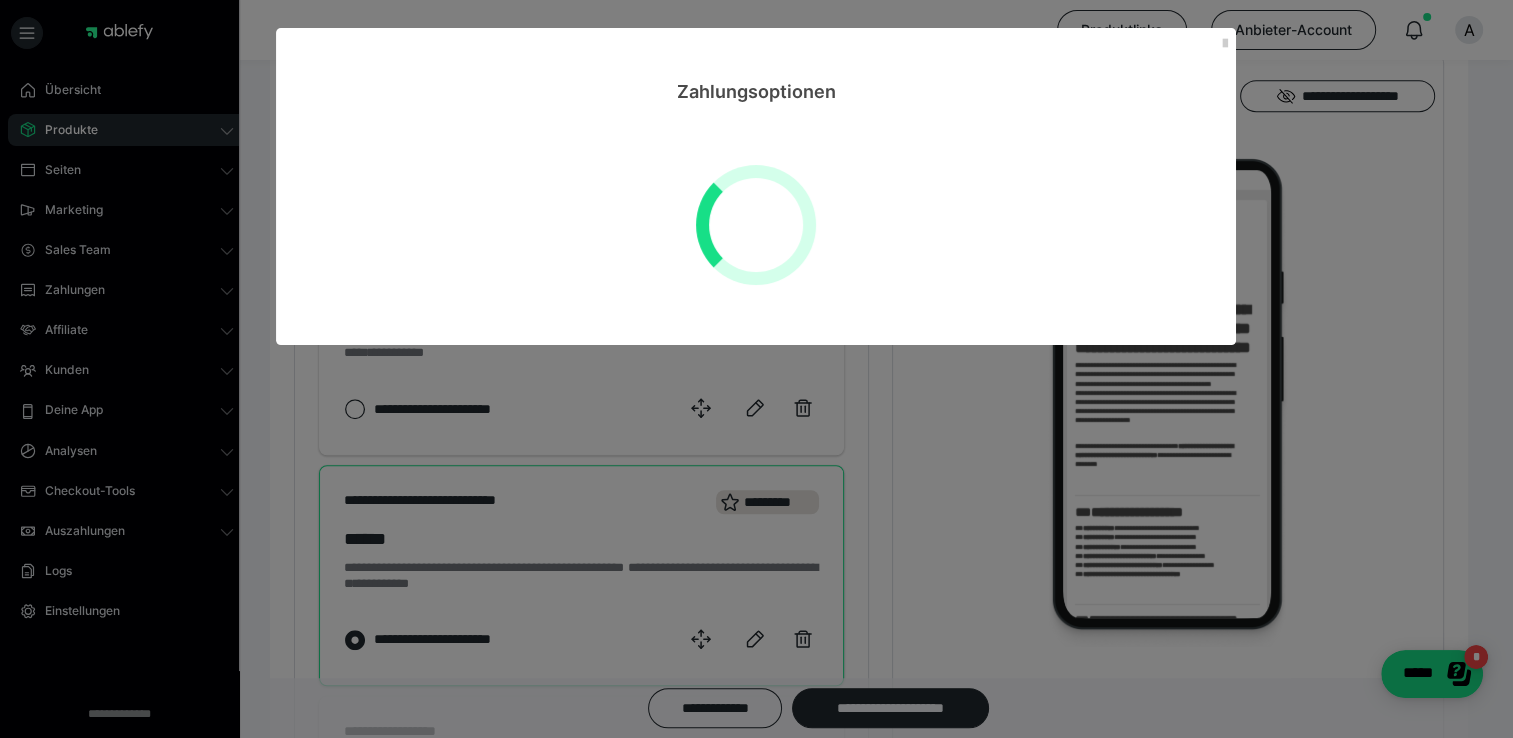 scroll, scrollTop: 0, scrollLeft: 0, axis: both 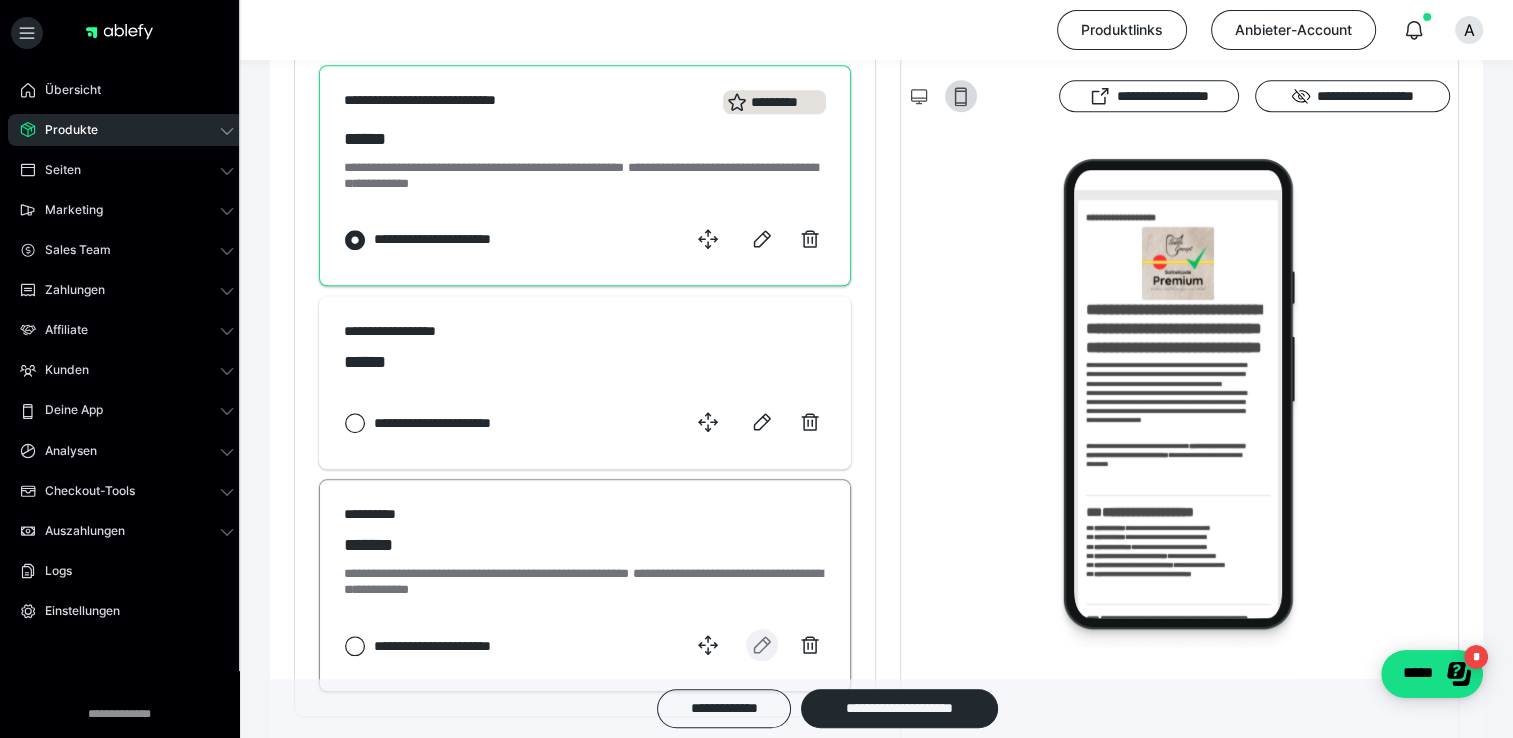 click 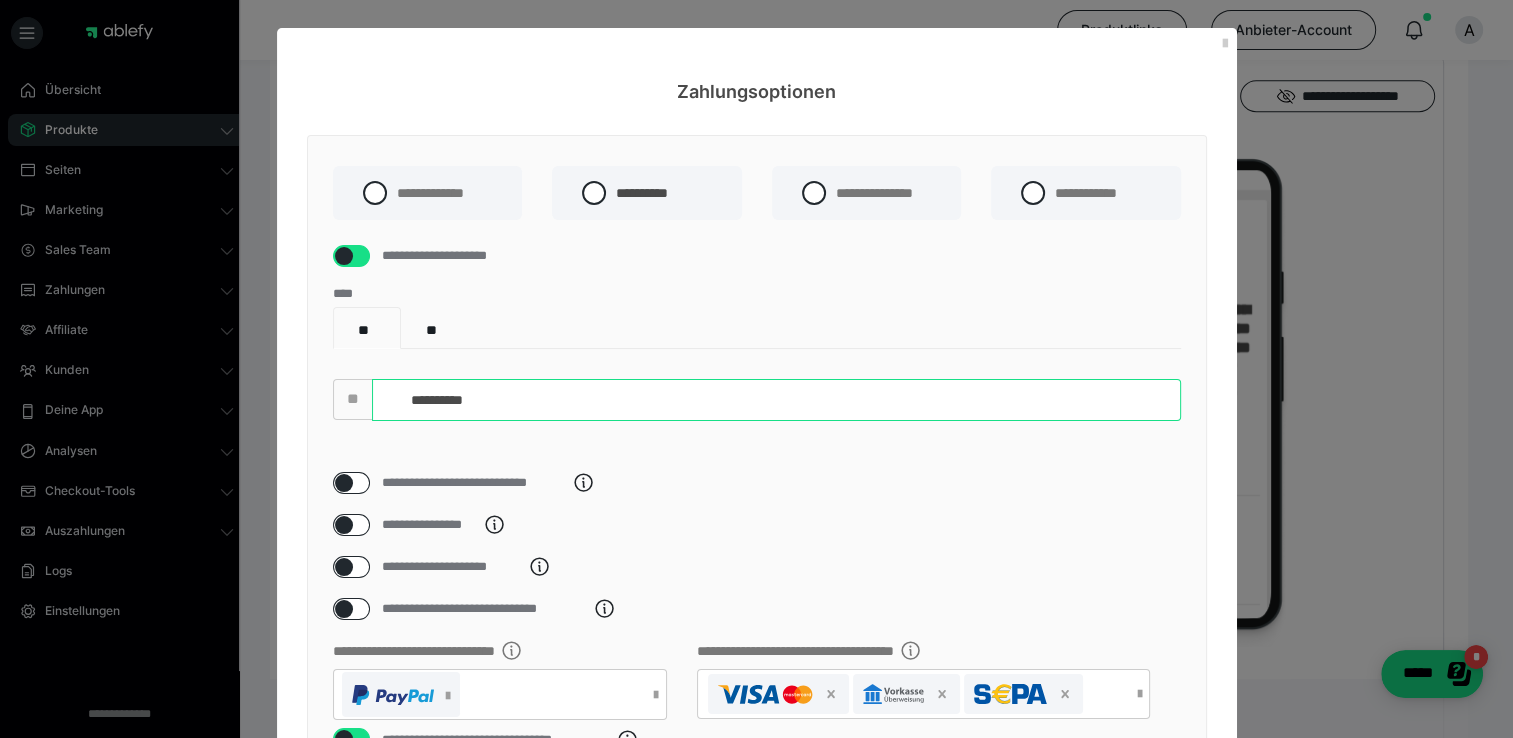 drag, startPoint x: 498, startPoint y: 420, endPoint x: 444, endPoint y: 439, distance: 57.245087 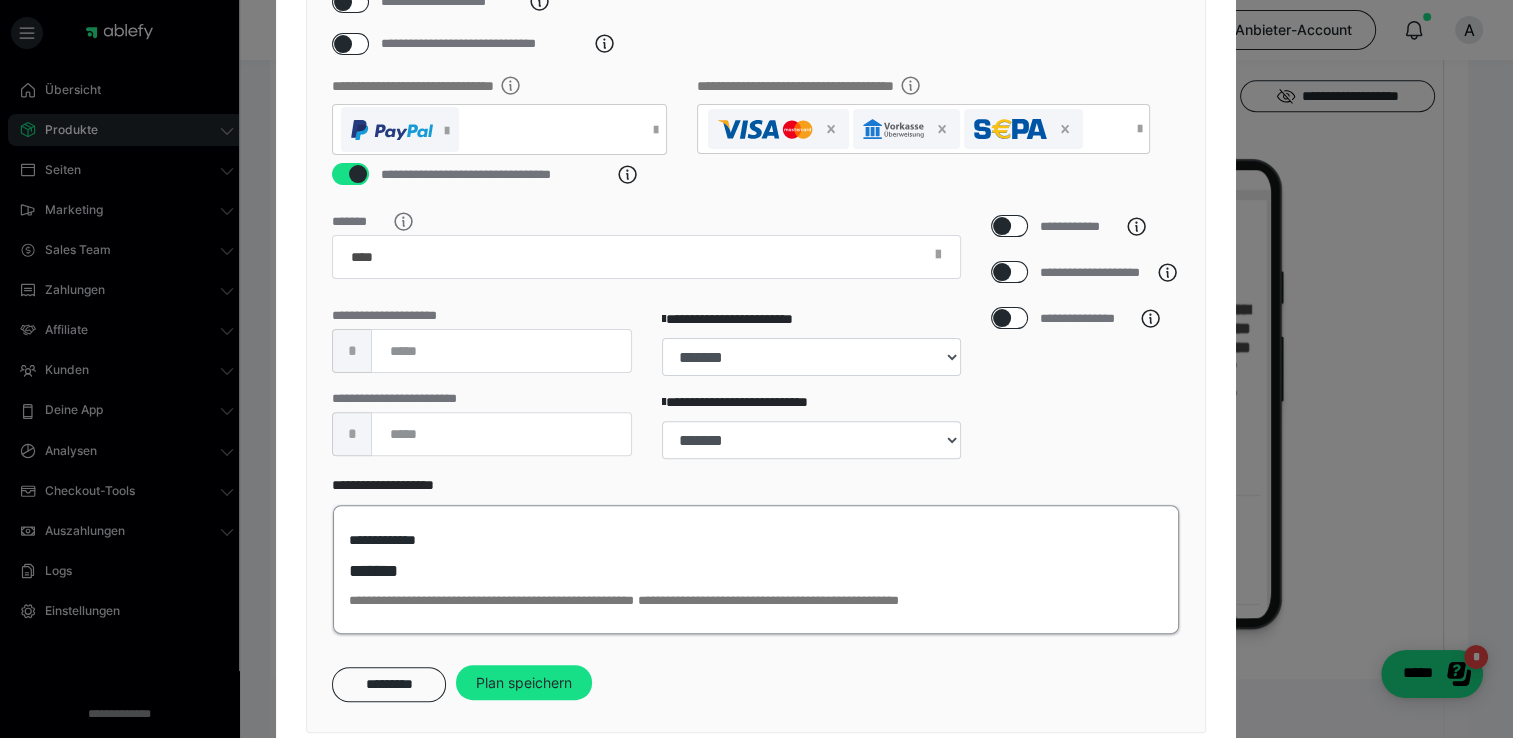 scroll, scrollTop: 637, scrollLeft: 0, axis: vertical 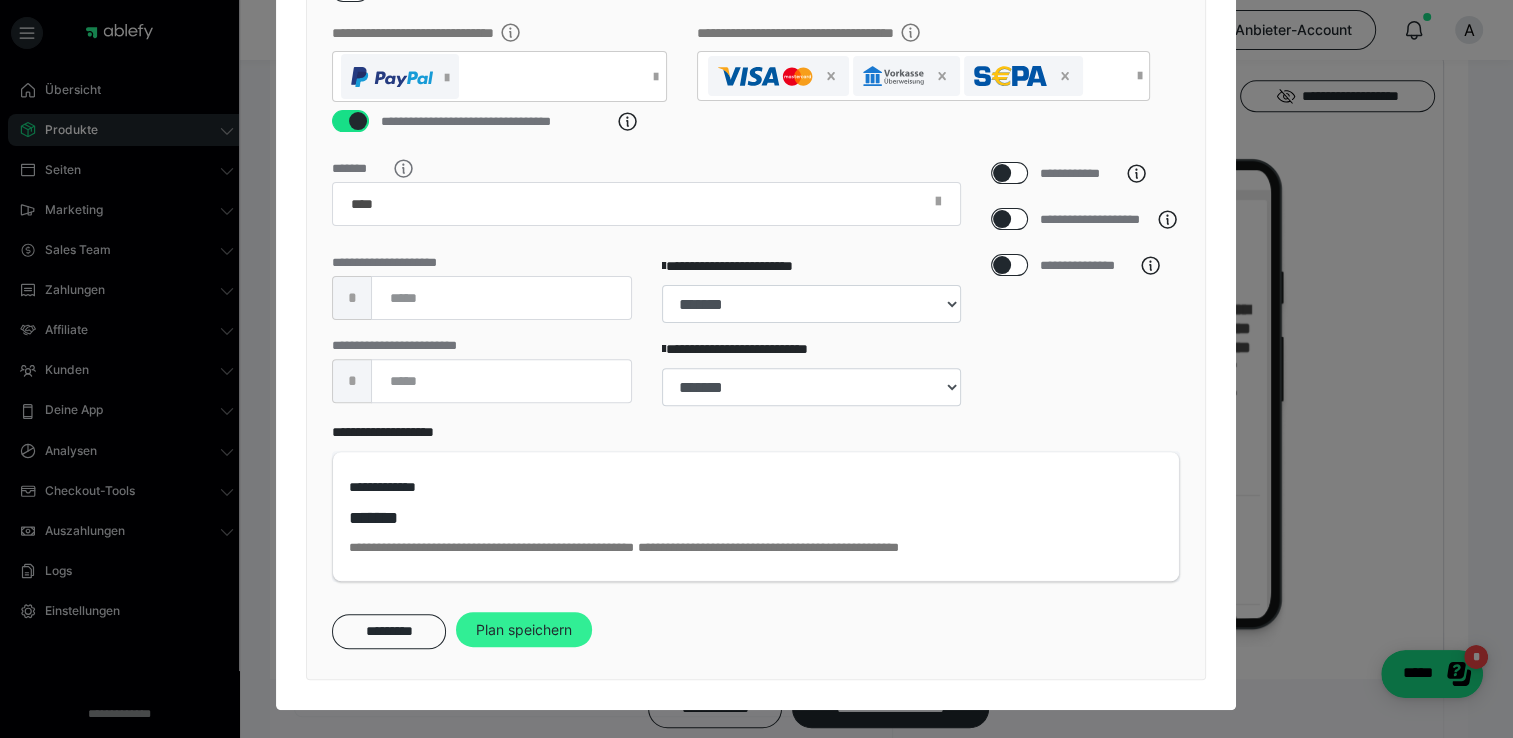 type on "**********" 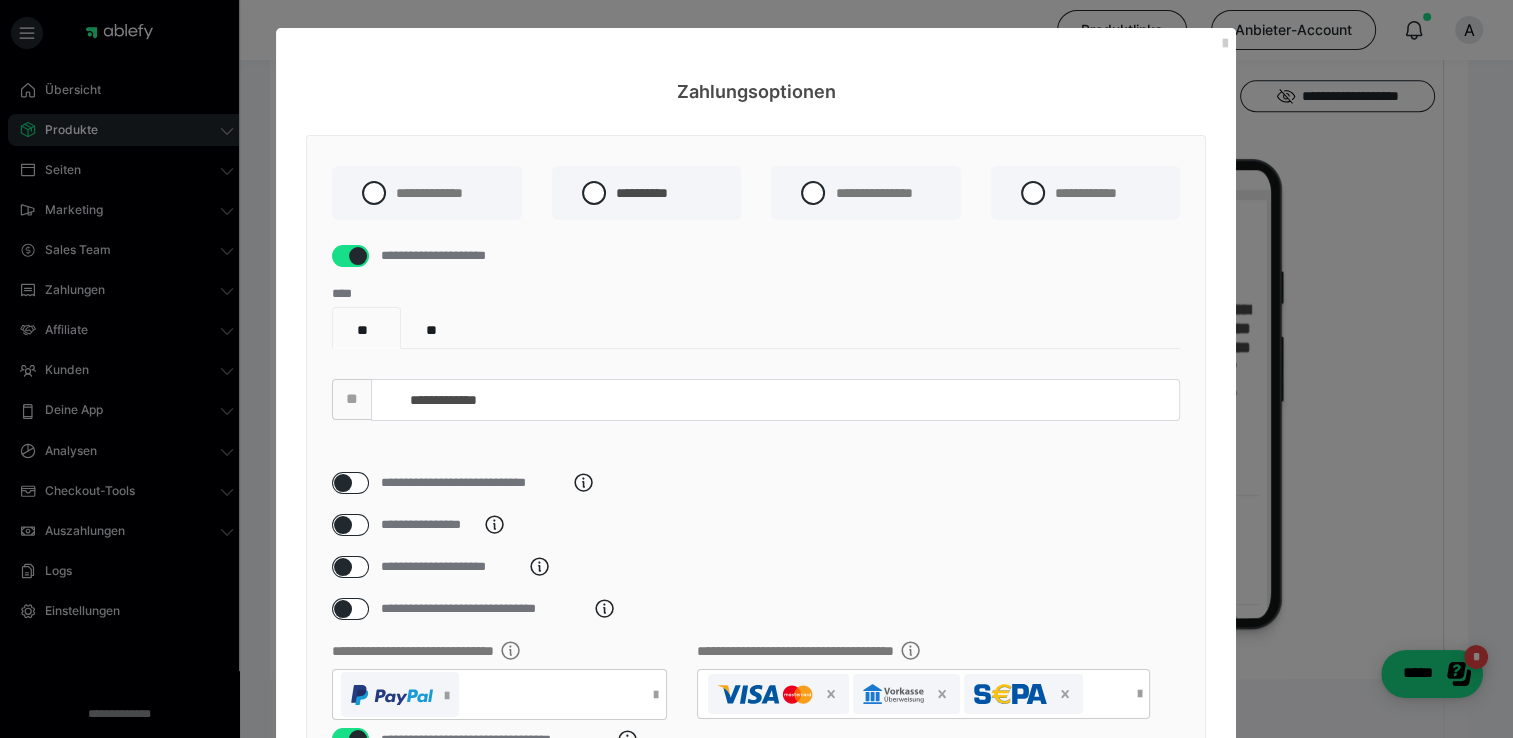 select on "**" 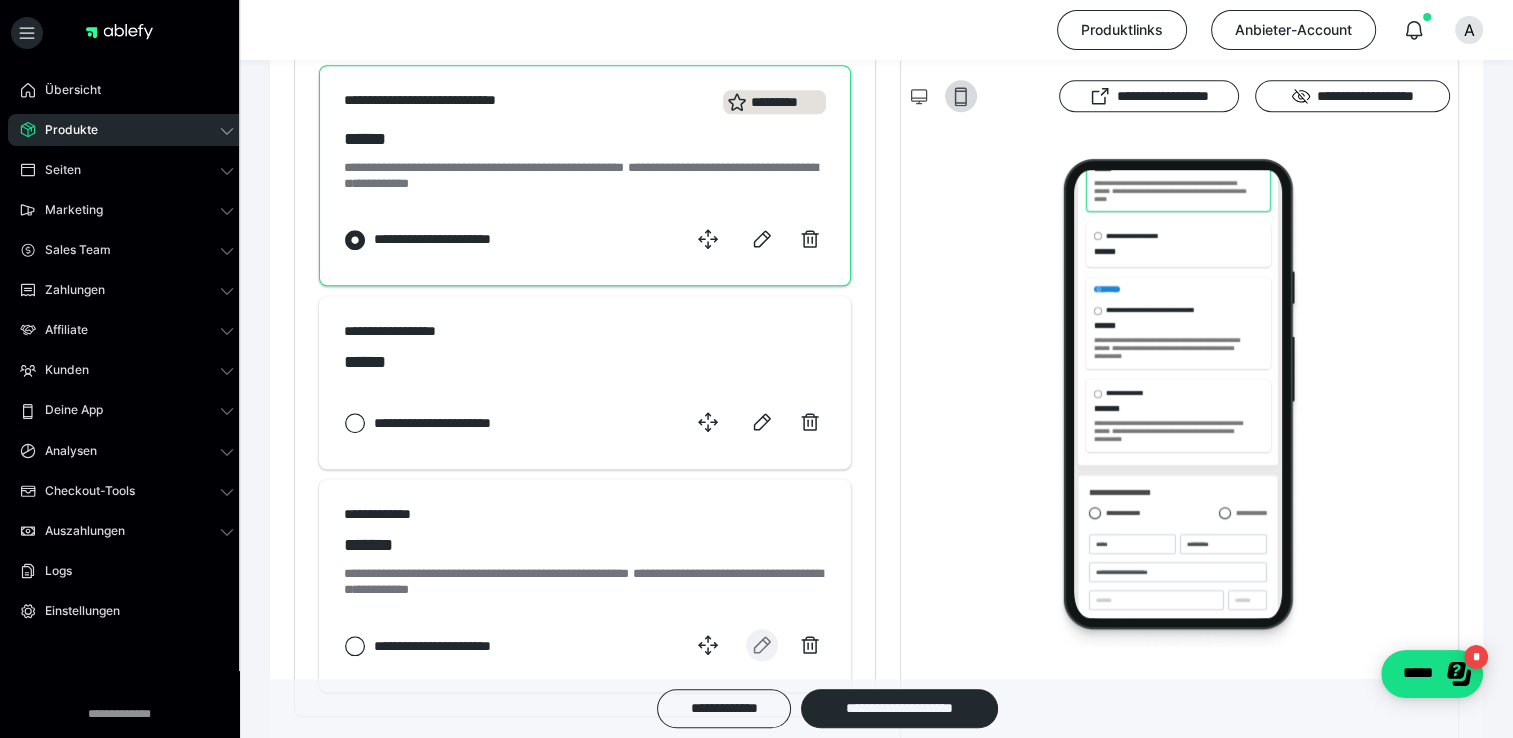scroll, scrollTop: 800, scrollLeft: 0, axis: vertical 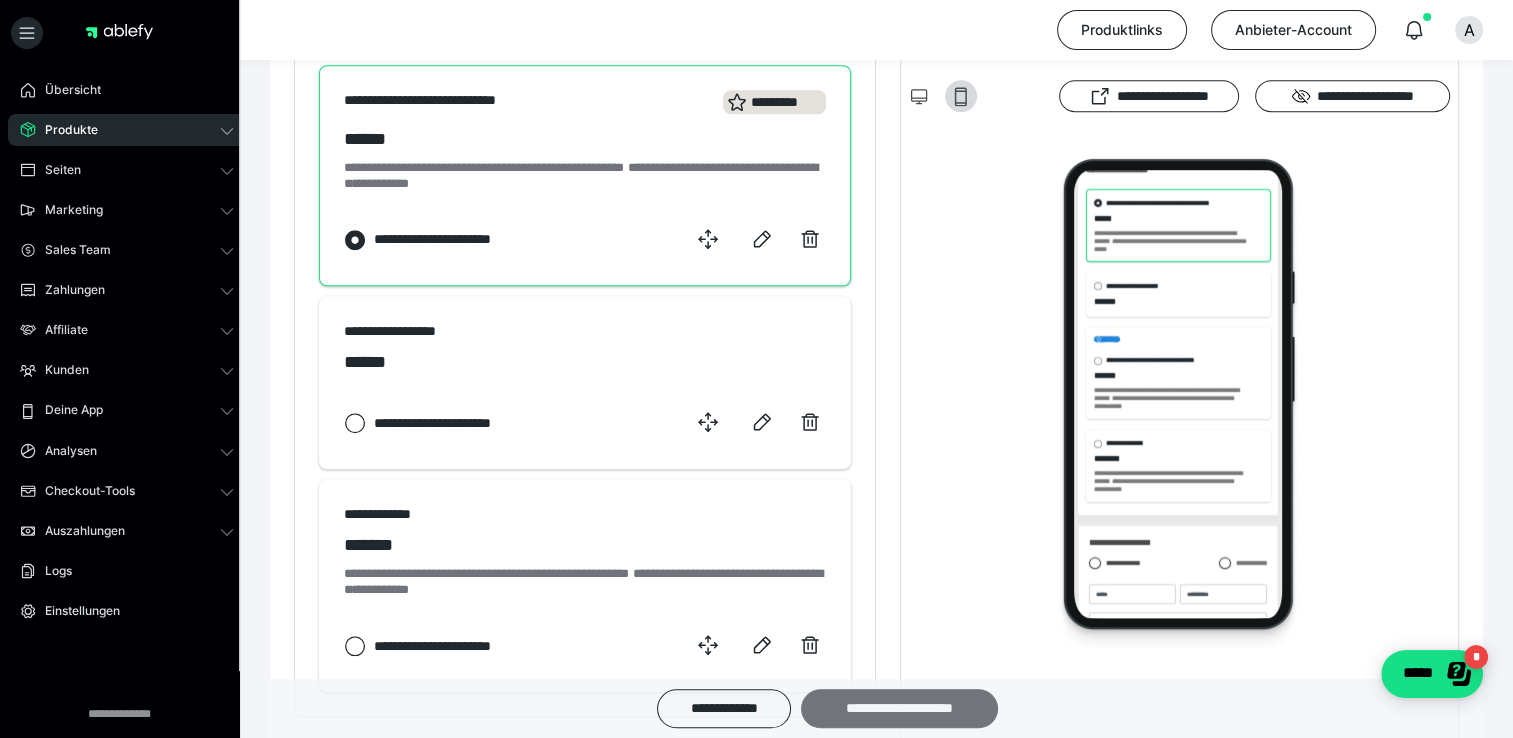 click on "**********" at bounding box center [899, 708] 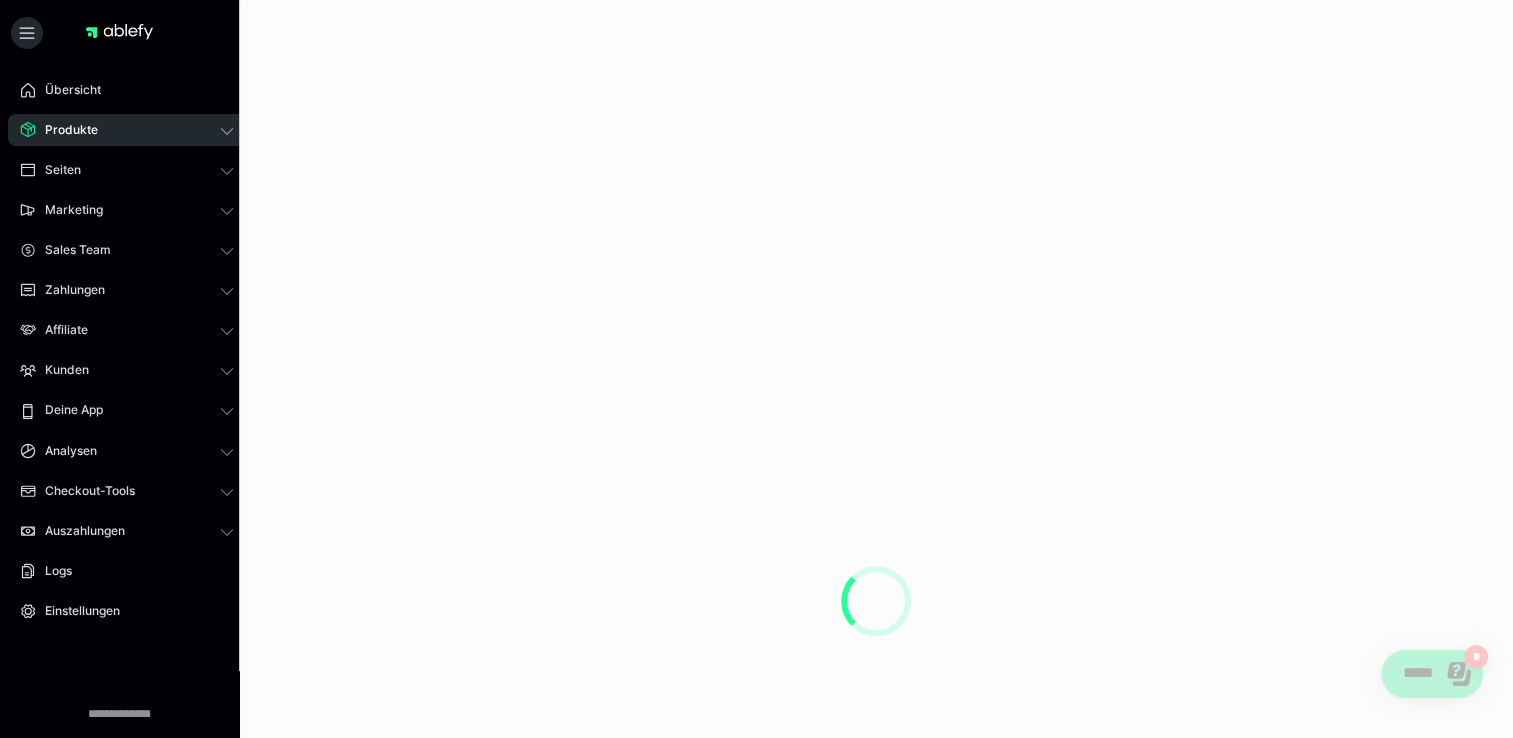 scroll, scrollTop: 0, scrollLeft: 0, axis: both 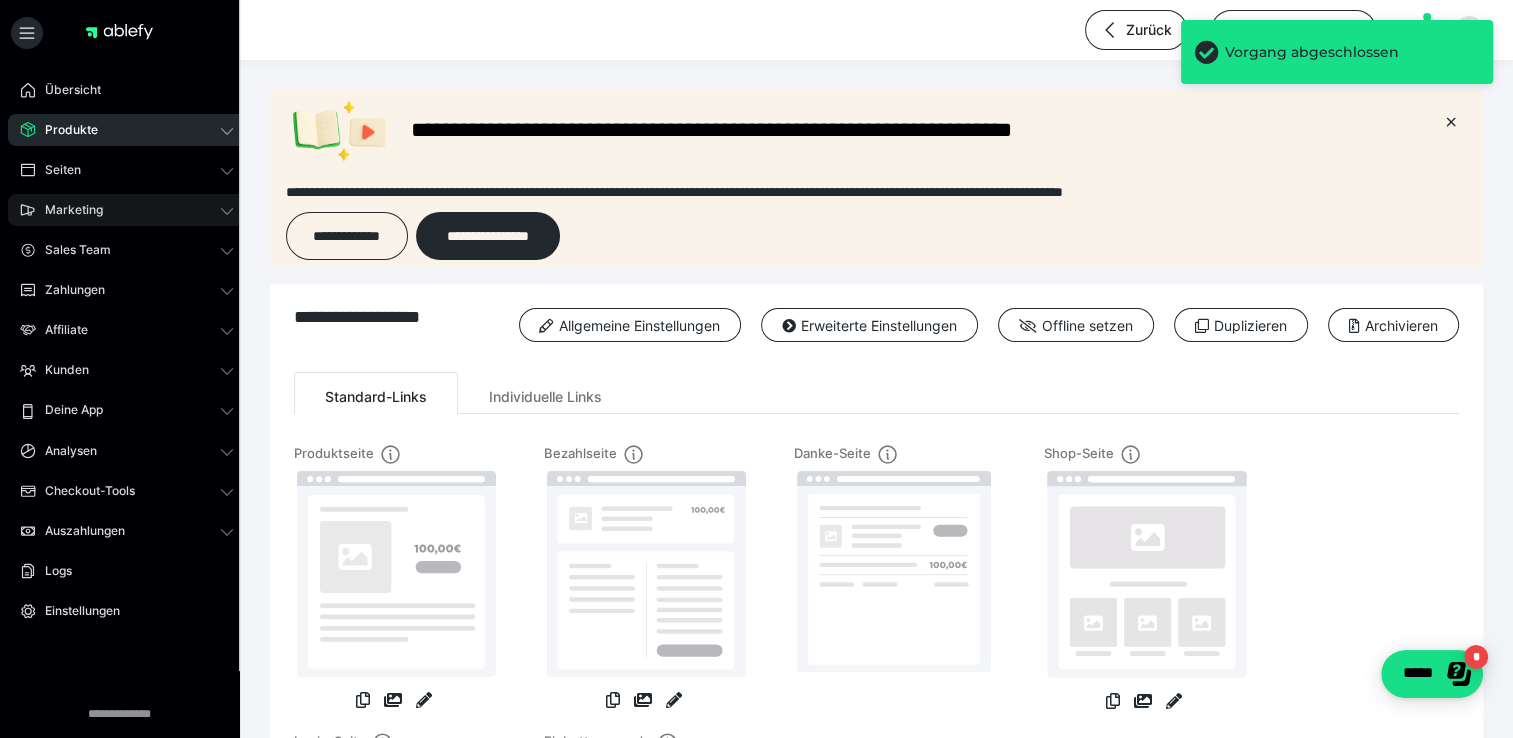 click on "Marketing" at bounding box center (127, 210) 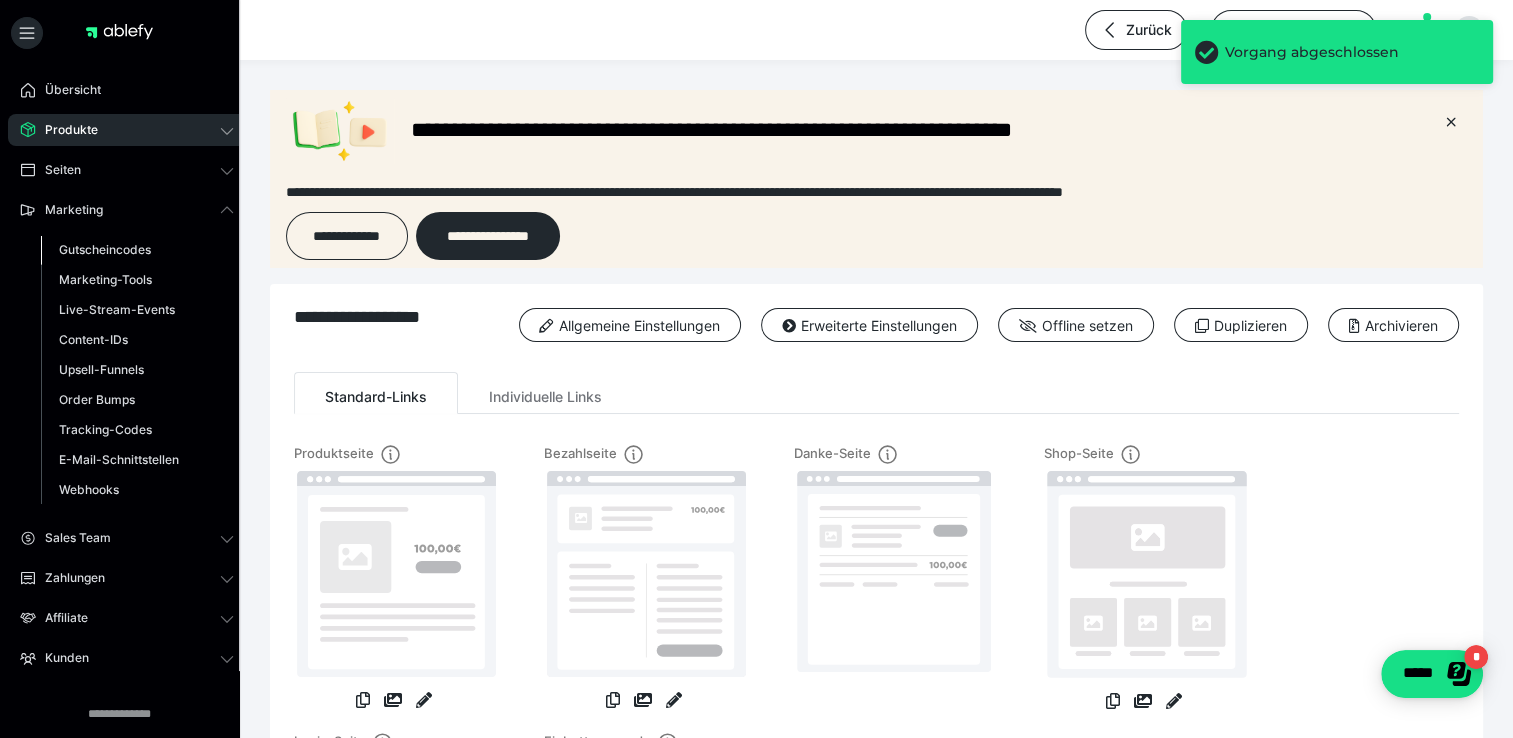 click on "Gutscheincodes" at bounding box center (137, 250) 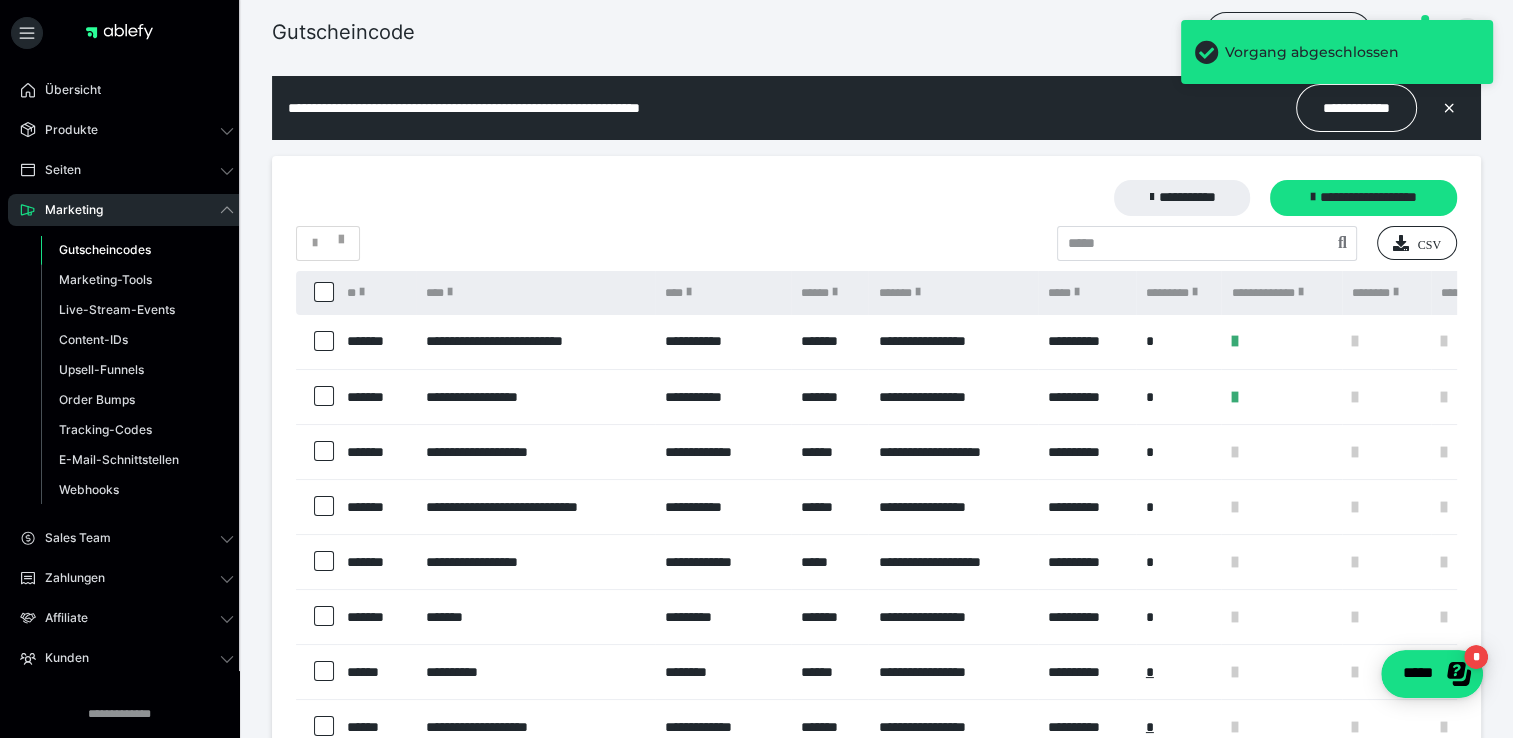 scroll, scrollTop: 0, scrollLeft: 0, axis: both 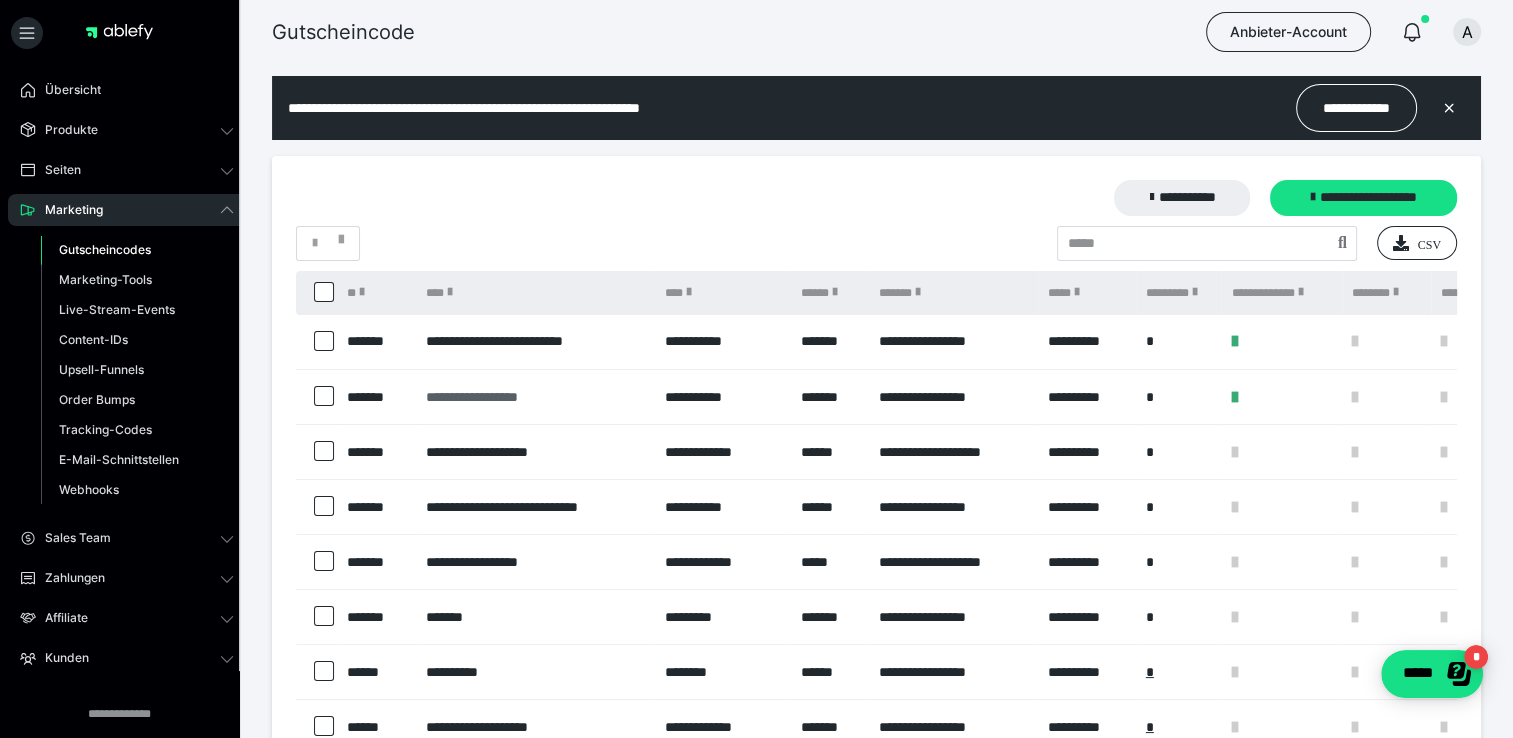 click on "**********" at bounding box center (535, 397) 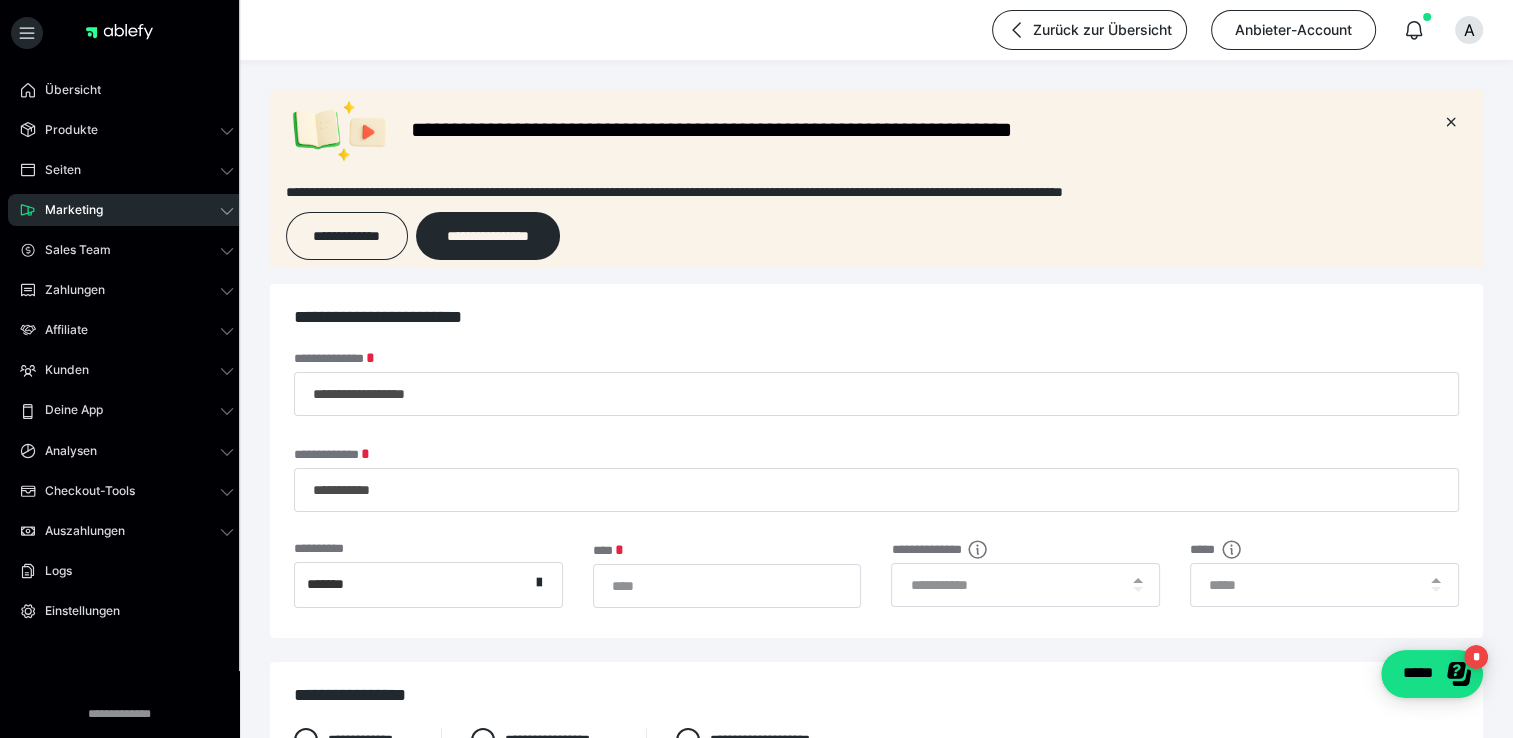 scroll, scrollTop: 0, scrollLeft: 0, axis: both 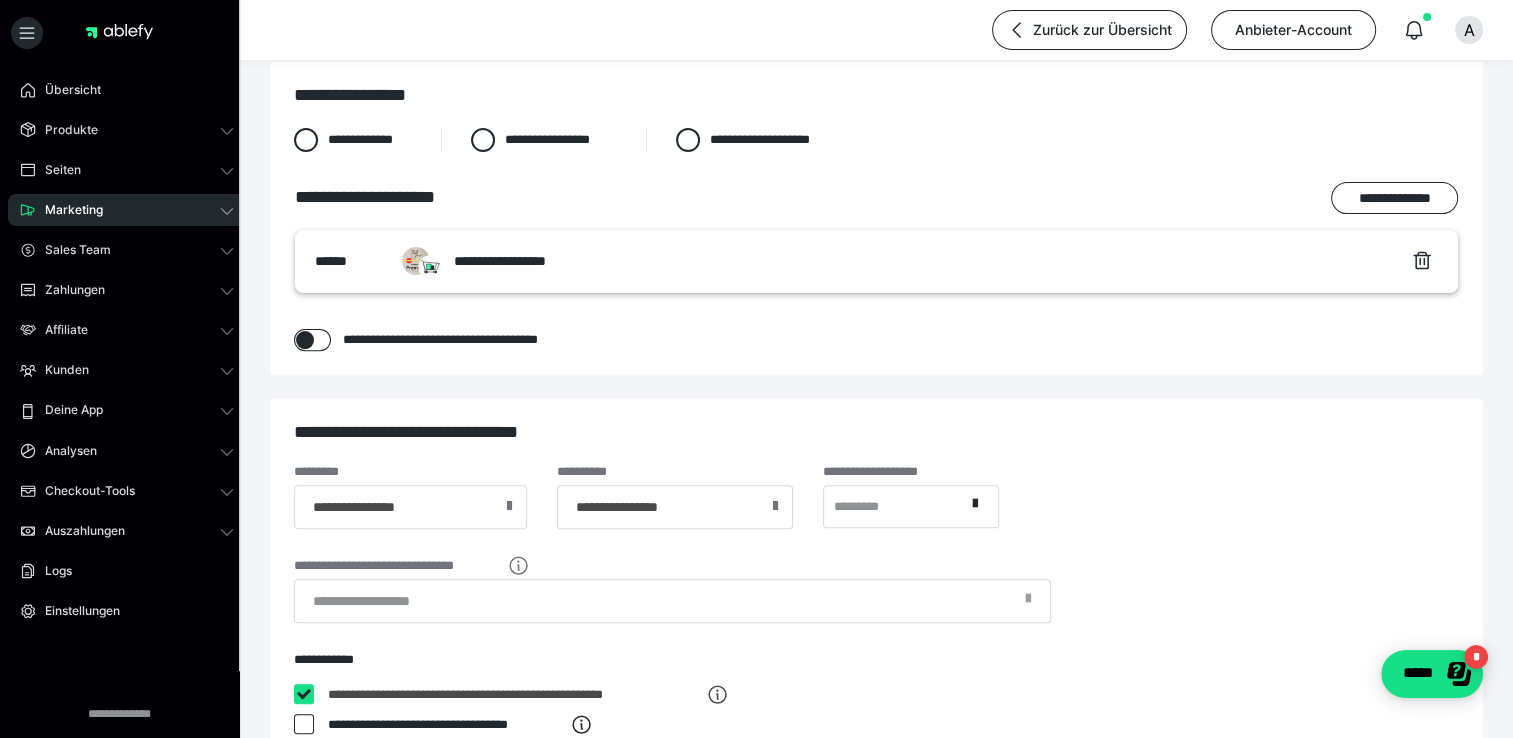 click at bounding box center [775, 506] 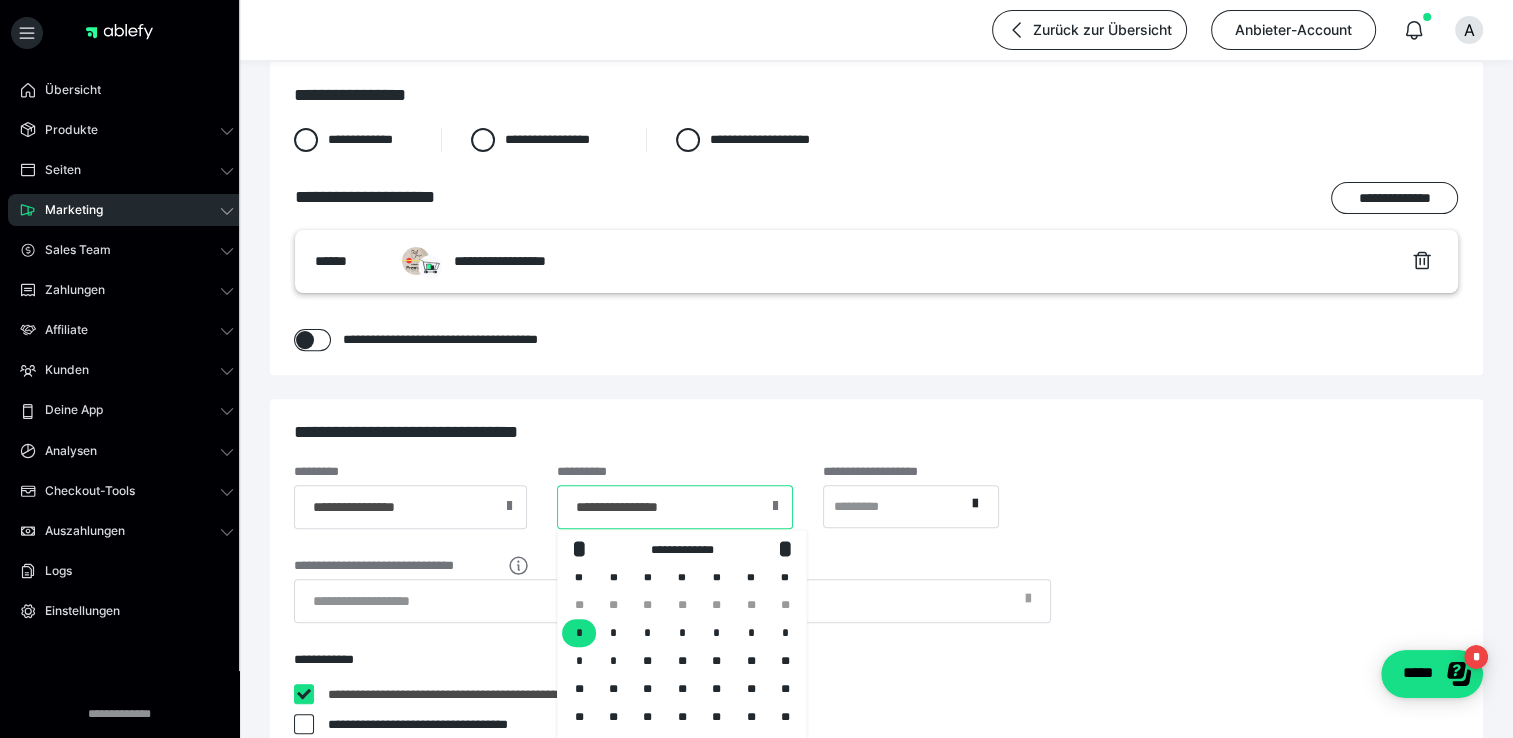 click on "**********" at bounding box center [675, 507] 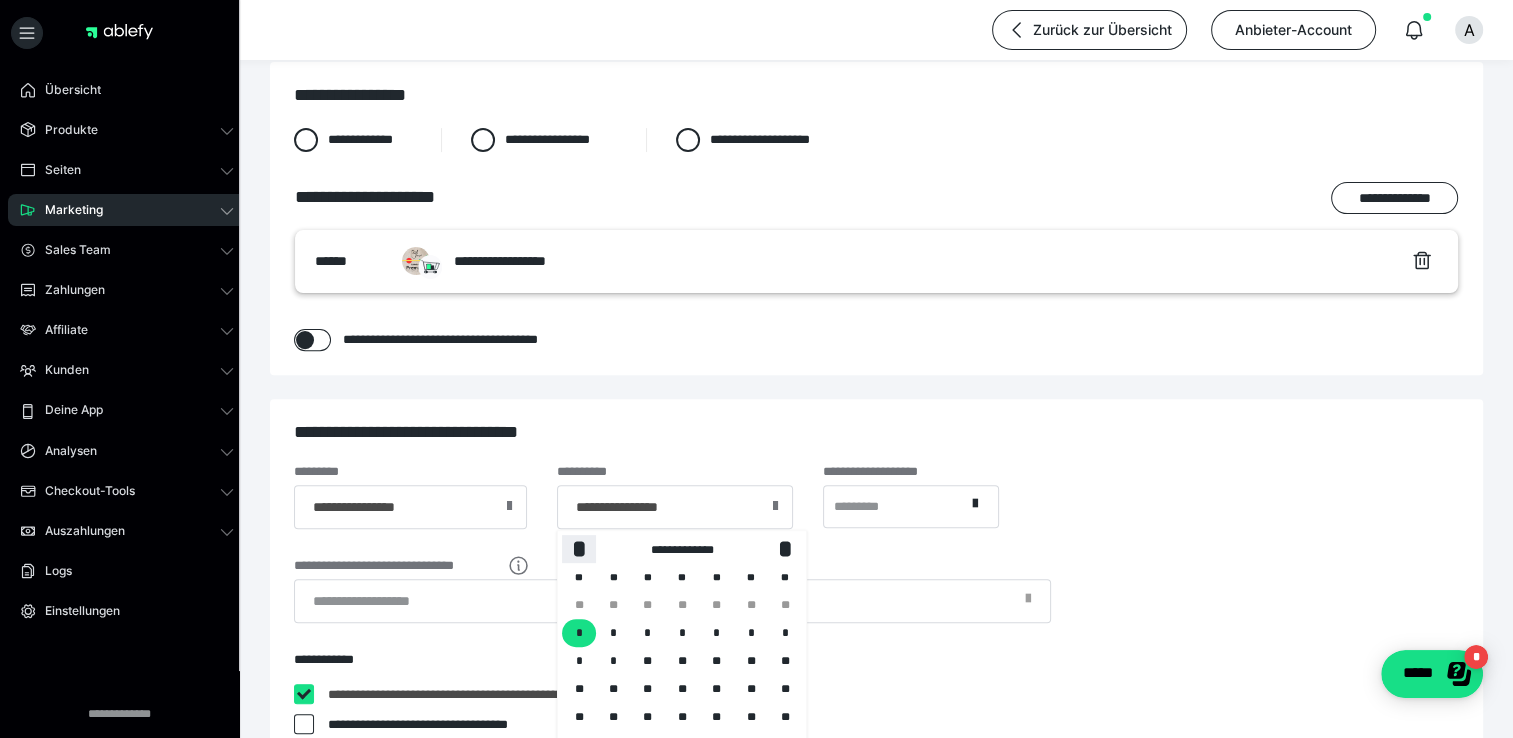 click on "*" at bounding box center (579, 548) 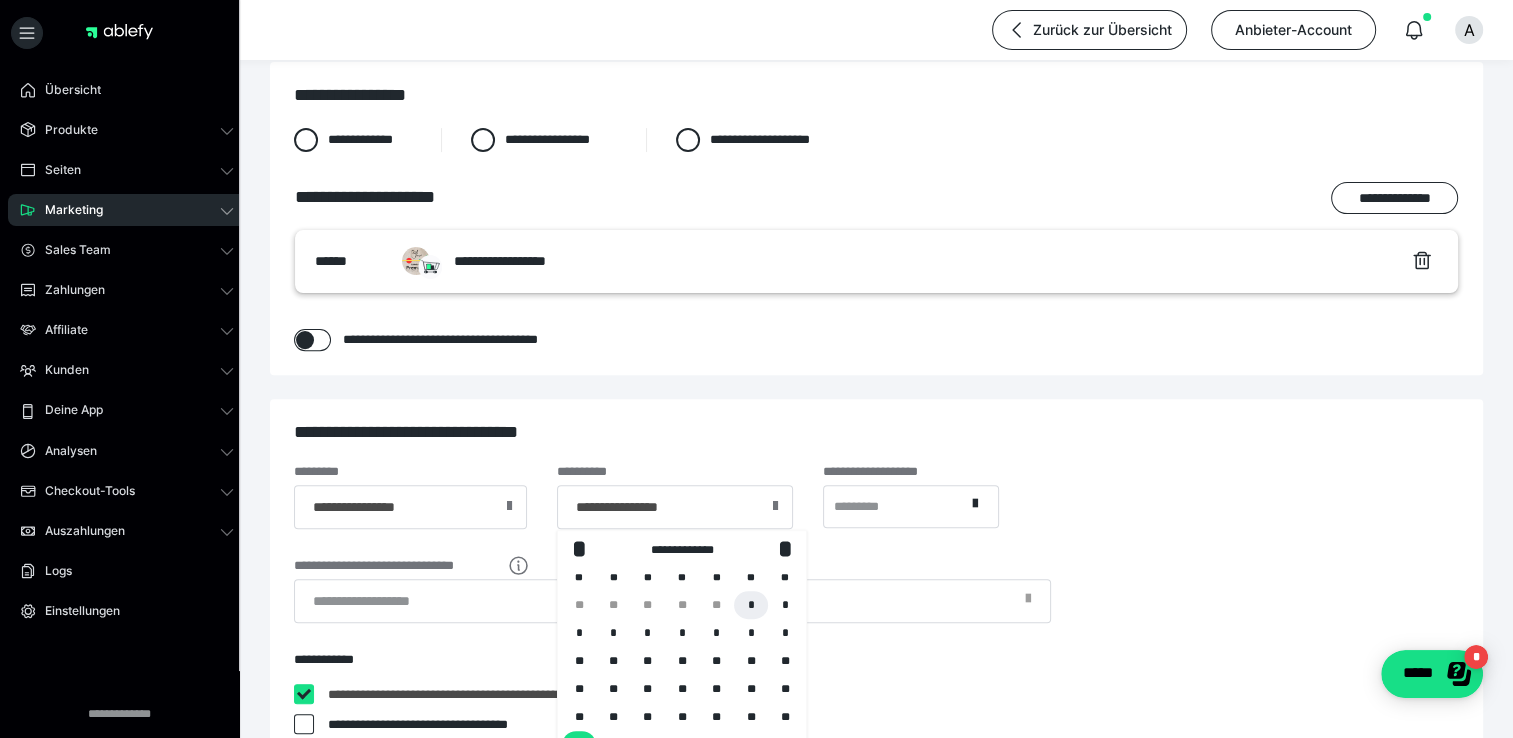 click on "*" at bounding box center (751, 605) 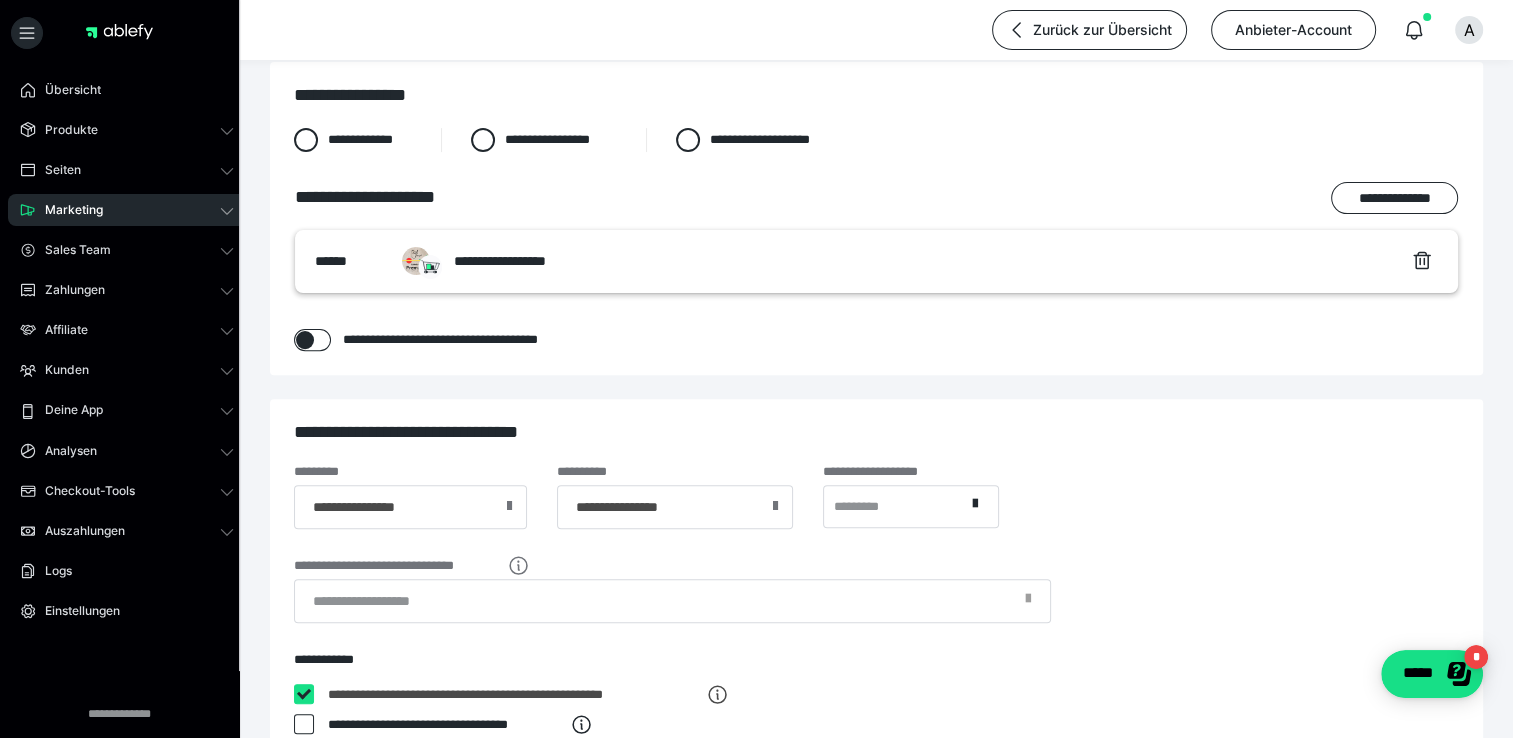 click on "**********" at bounding box center (876, 594) 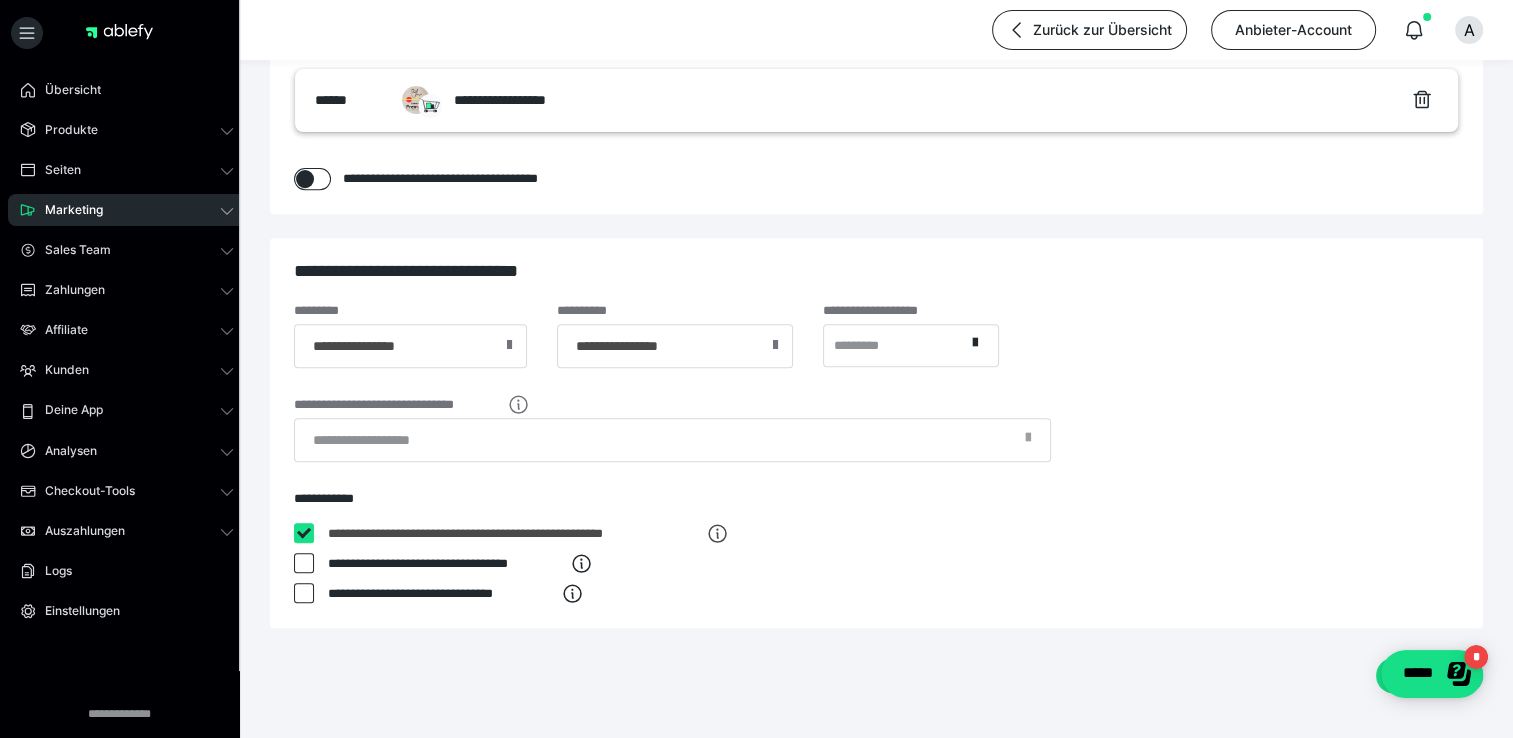 scroll, scrollTop: 814, scrollLeft: 0, axis: vertical 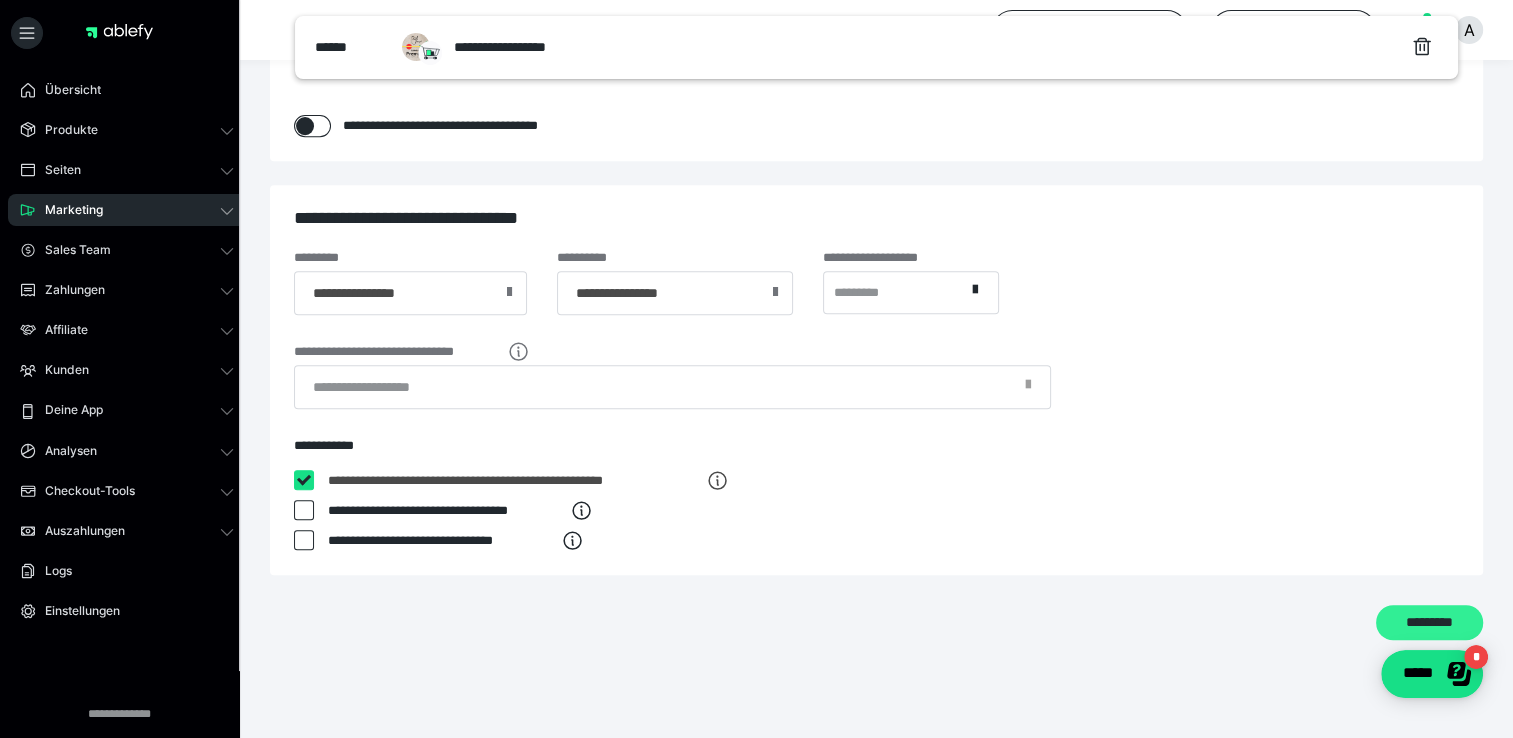 click on "*********" at bounding box center [1429, 623] 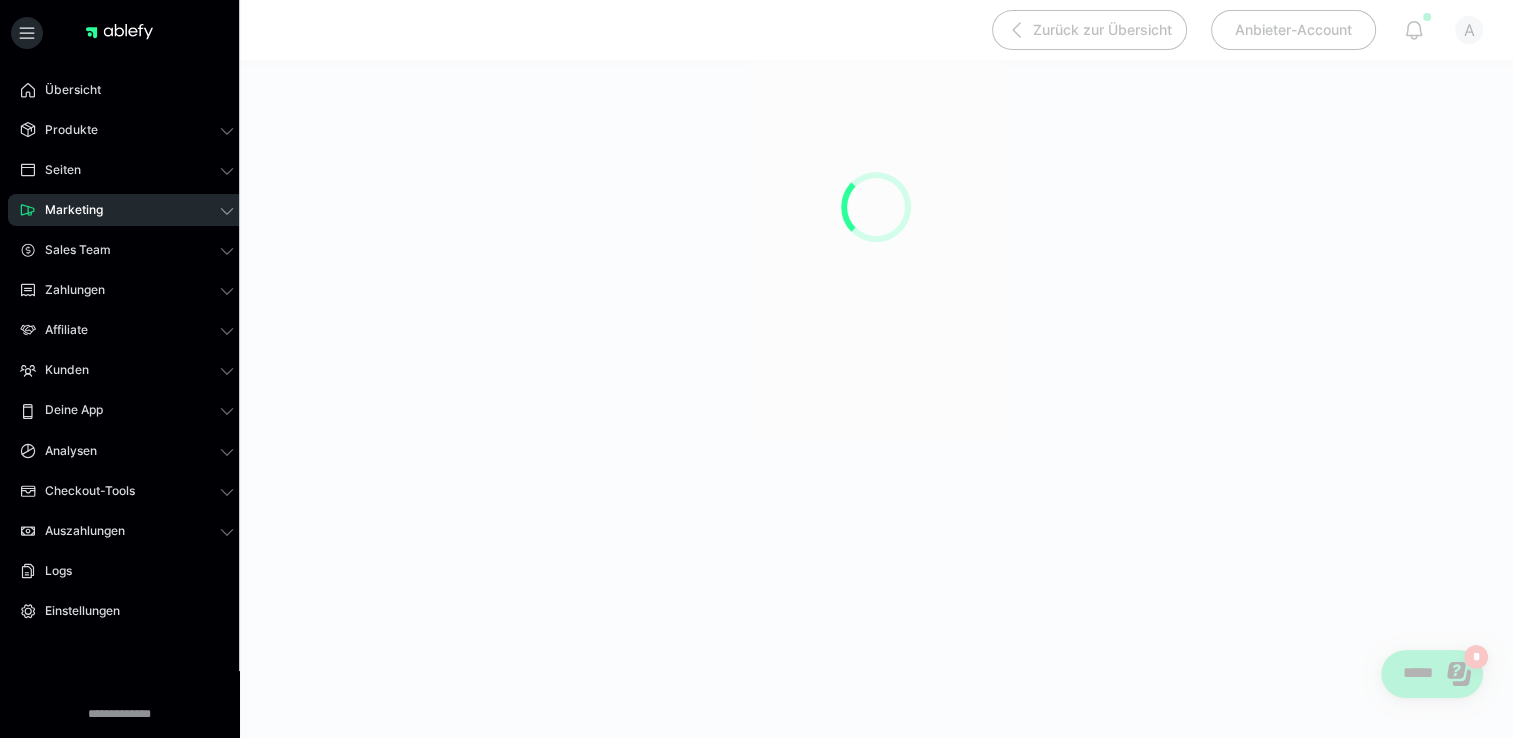 scroll, scrollTop: 0, scrollLeft: 0, axis: both 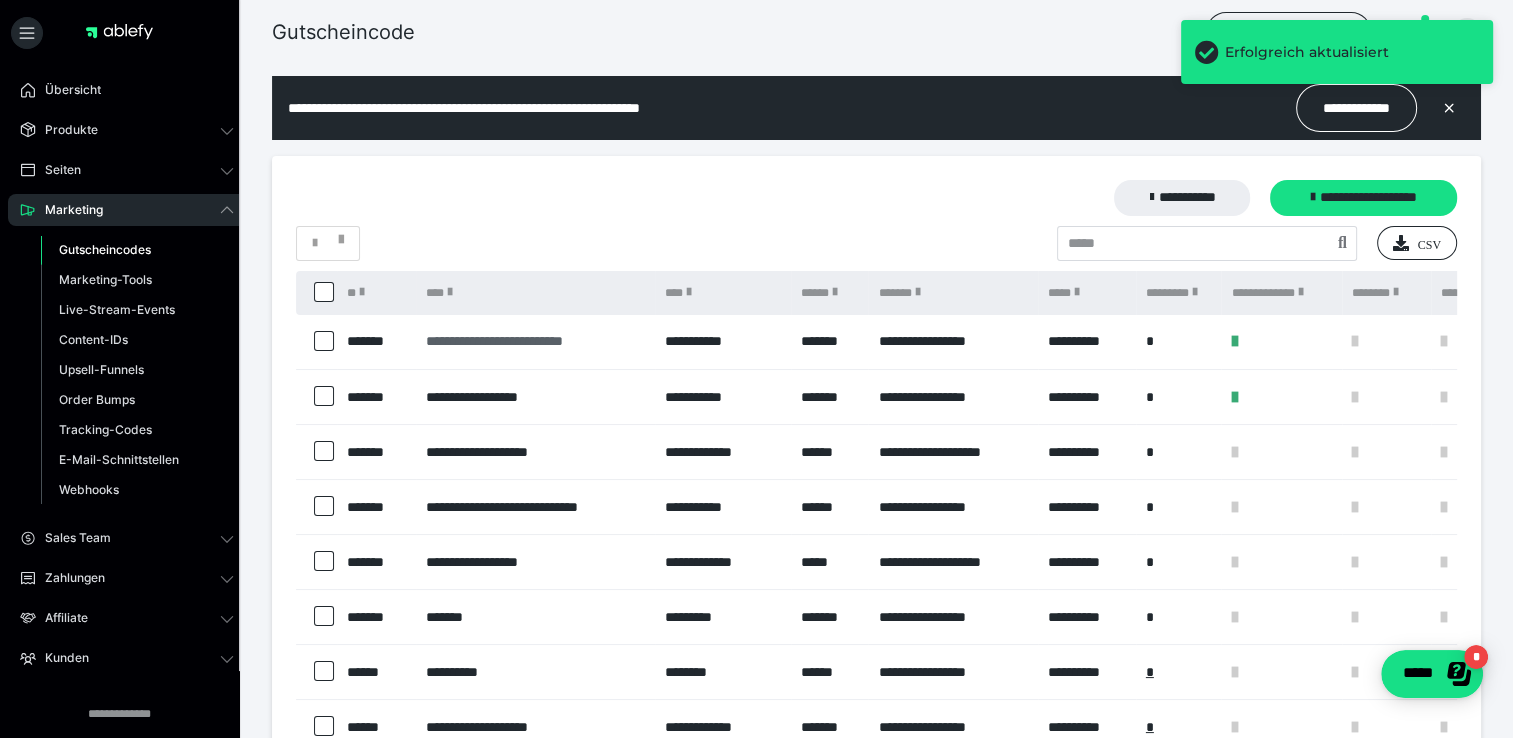 click on "**********" at bounding box center [535, 341] 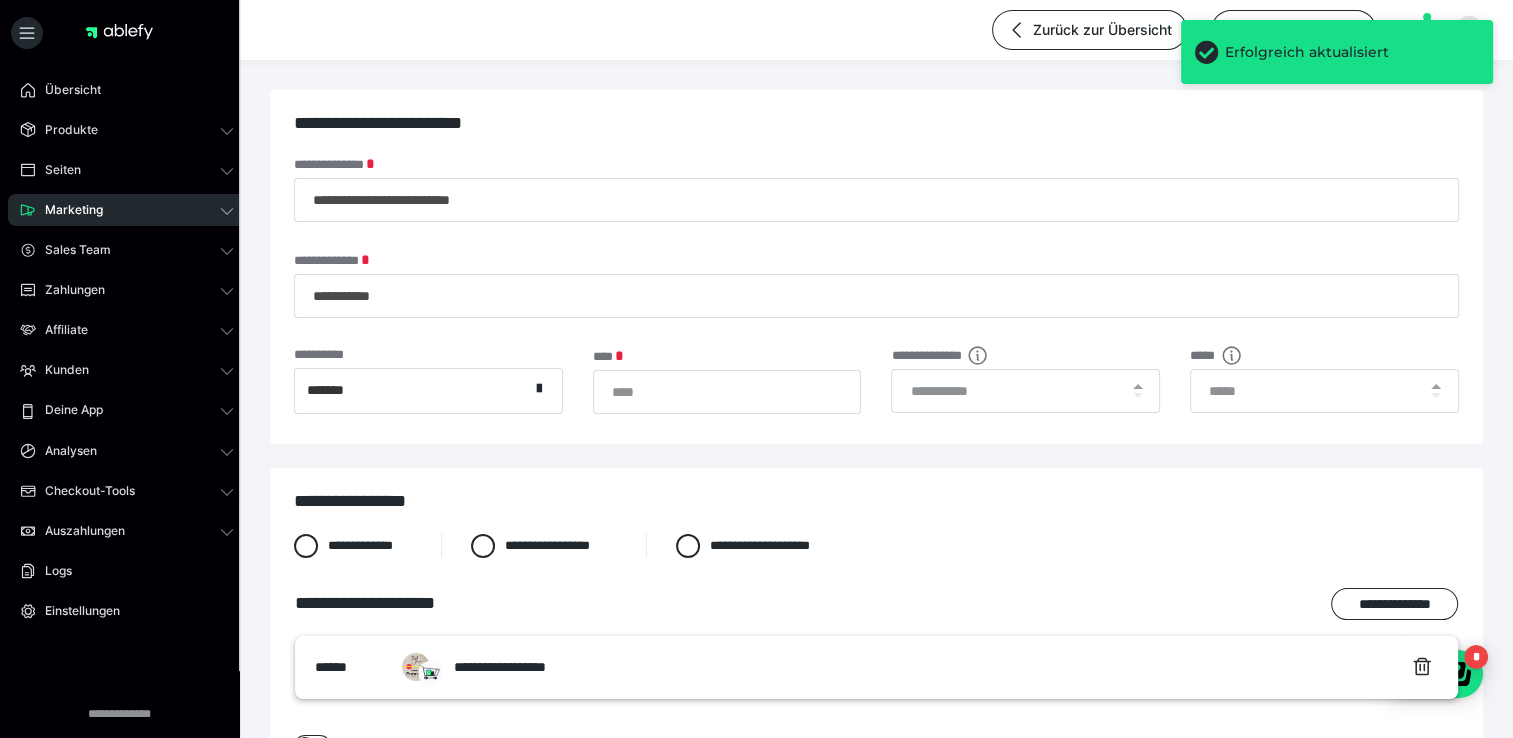 scroll, scrollTop: 0, scrollLeft: 0, axis: both 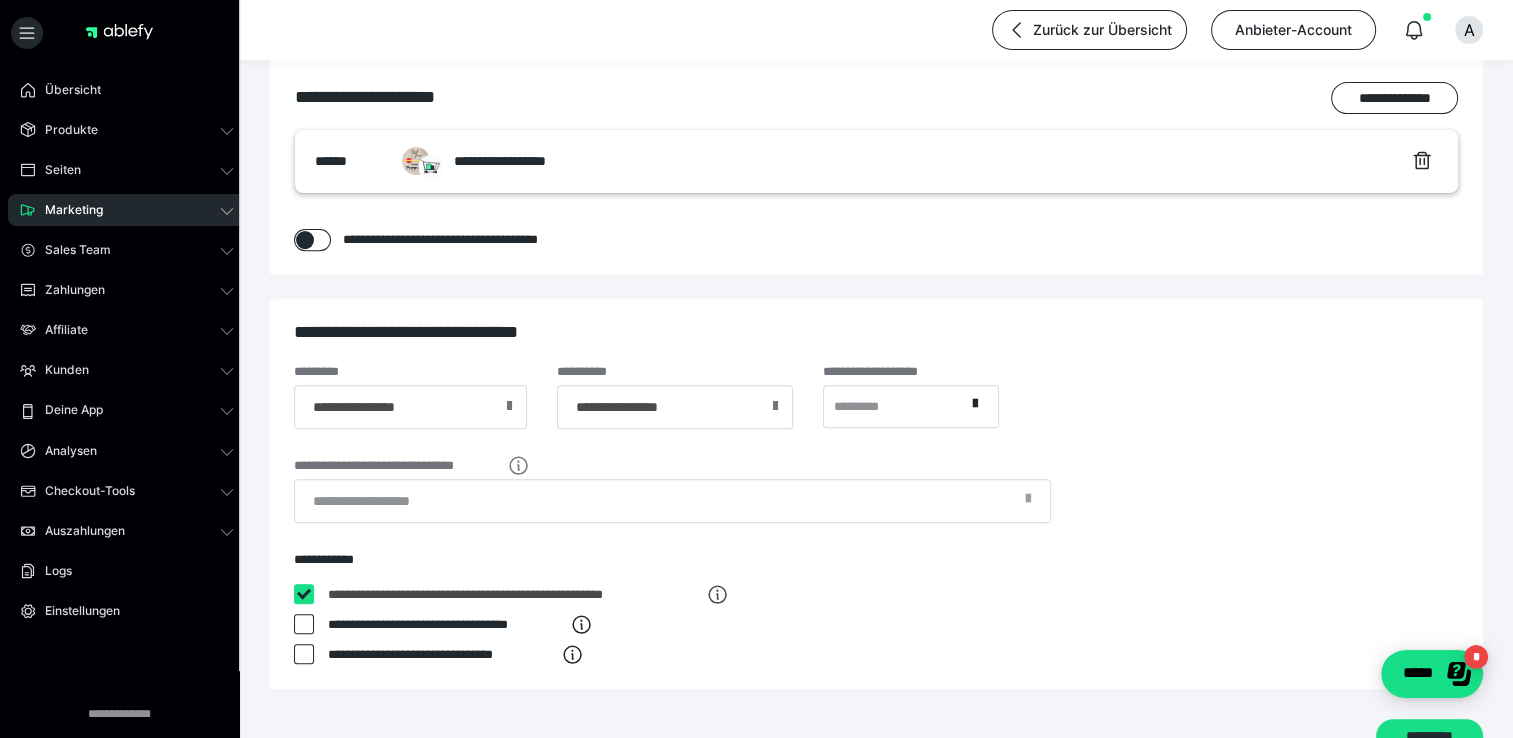 click at bounding box center [775, 406] 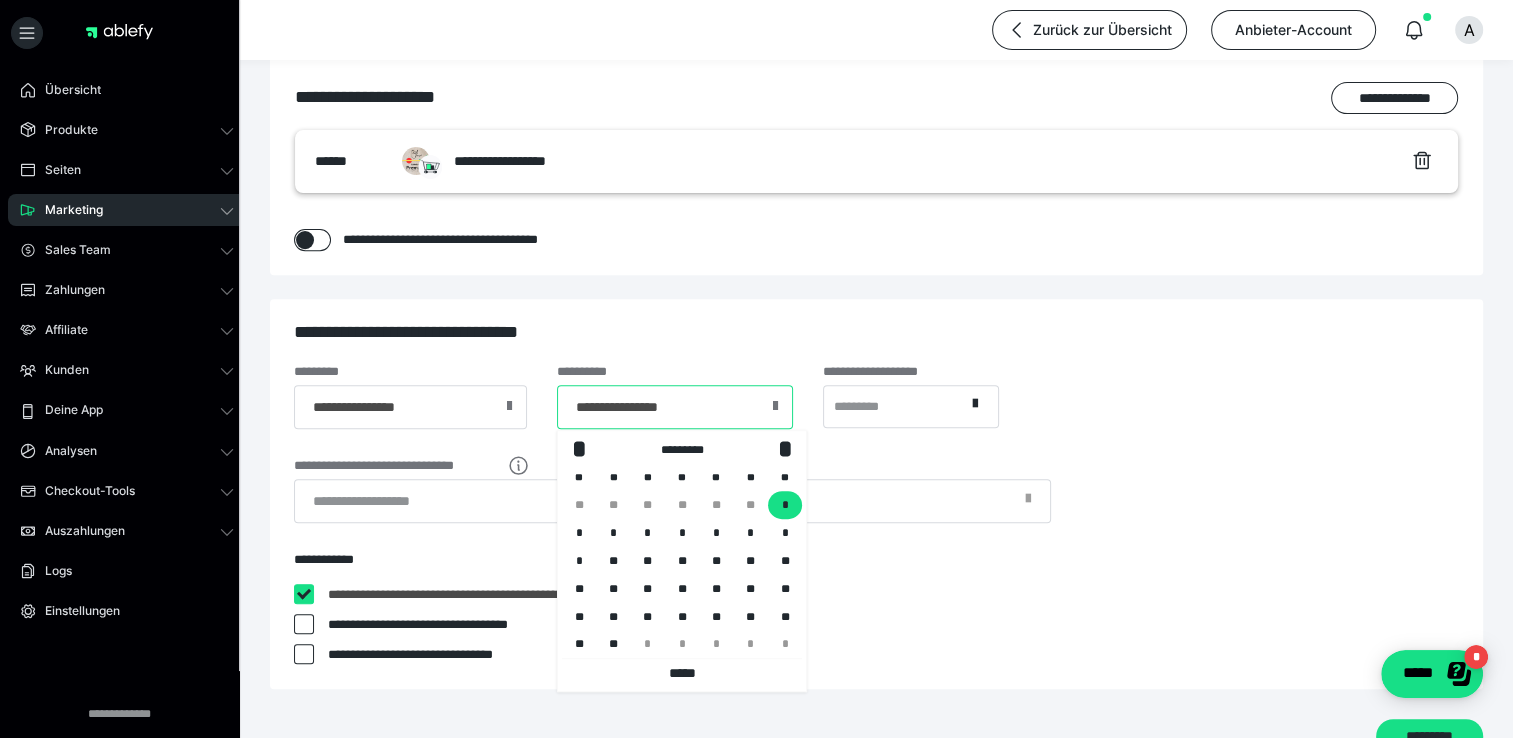 click on "**********" at bounding box center [675, 407] 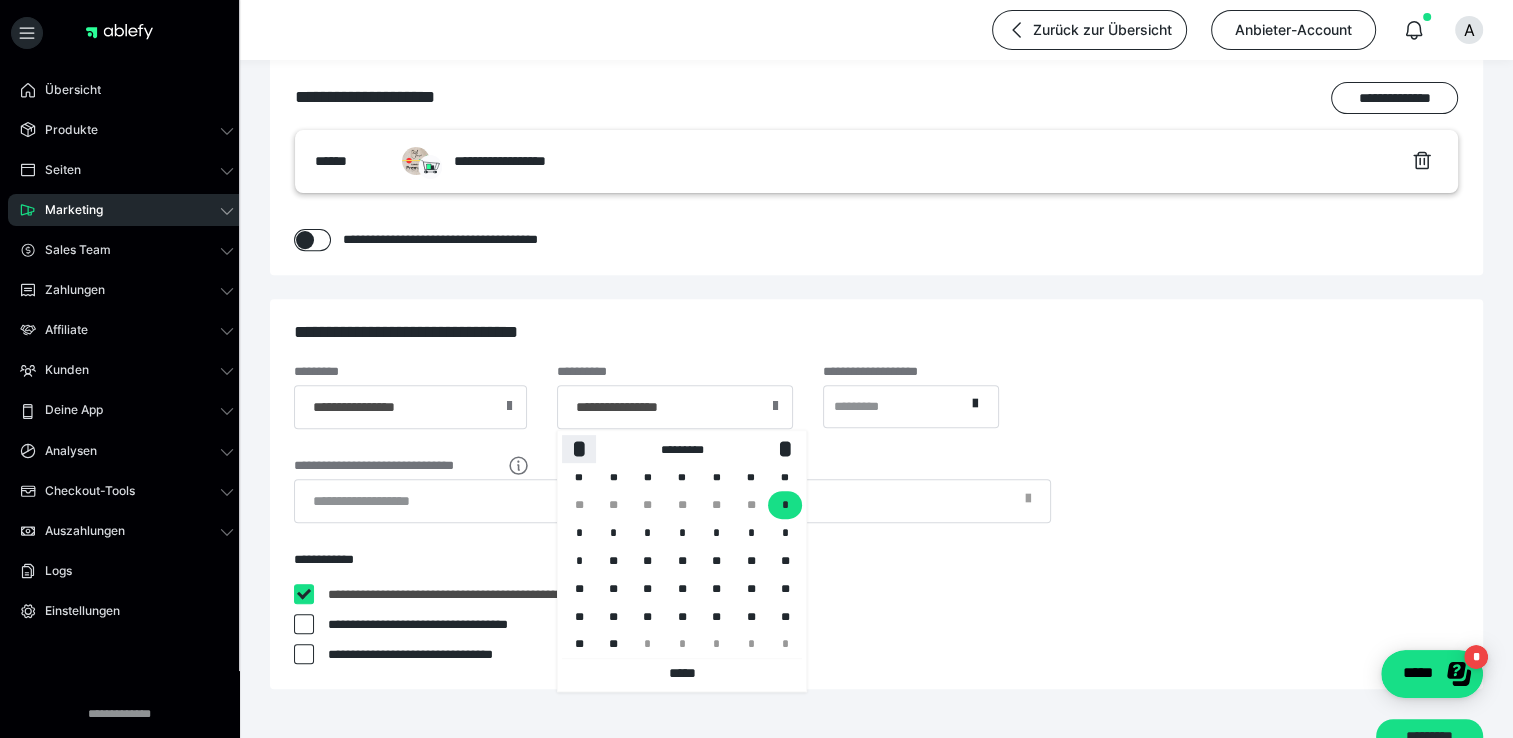 click on "*" at bounding box center (579, 448) 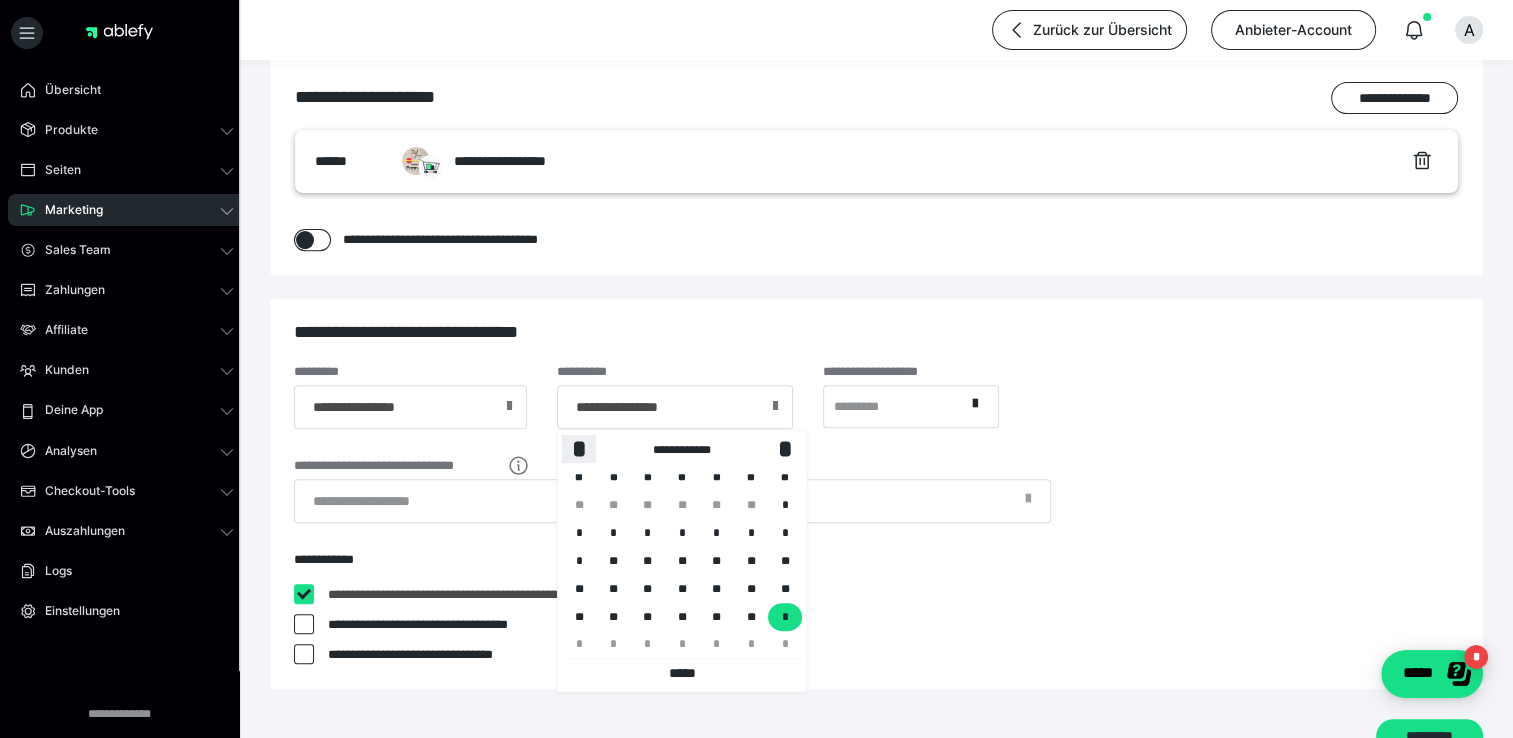click on "*" at bounding box center (579, 448) 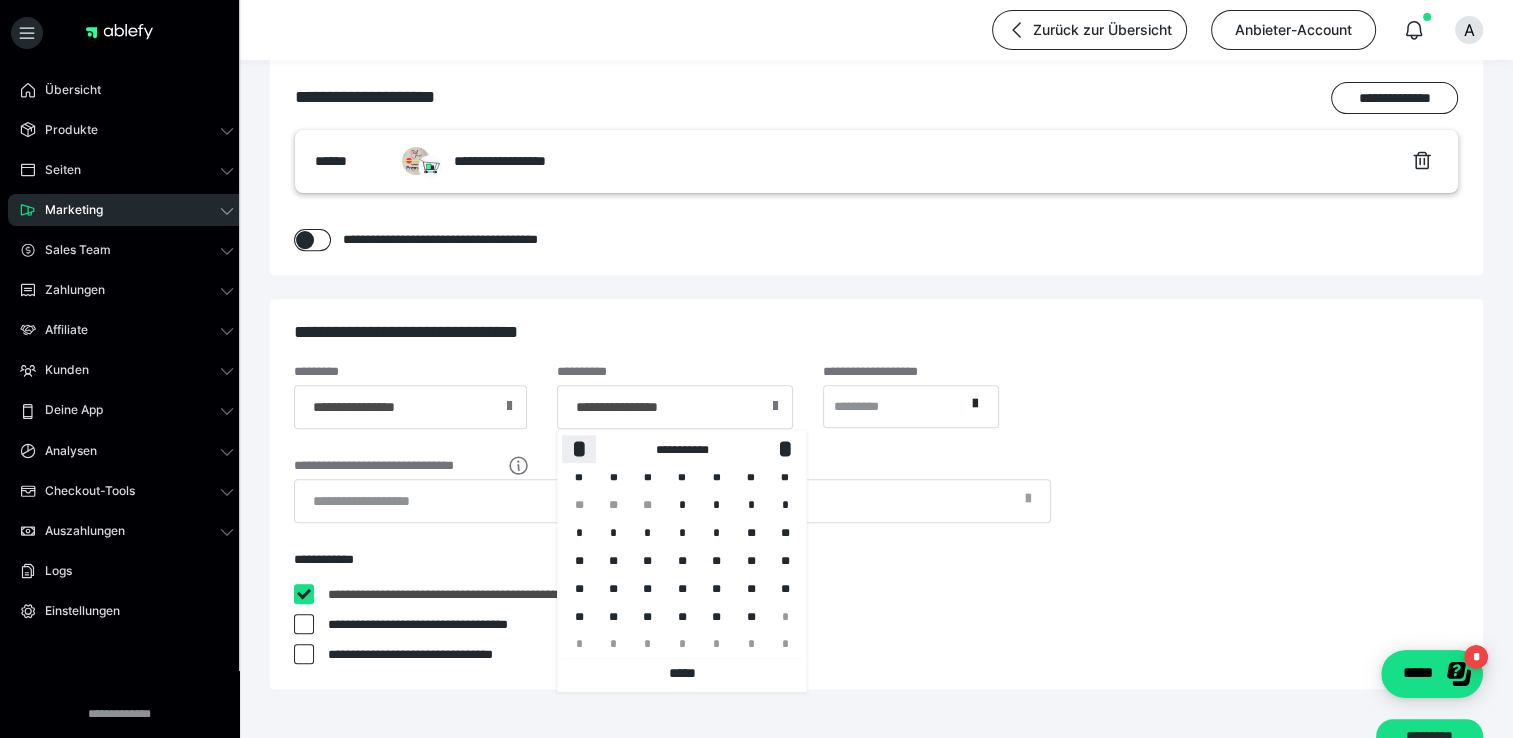 click on "*" at bounding box center (579, 448) 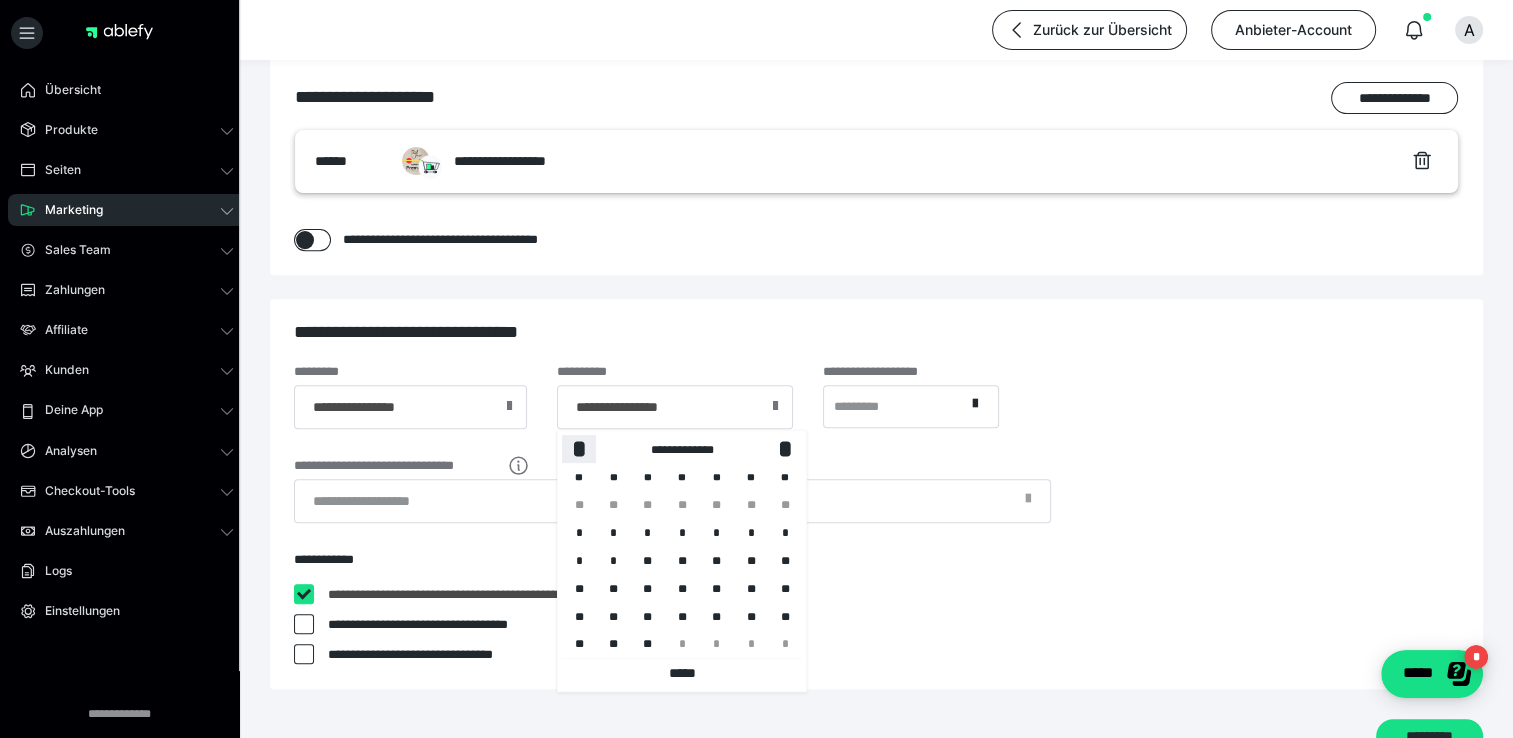 click on "*" at bounding box center [579, 448] 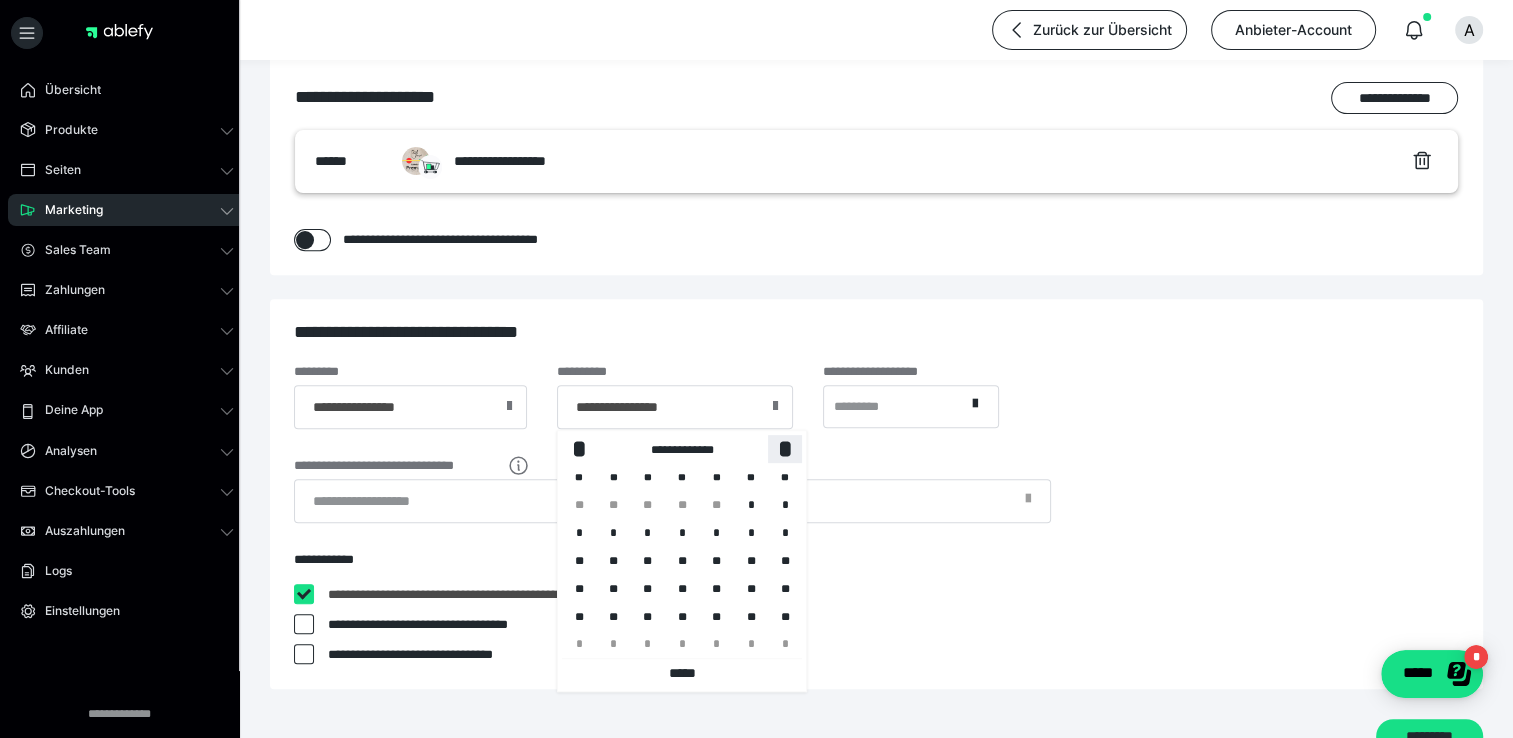 click on "*" at bounding box center [785, 448] 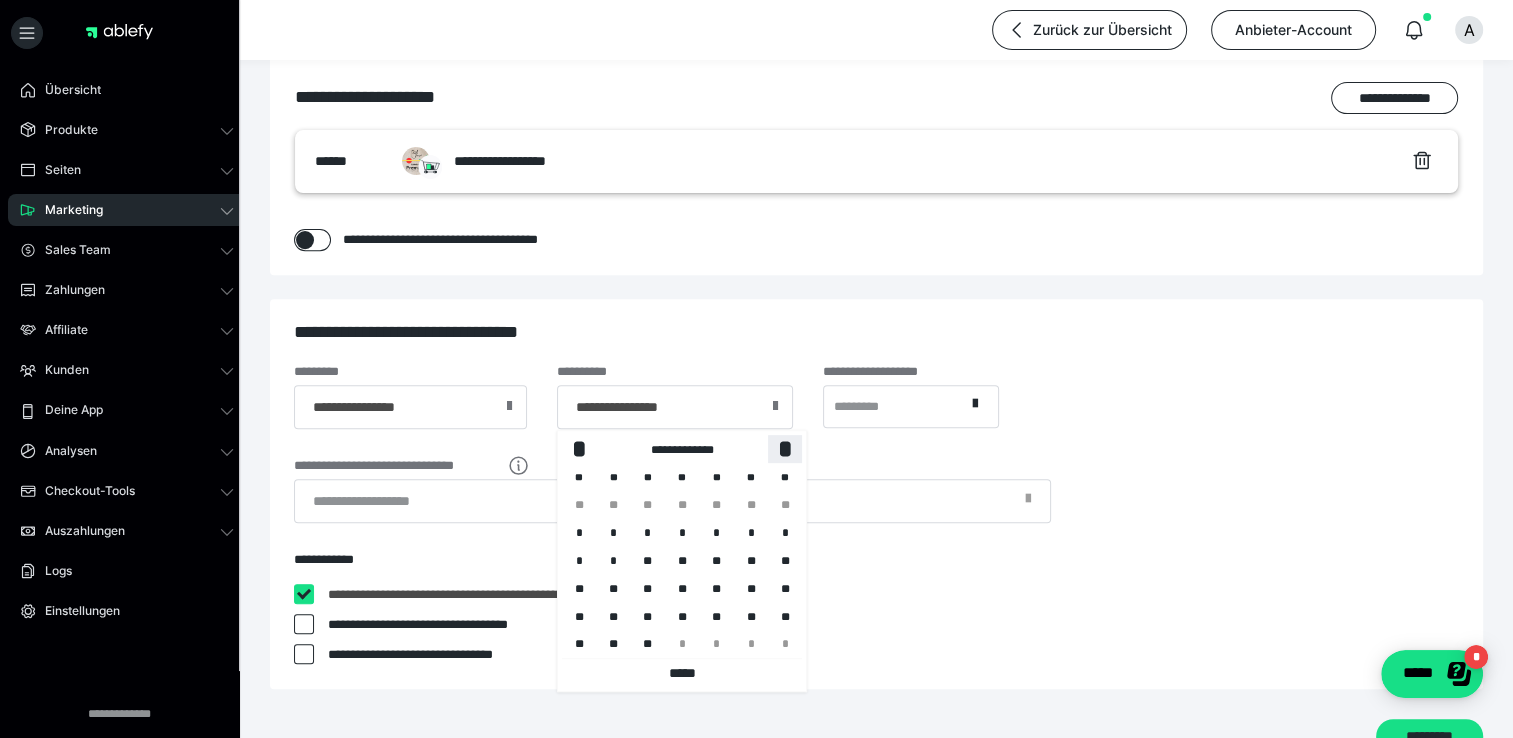 click on "*" at bounding box center (785, 448) 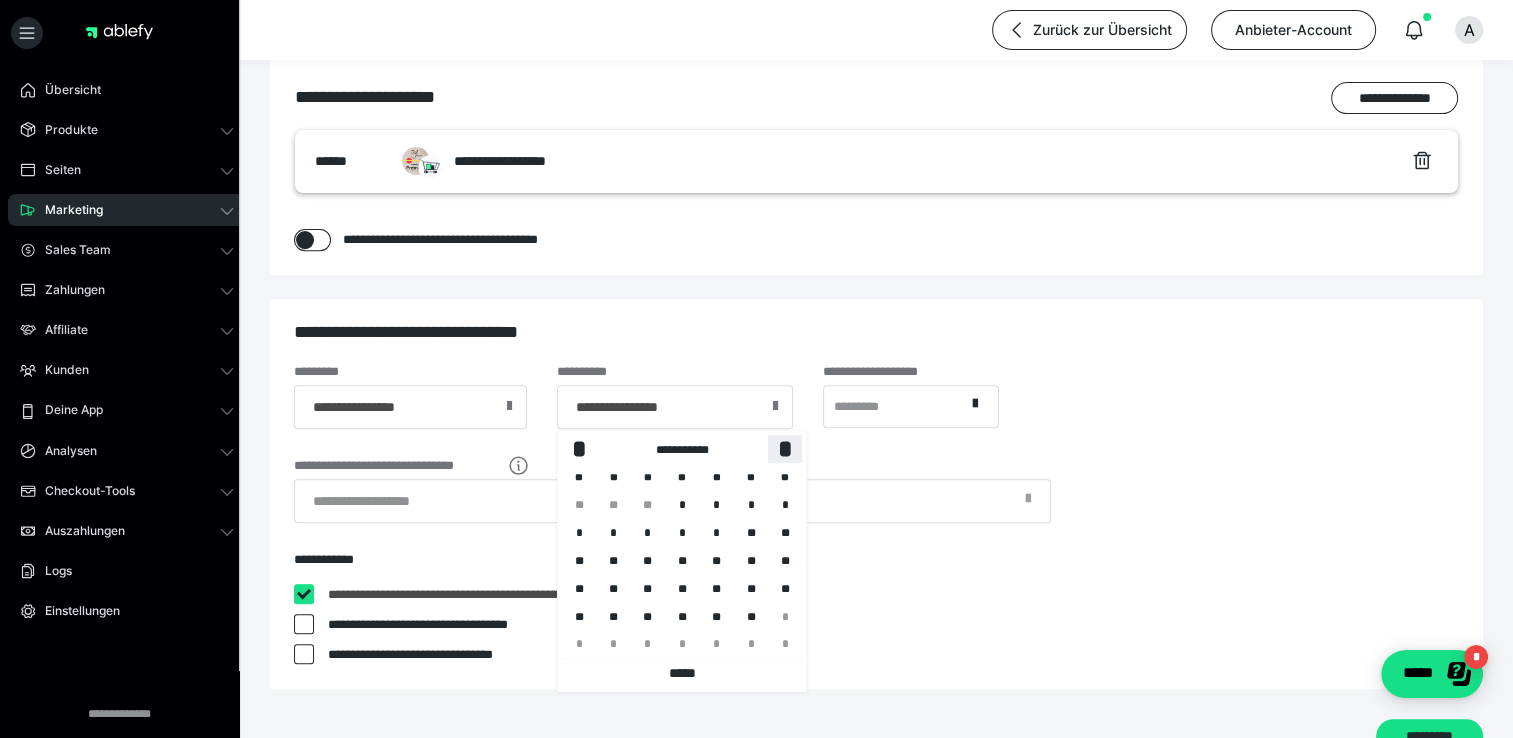 click on "*" at bounding box center (785, 448) 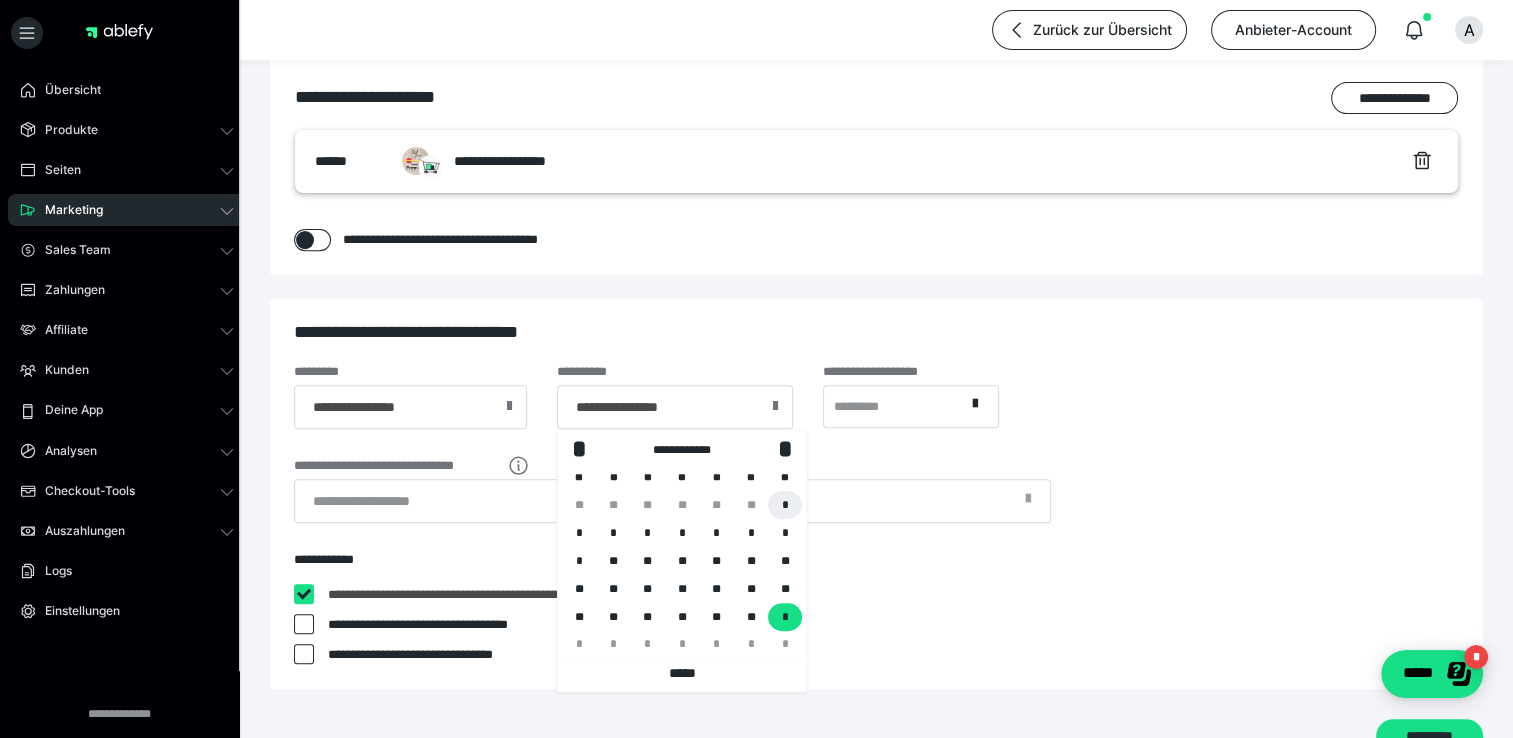 click on "*" at bounding box center [785, 505] 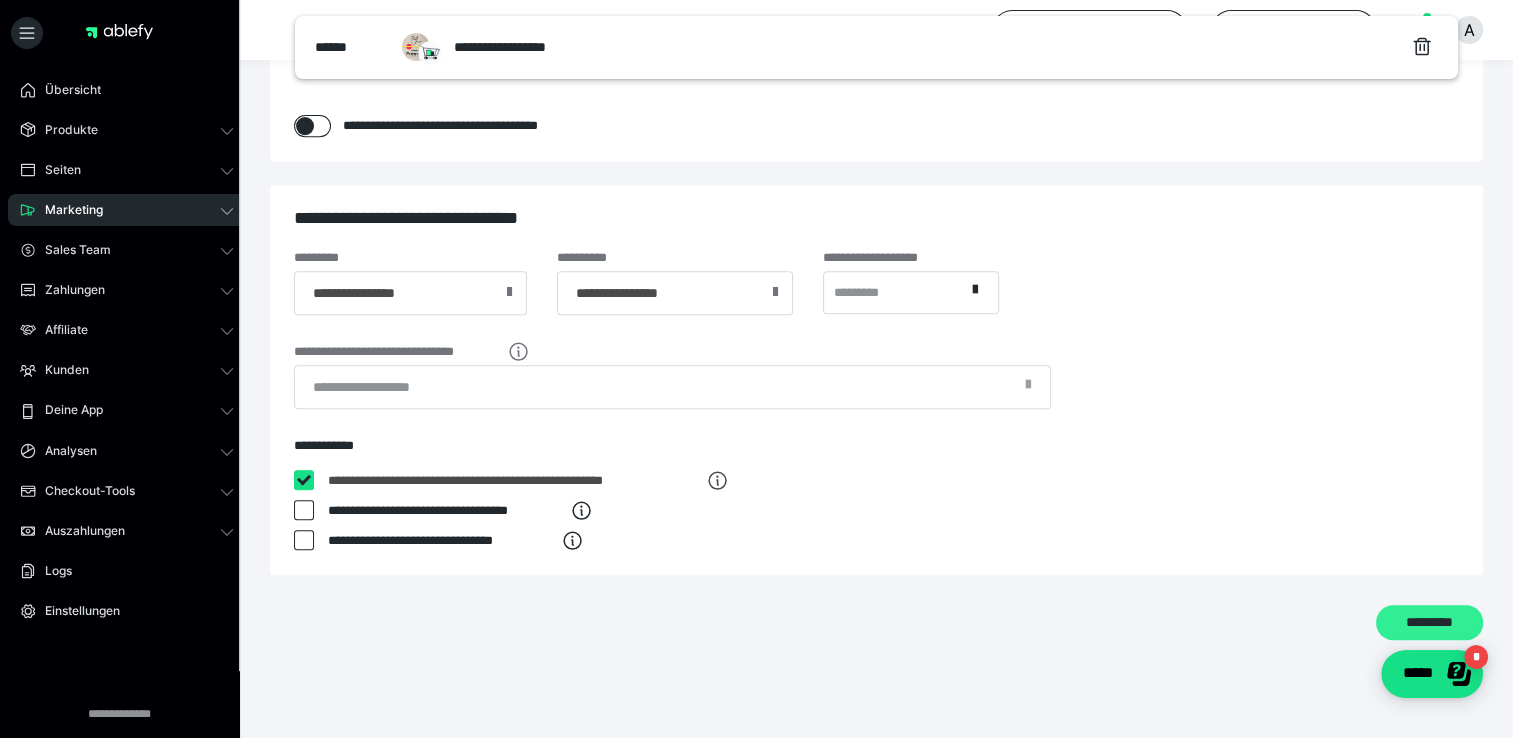 click on "*********" at bounding box center [1429, 623] 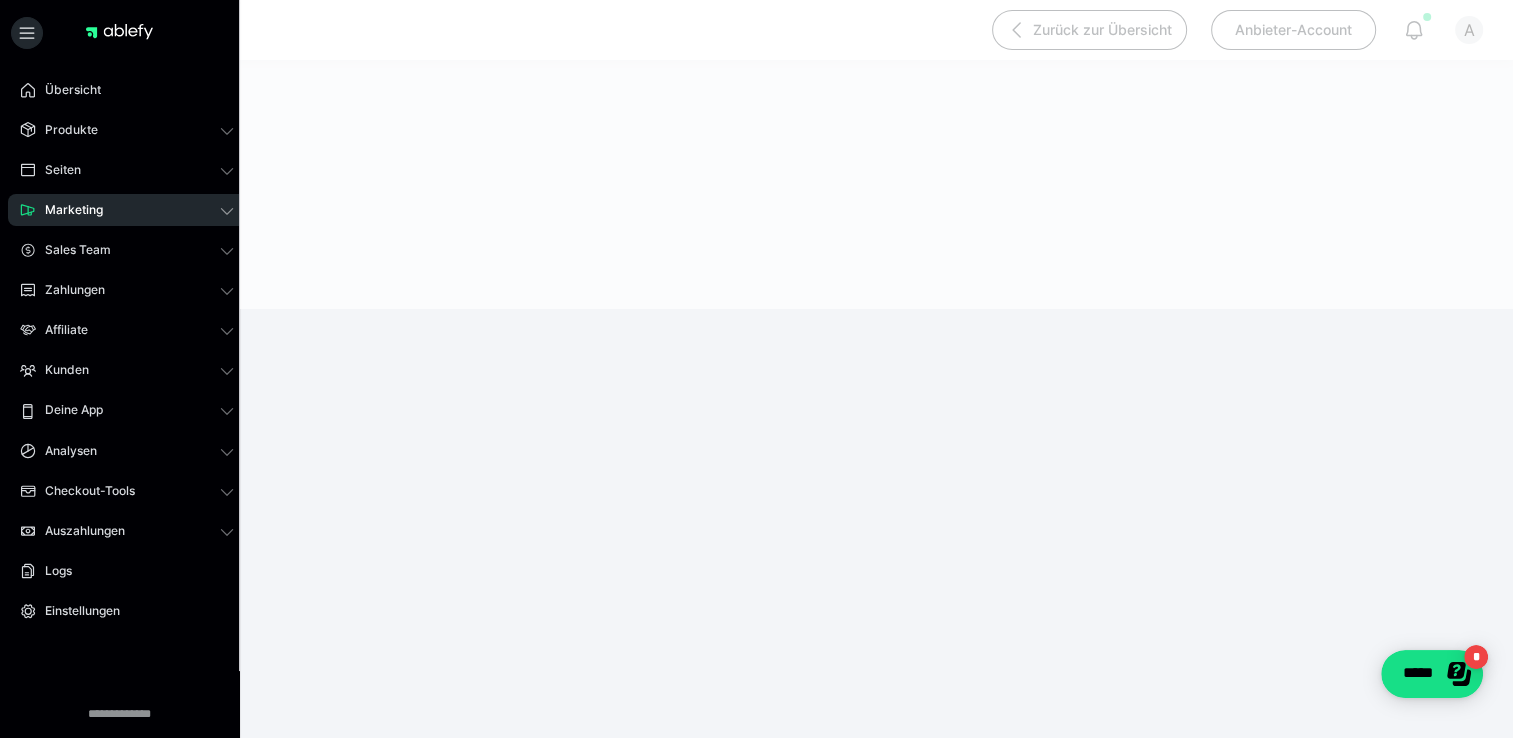 scroll, scrollTop: 384, scrollLeft: 0, axis: vertical 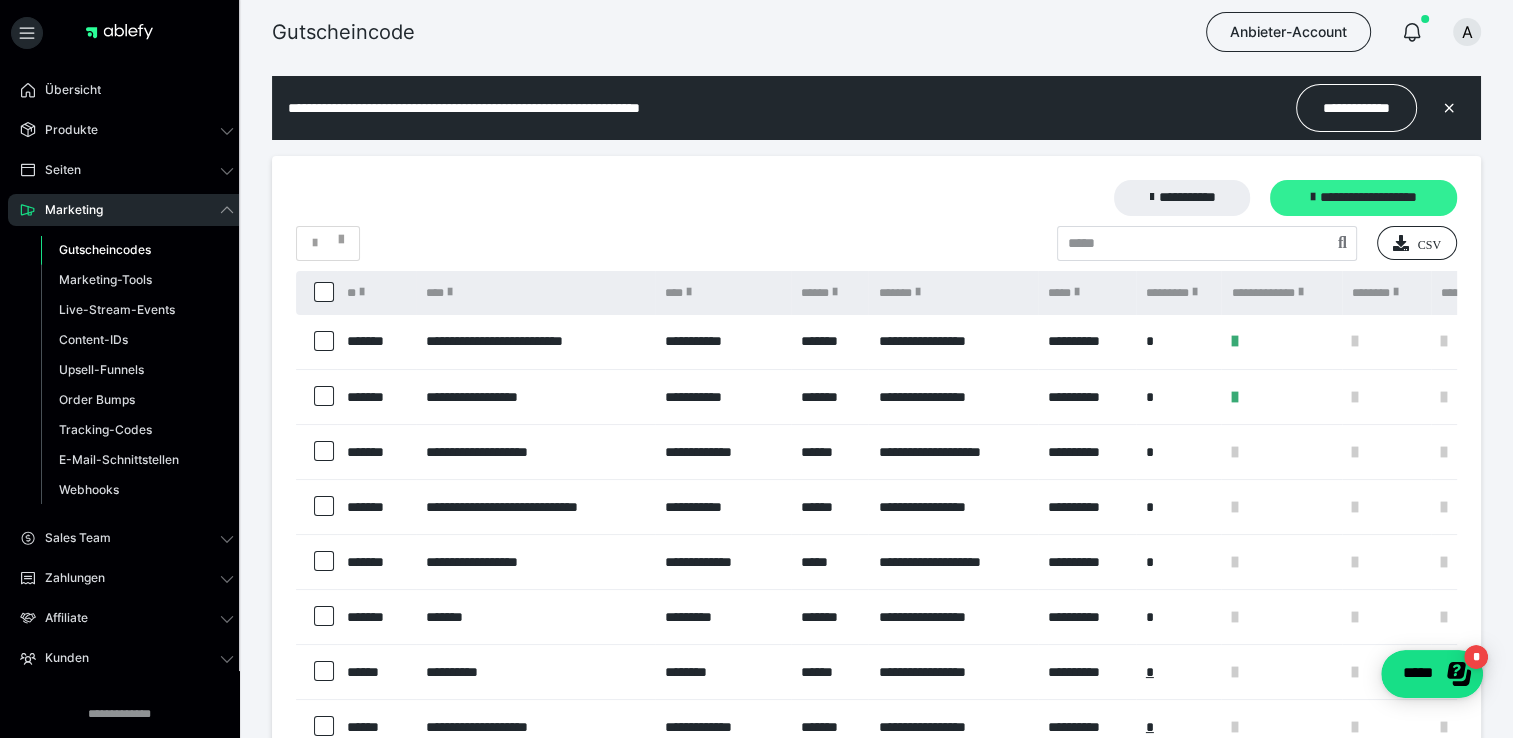click on "**********" at bounding box center [1363, 198] 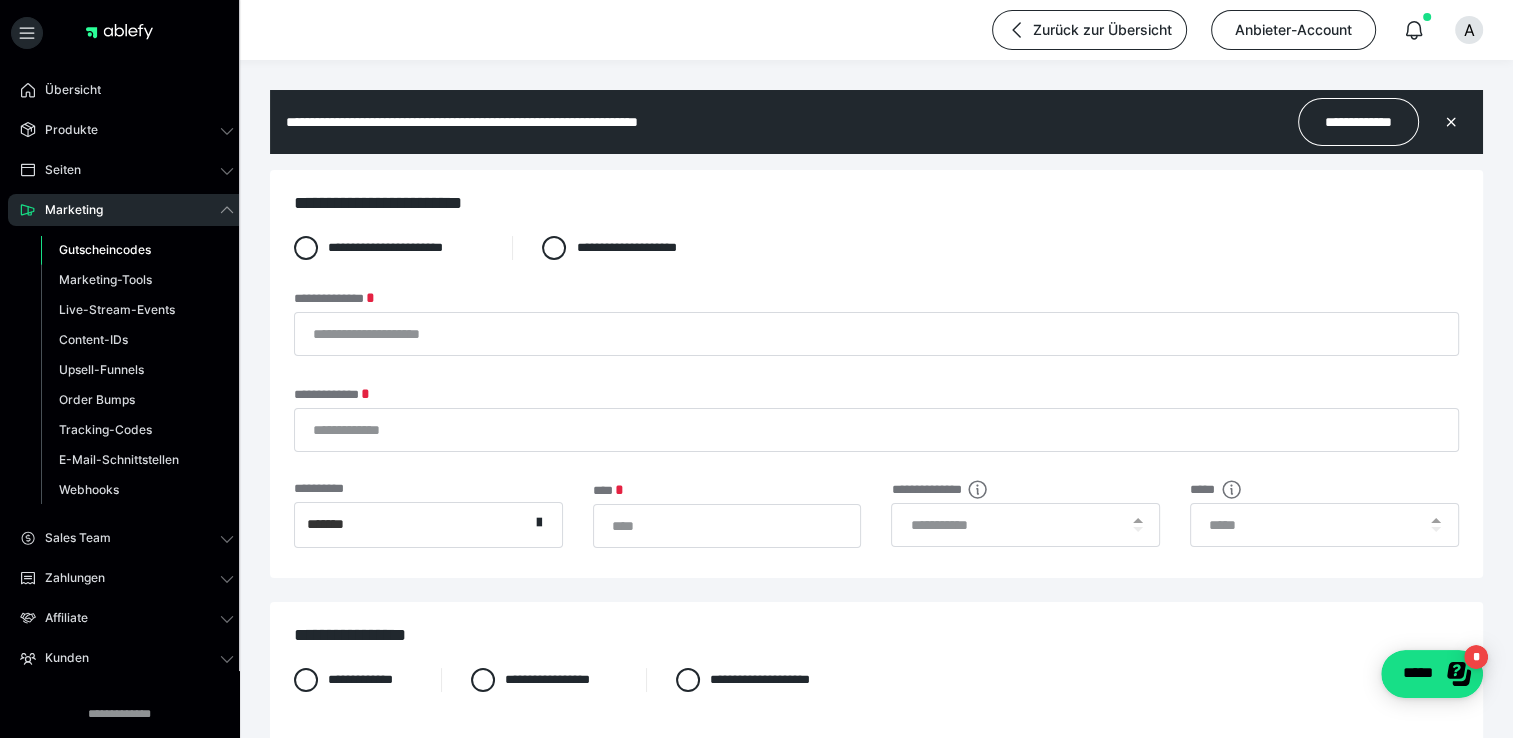 scroll, scrollTop: 0, scrollLeft: 0, axis: both 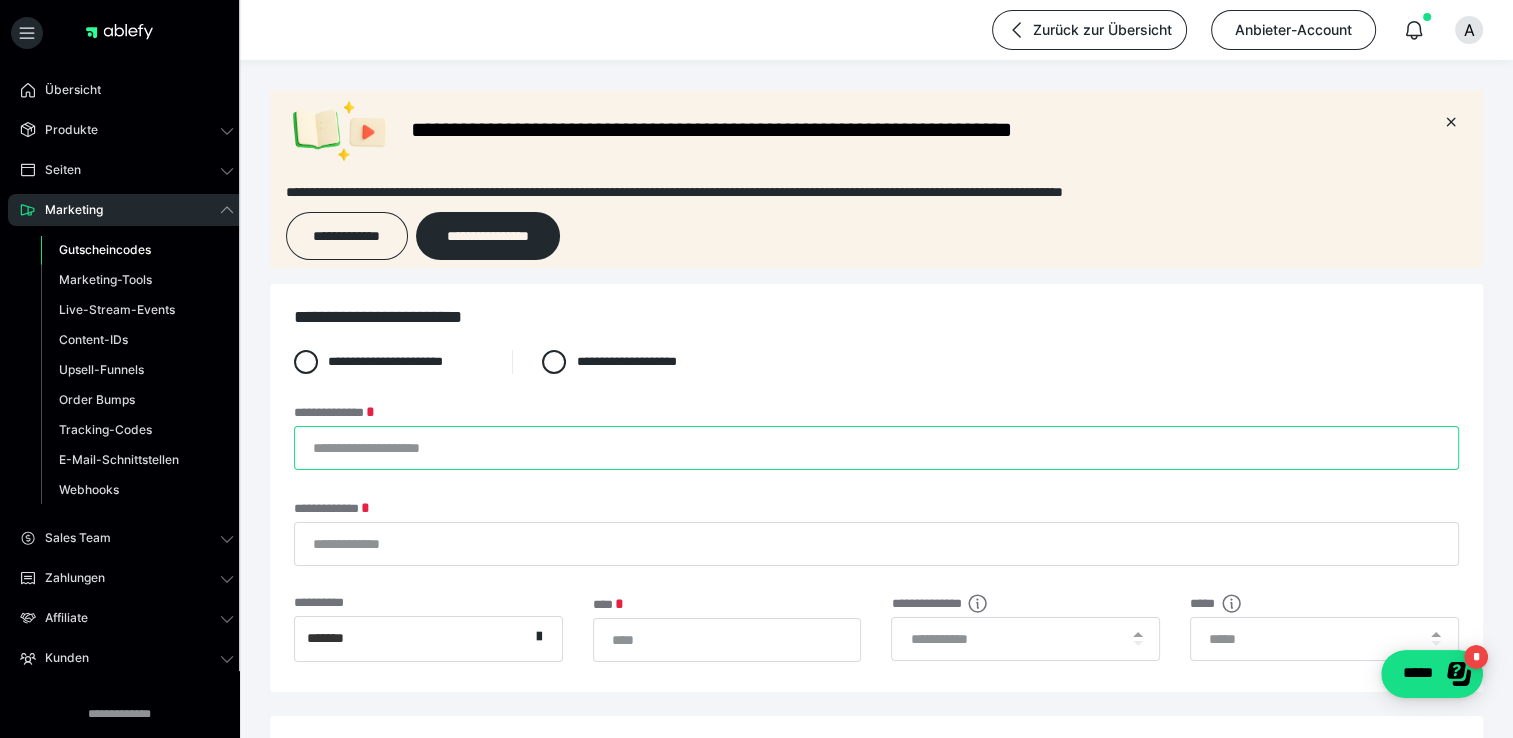 click on "**********" at bounding box center [876, 448] 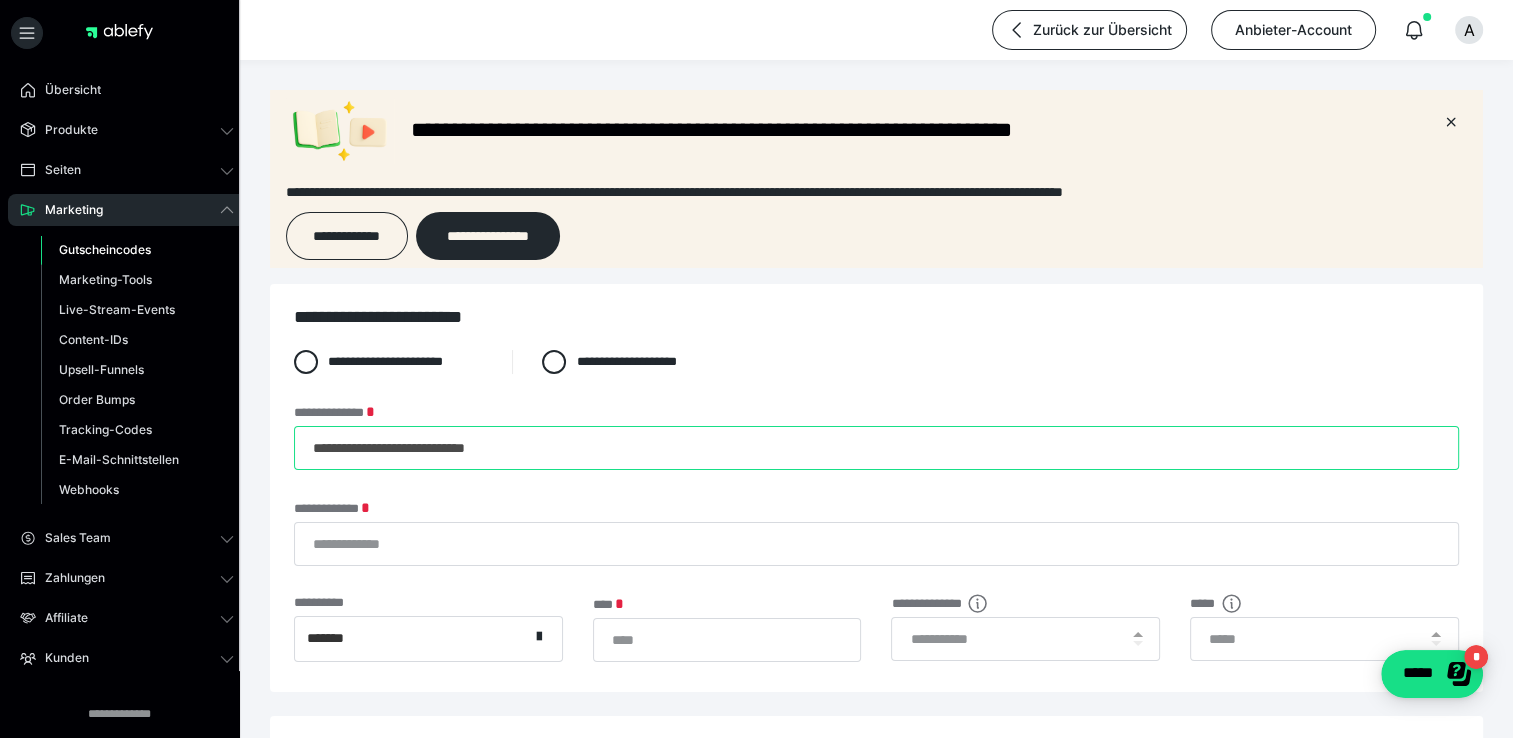 type on "**********" 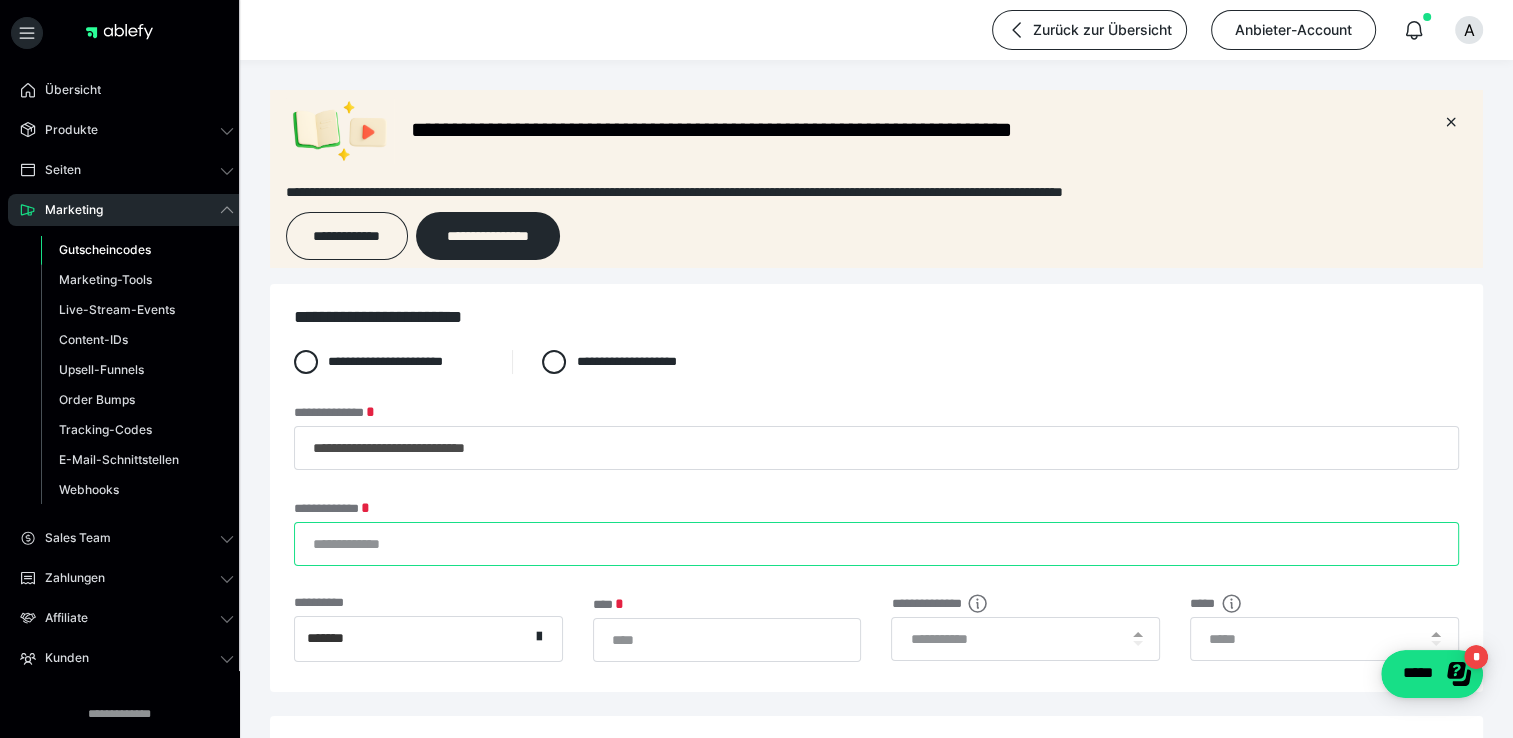 click on "**********" at bounding box center [876, 544] 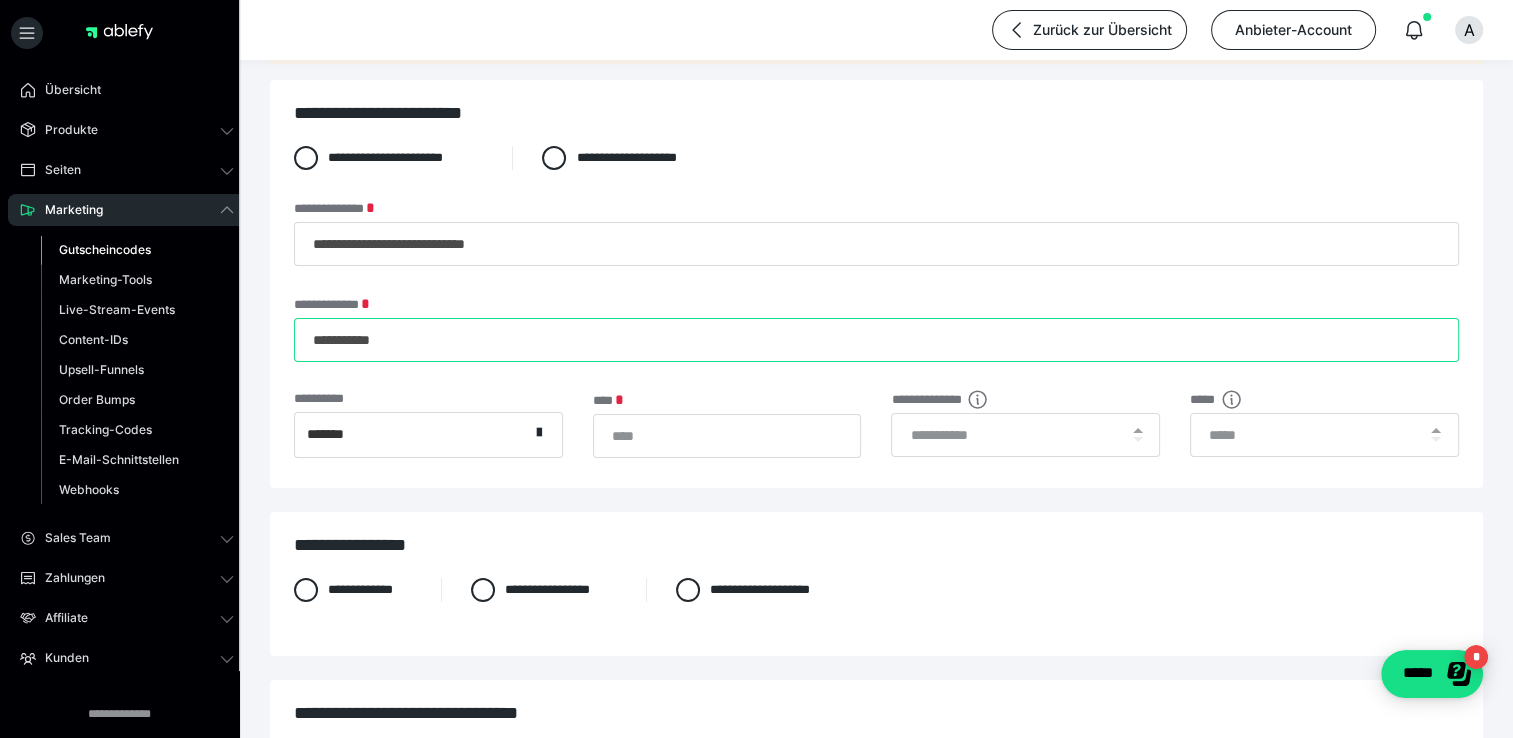 scroll, scrollTop: 300, scrollLeft: 0, axis: vertical 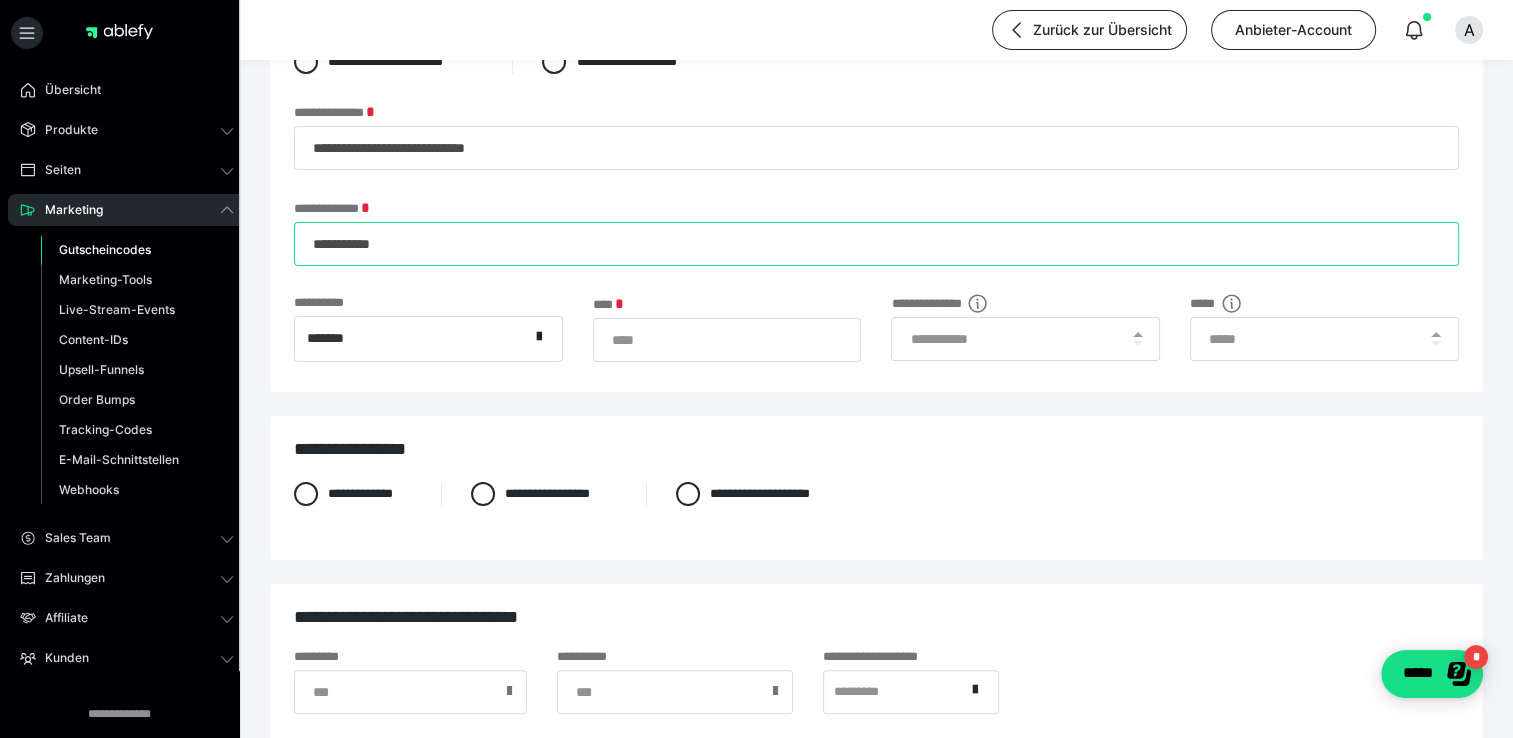 type on "**********" 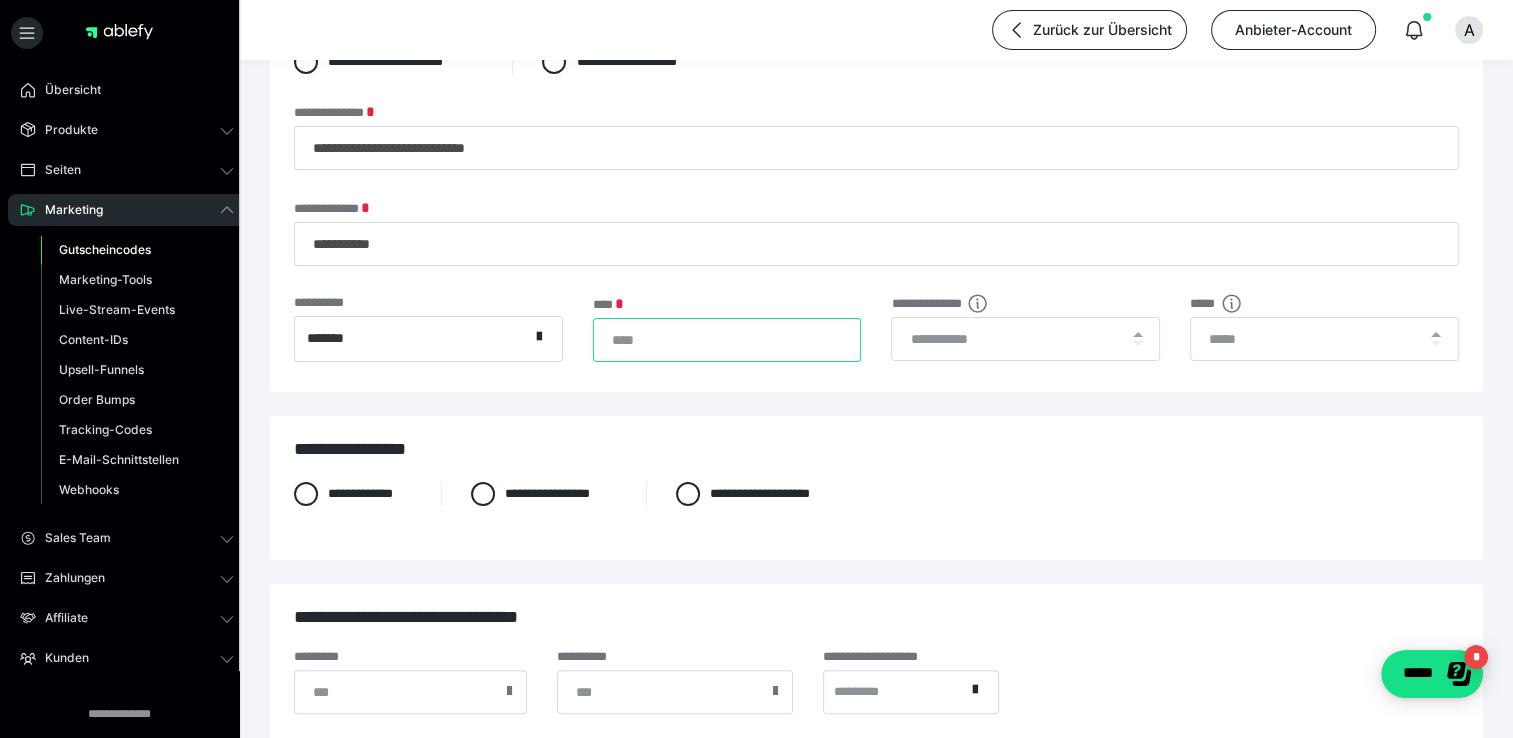 drag, startPoint x: 678, startPoint y: 342, endPoint x: 607, endPoint y: 352, distance: 71.70077 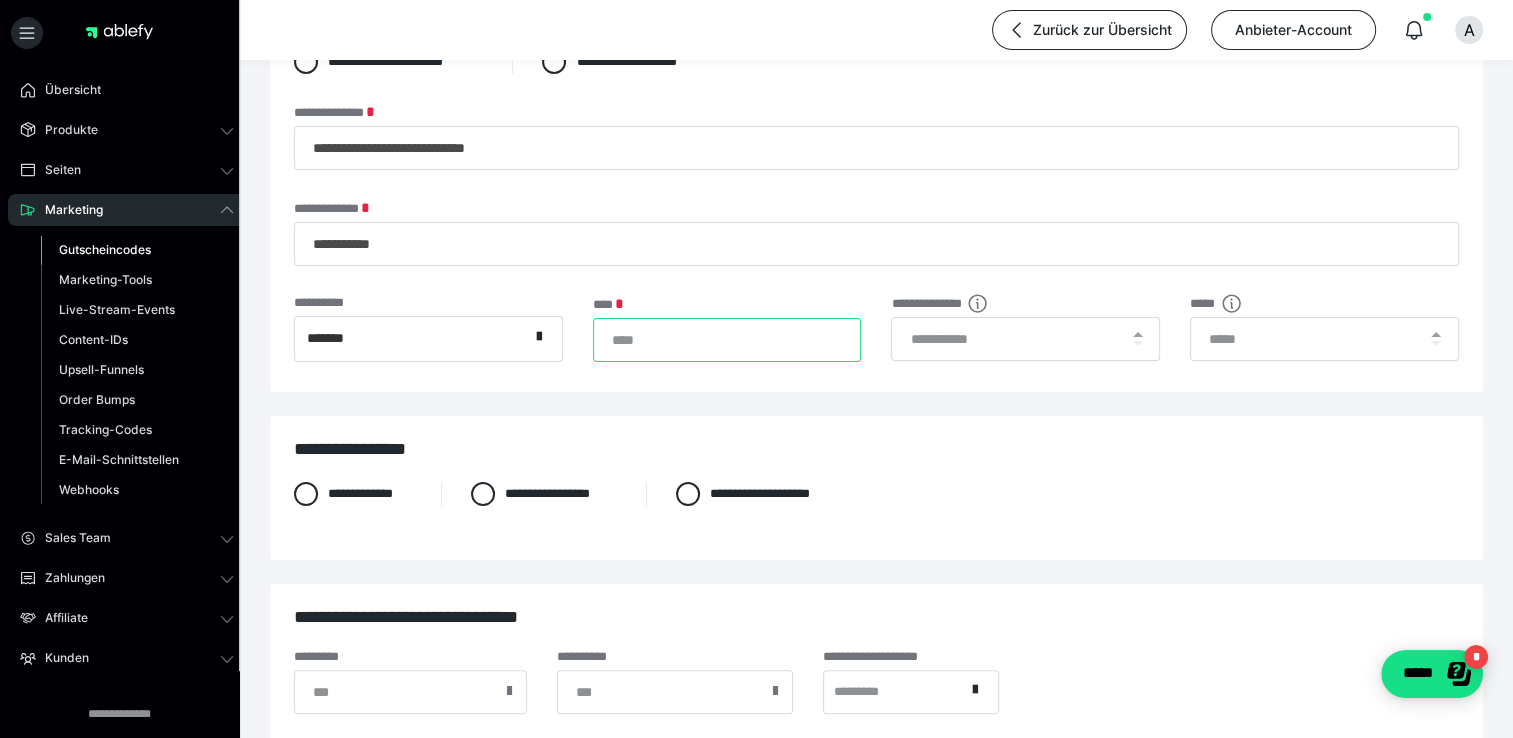 type on "**" 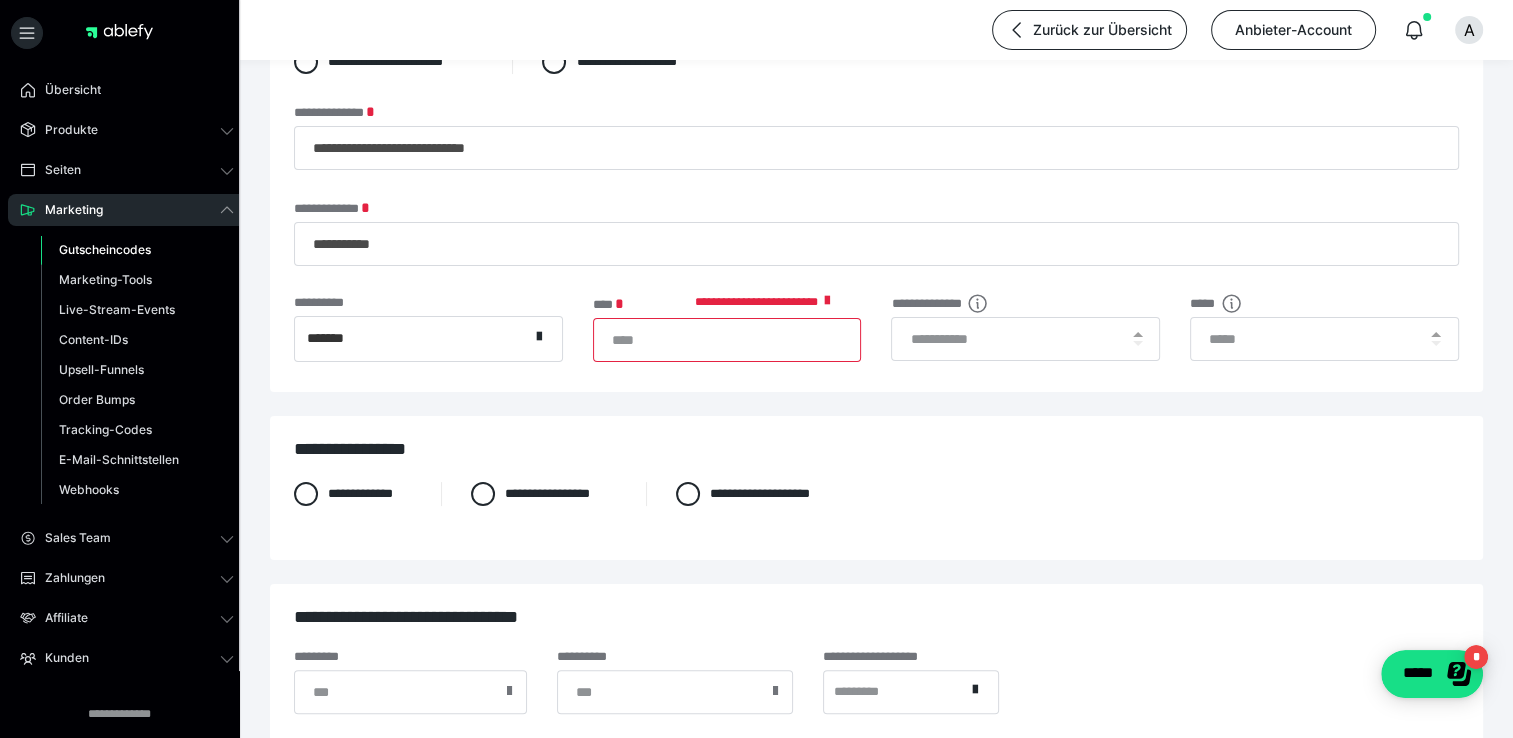 click at bounding box center (727, 340) 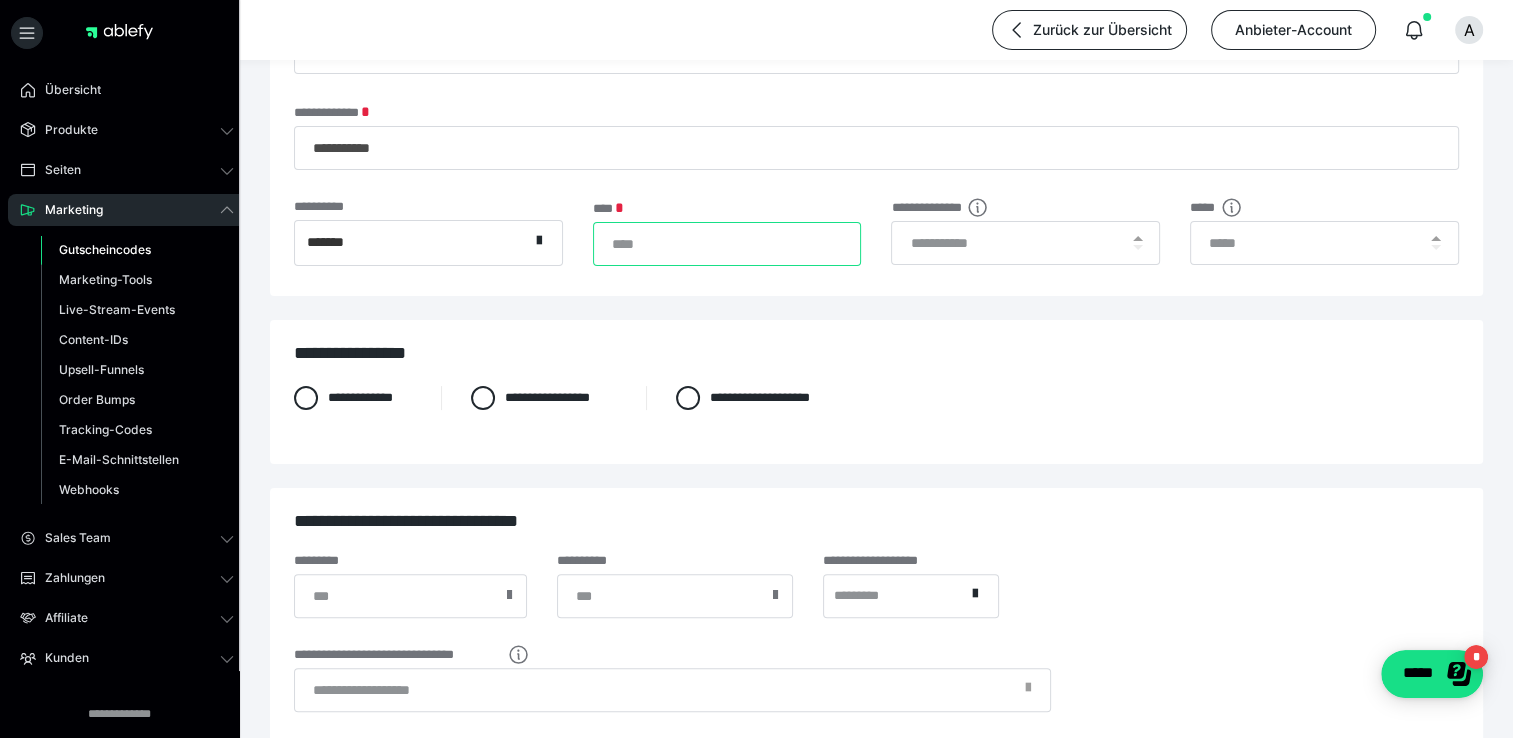 scroll, scrollTop: 400, scrollLeft: 0, axis: vertical 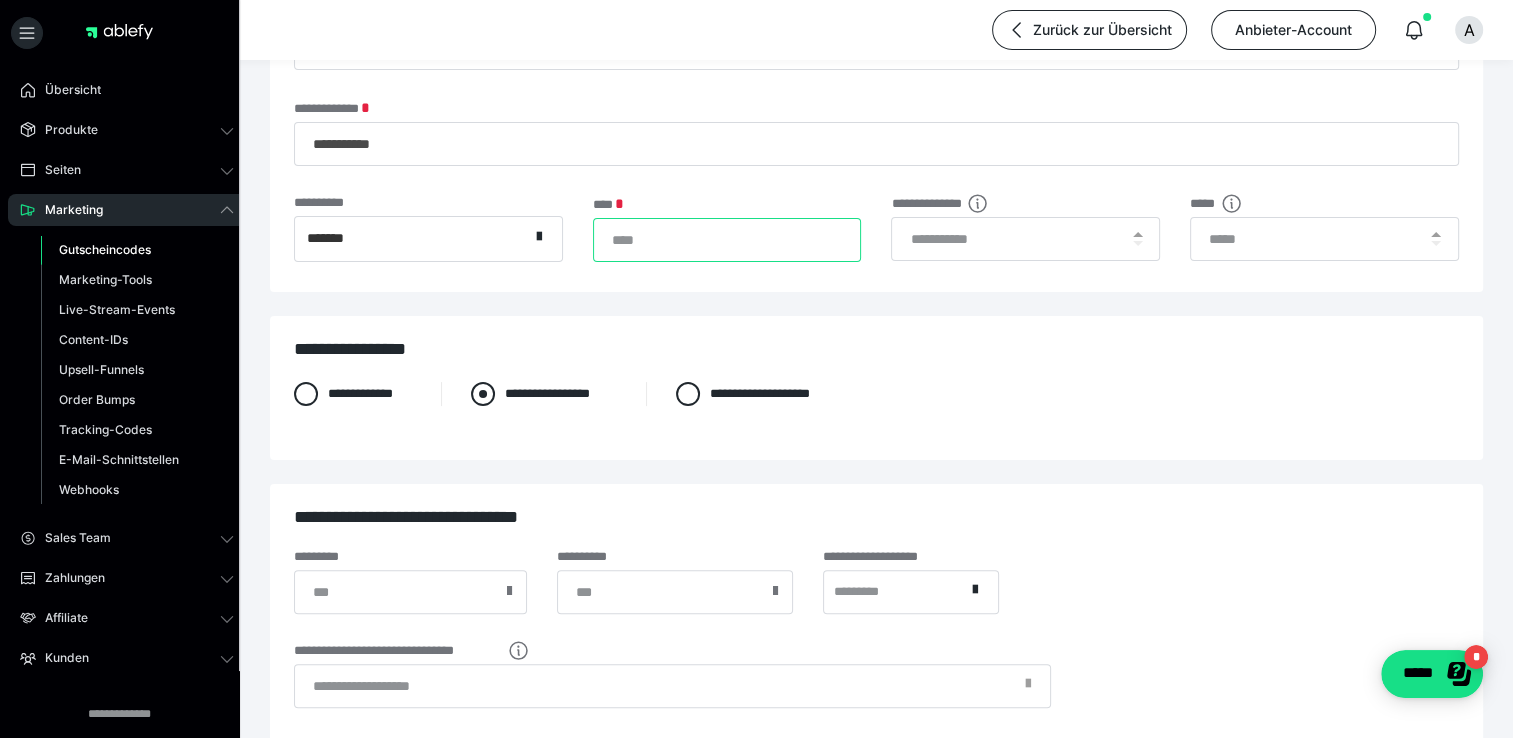 type on "**" 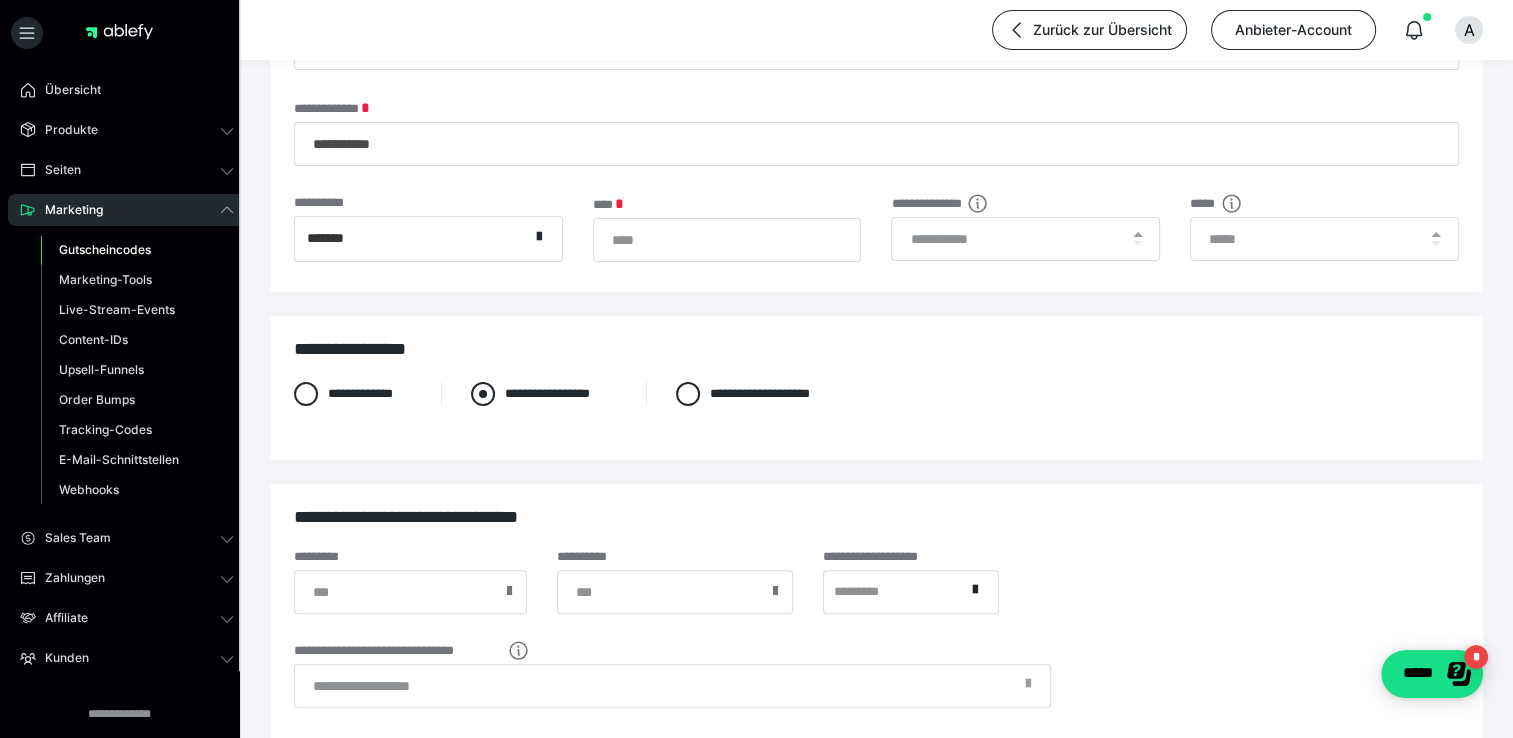 click on "**********" at bounding box center (543, 394) 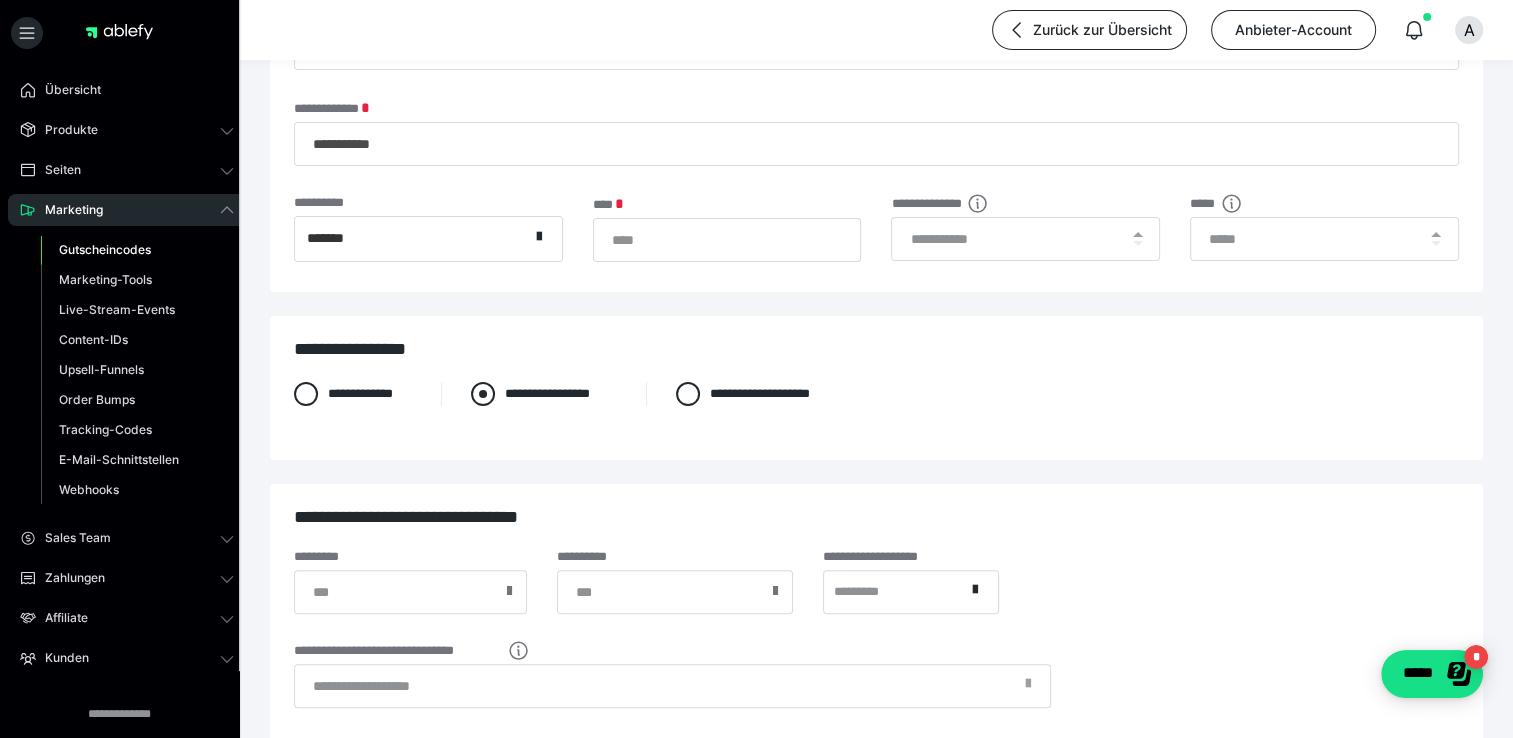 radio on "****" 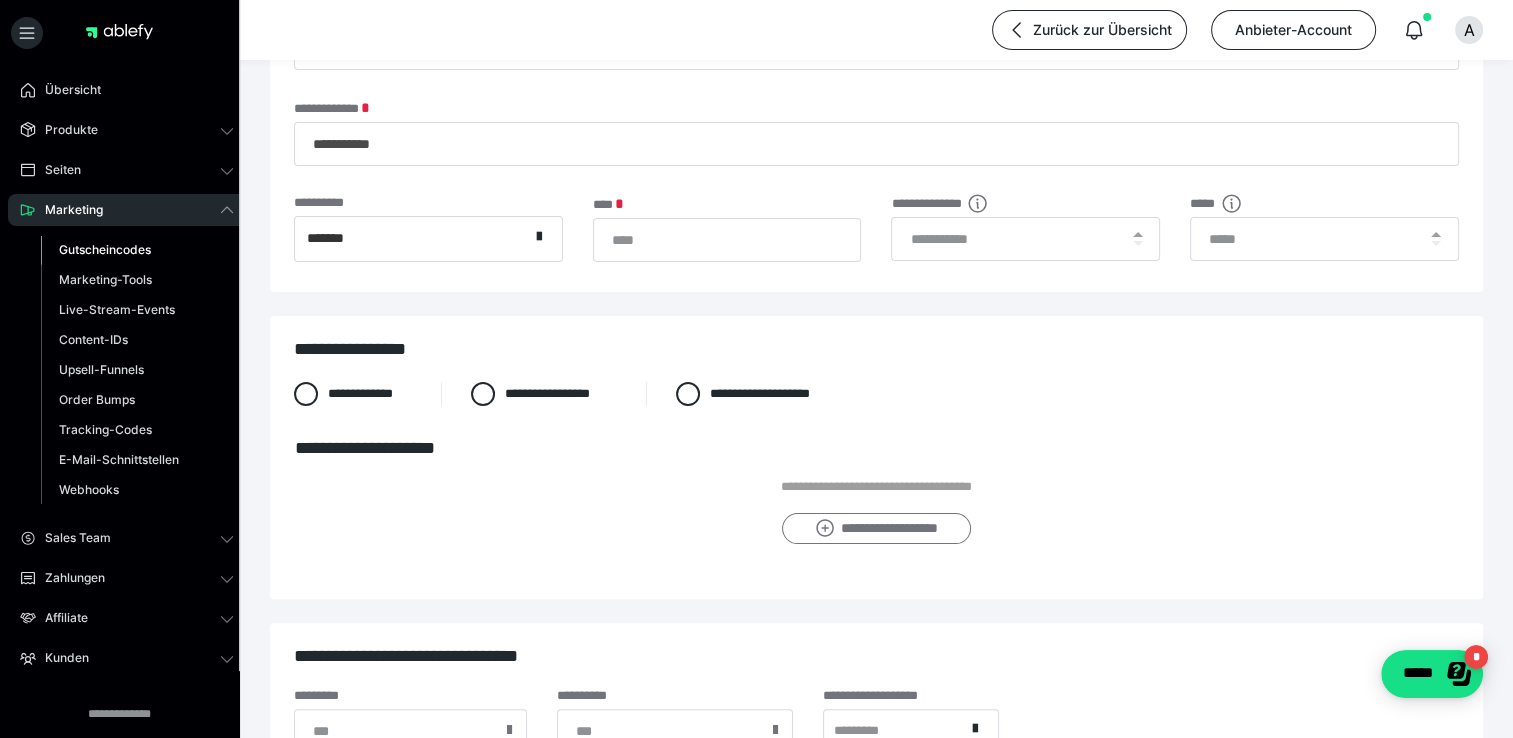 click 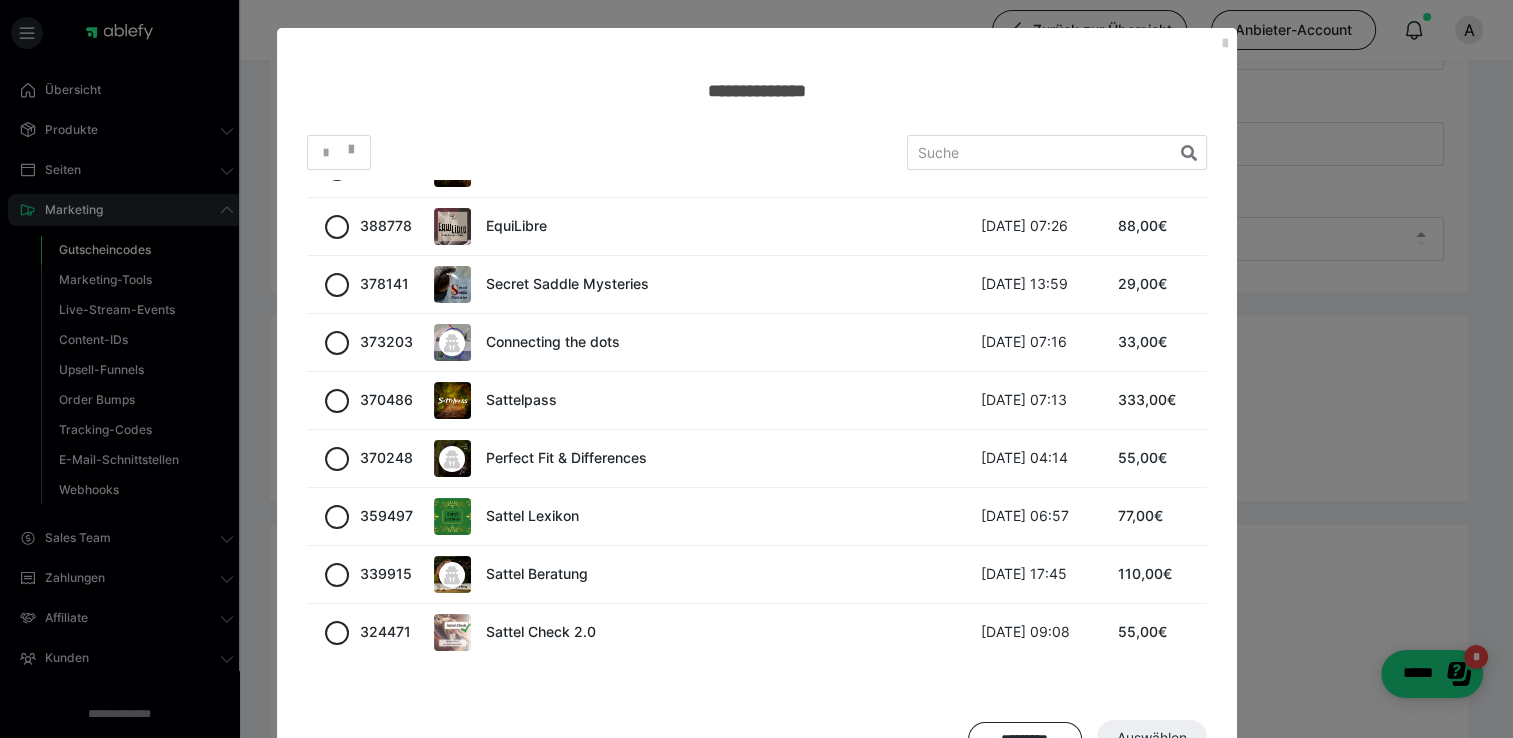 scroll, scrollTop: 0, scrollLeft: 0, axis: both 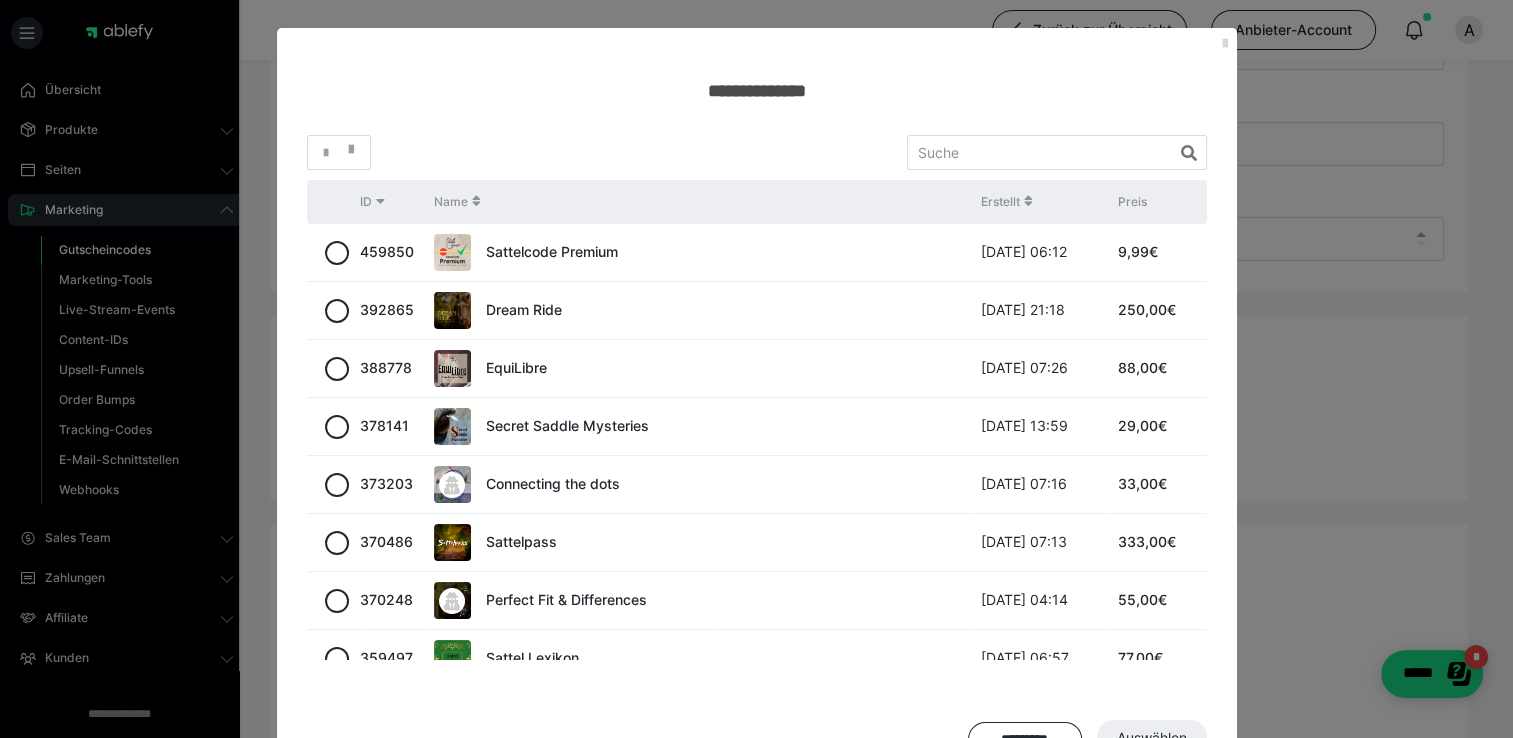 click at bounding box center [1225, 44] 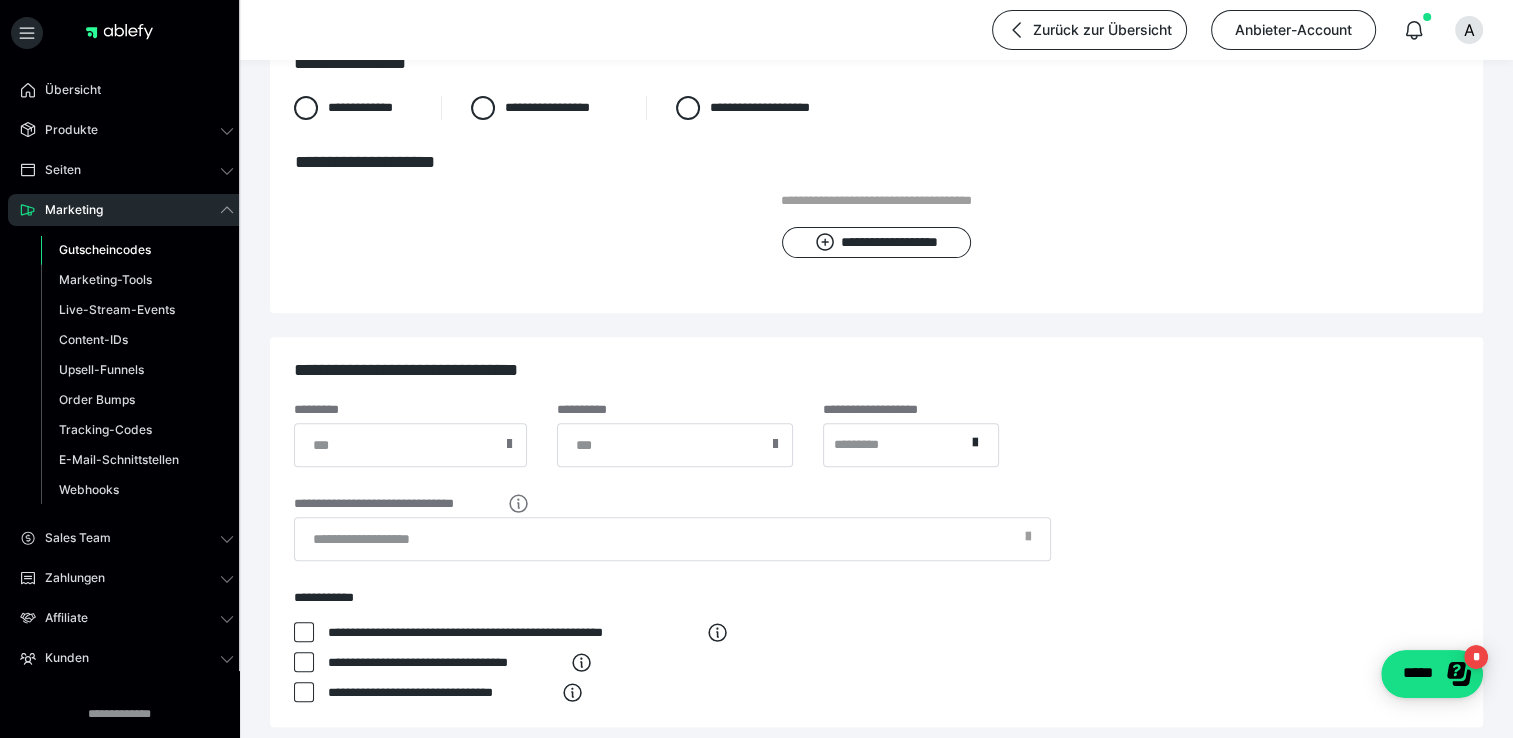scroll, scrollTop: 838, scrollLeft: 0, axis: vertical 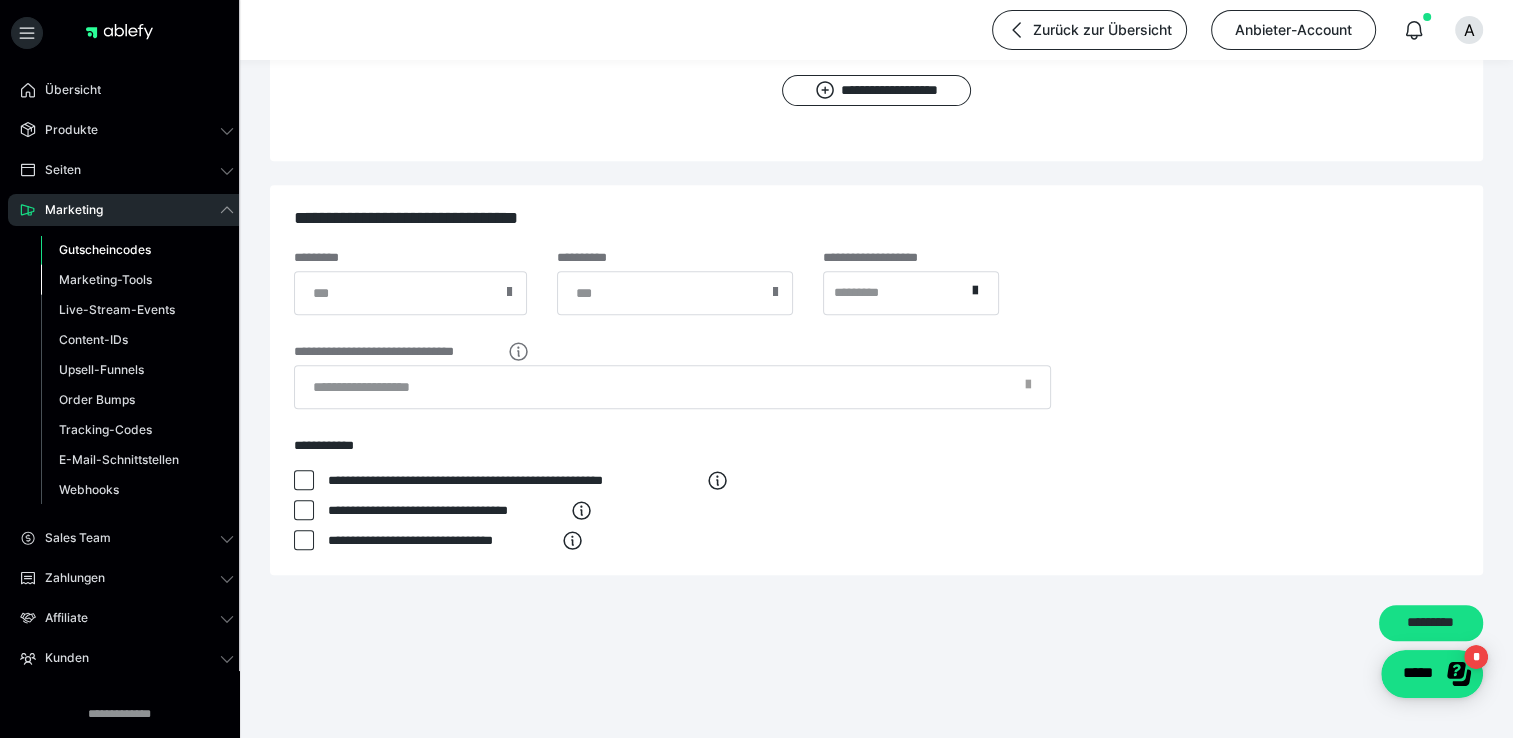 click on "Marketing-Tools" at bounding box center (105, 279) 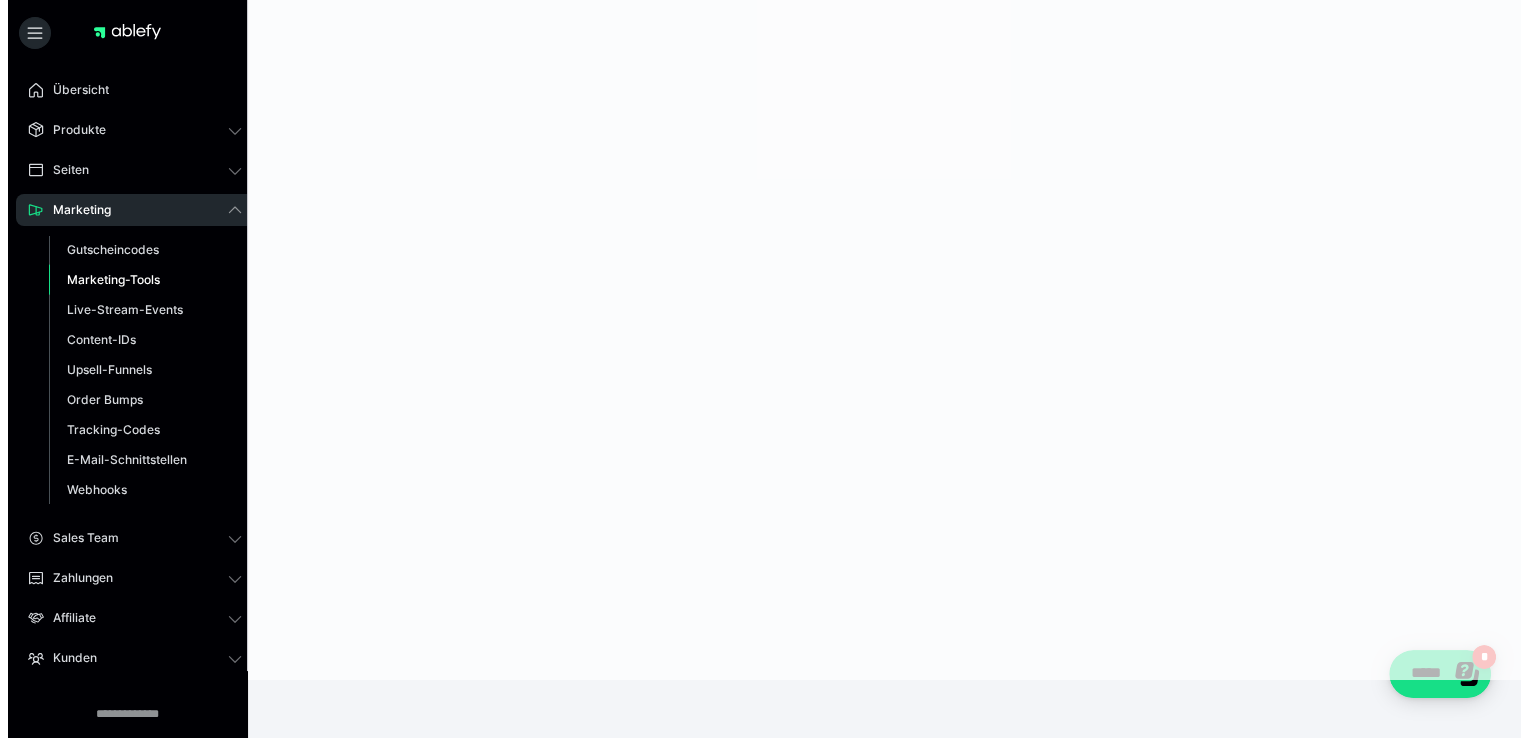 scroll, scrollTop: 0, scrollLeft: 0, axis: both 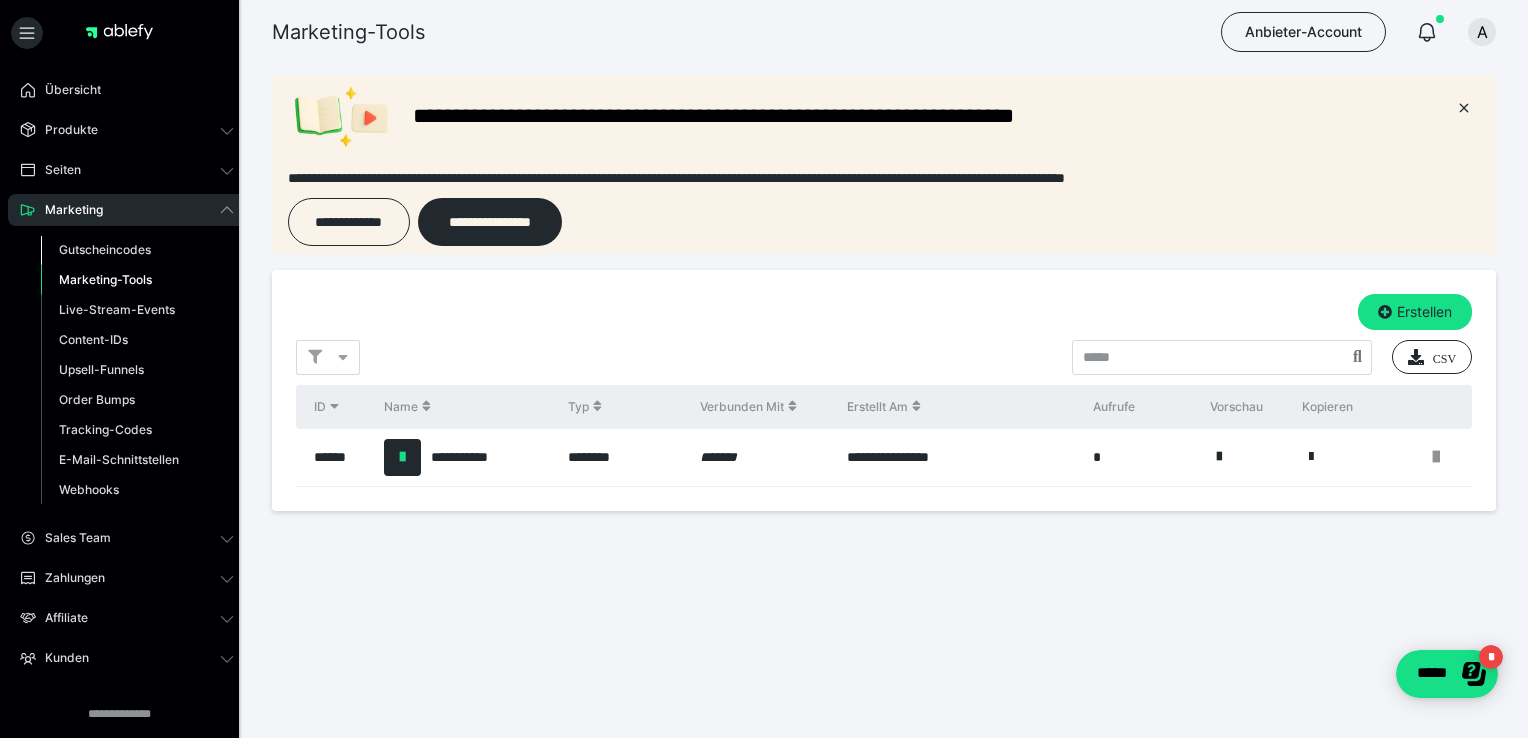 click on "Gutscheincodes" at bounding box center (105, 249) 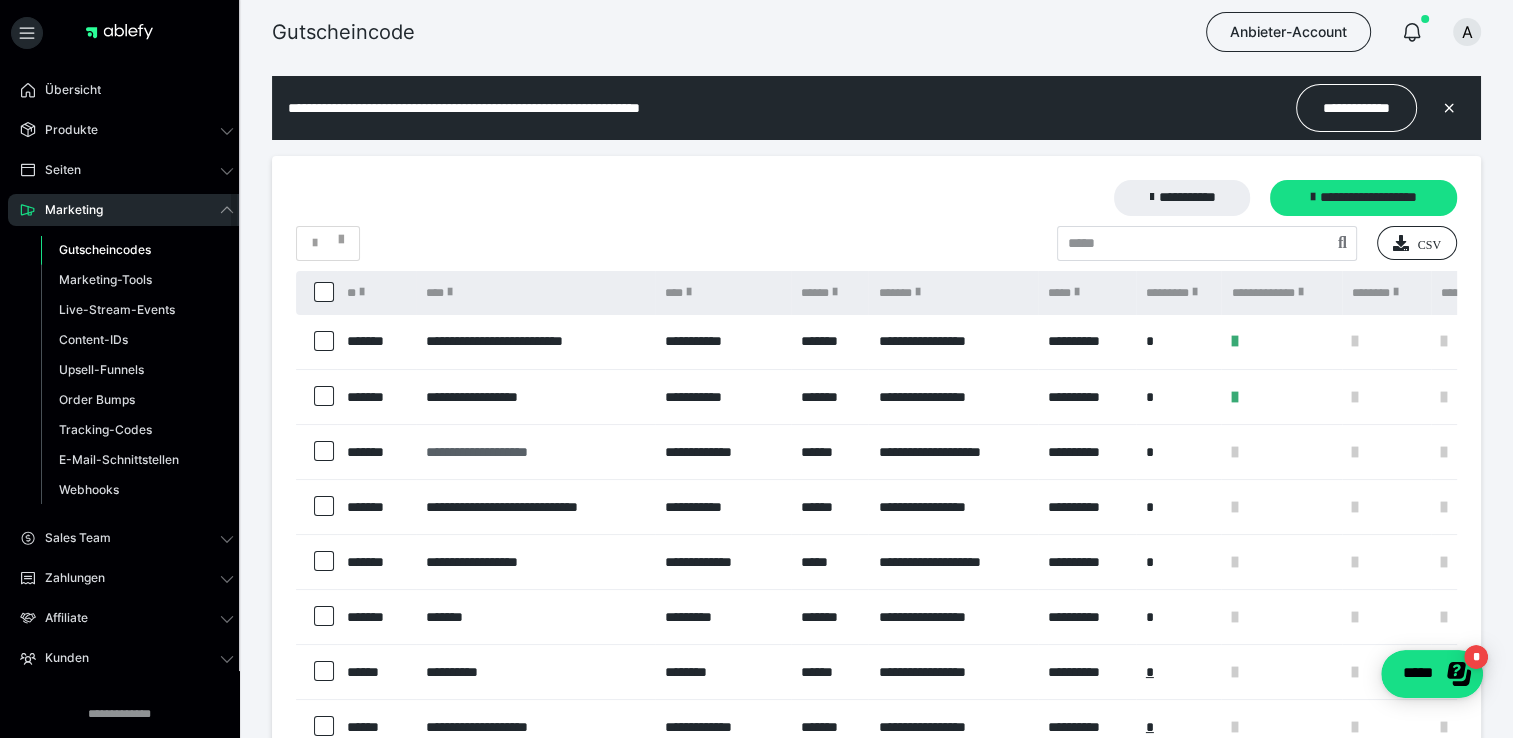 scroll, scrollTop: 0, scrollLeft: 0, axis: both 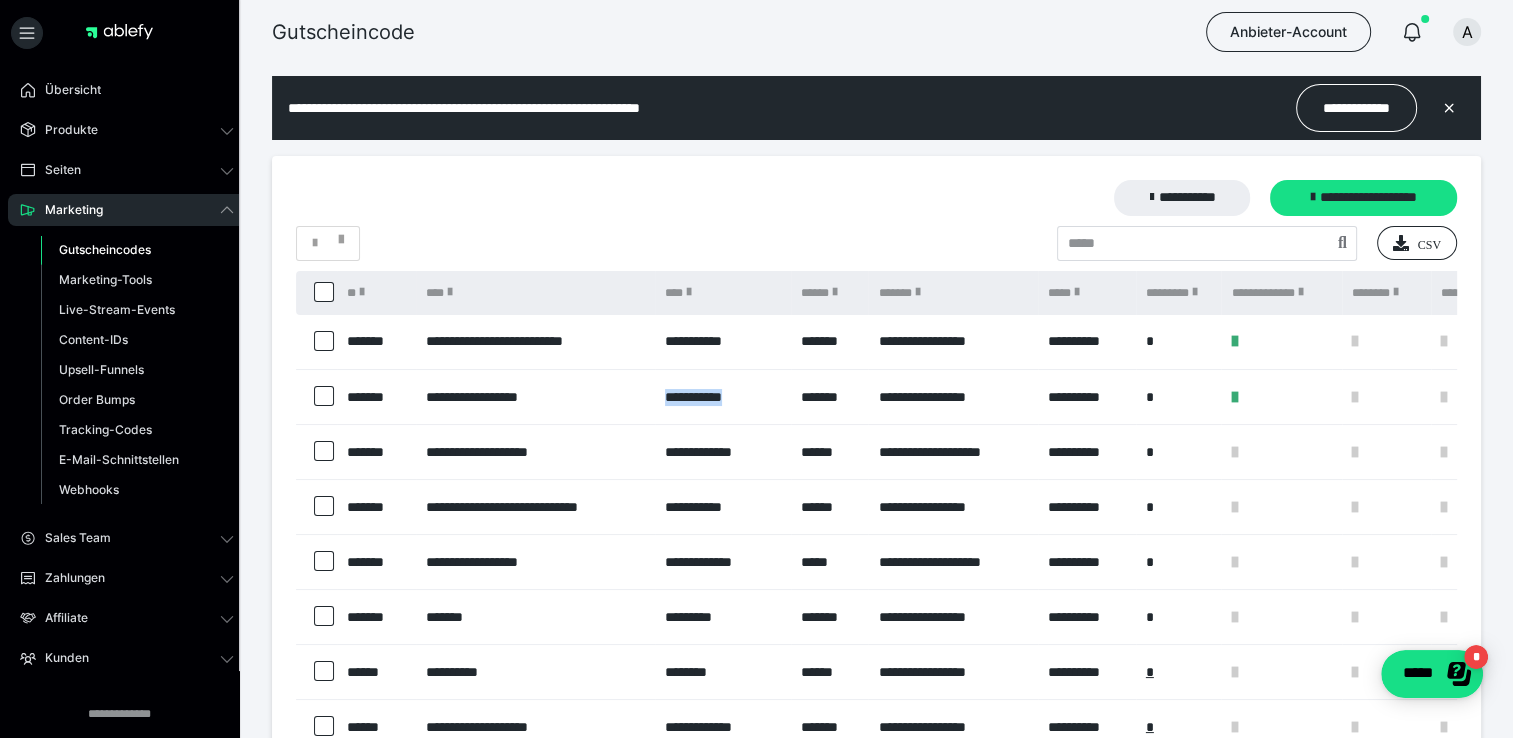 drag, startPoint x: 774, startPoint y: 394, endPoint x: 656, endPoint y: 394, distance: 118 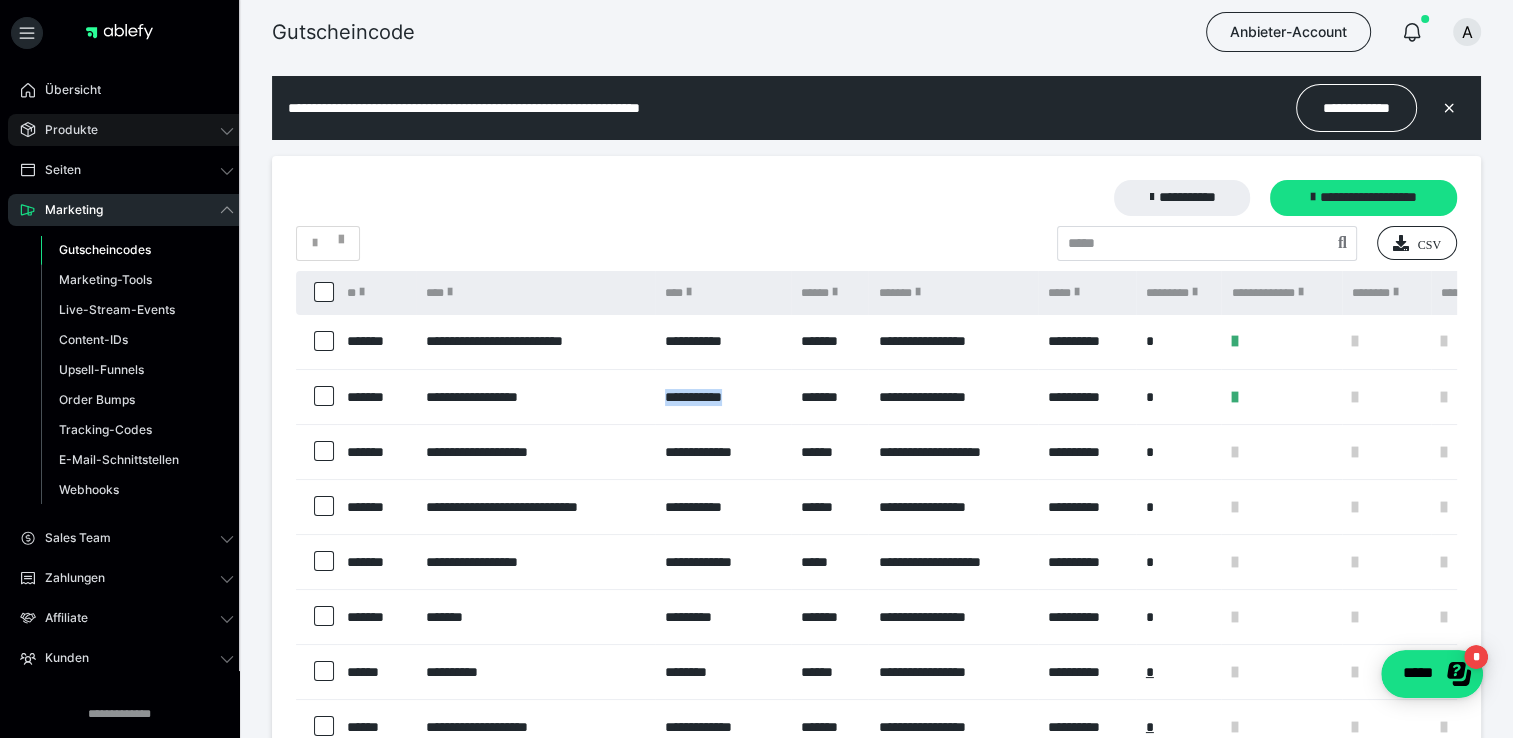 click on "Produkte" at bounding box center (127, 130) 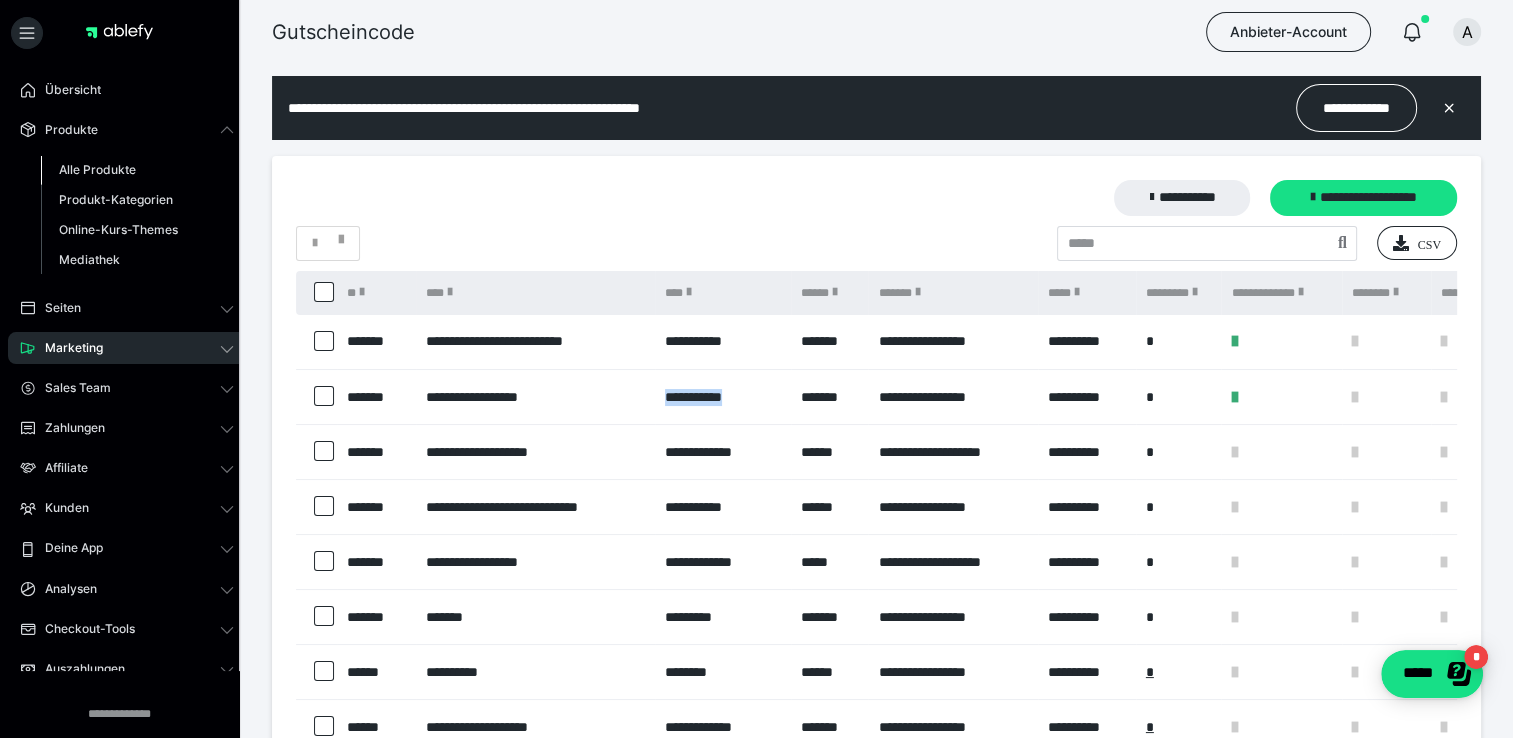 click on "Alle Produkte" at bounding box center (97, 169) 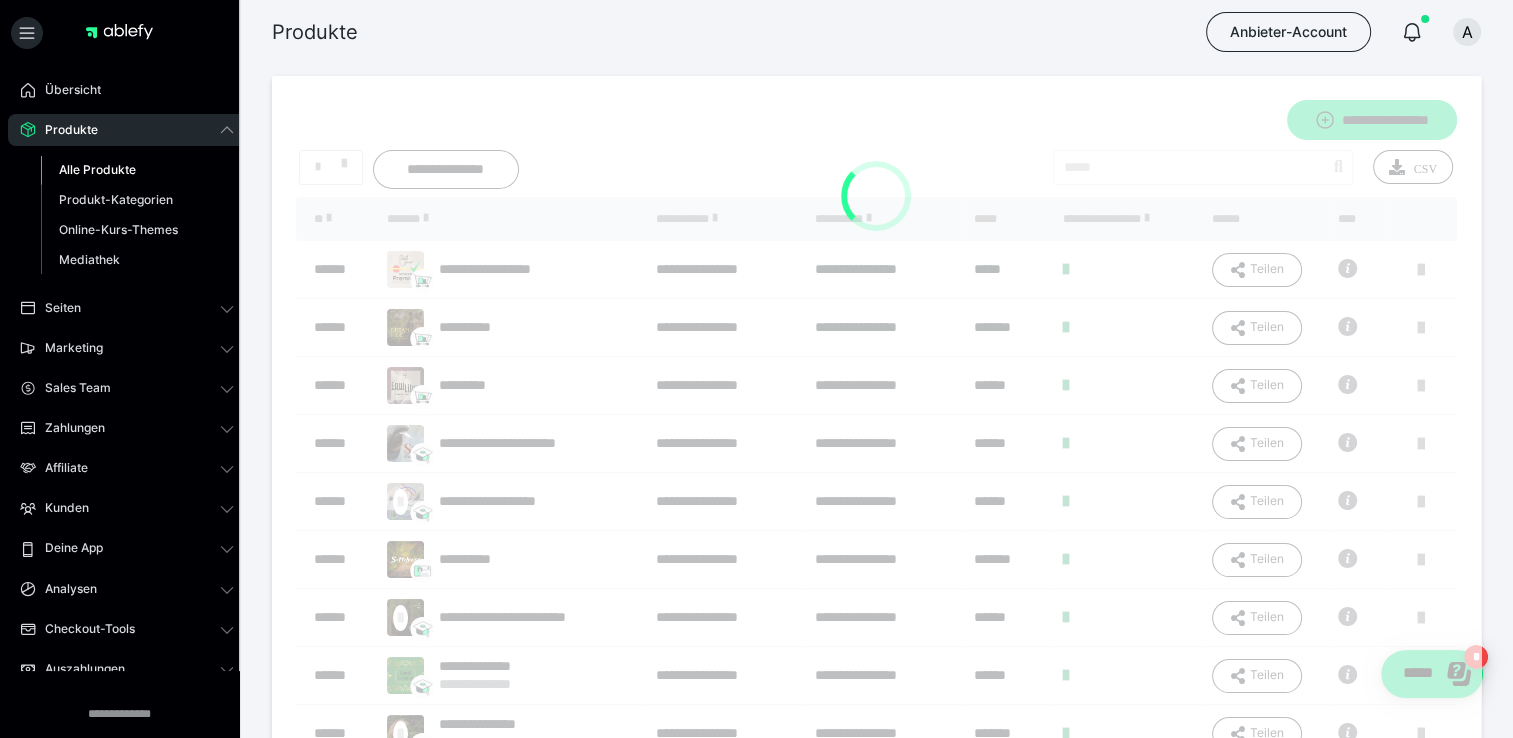 scroll, scrollTop: 0, scrollLeft: 0, axis: both 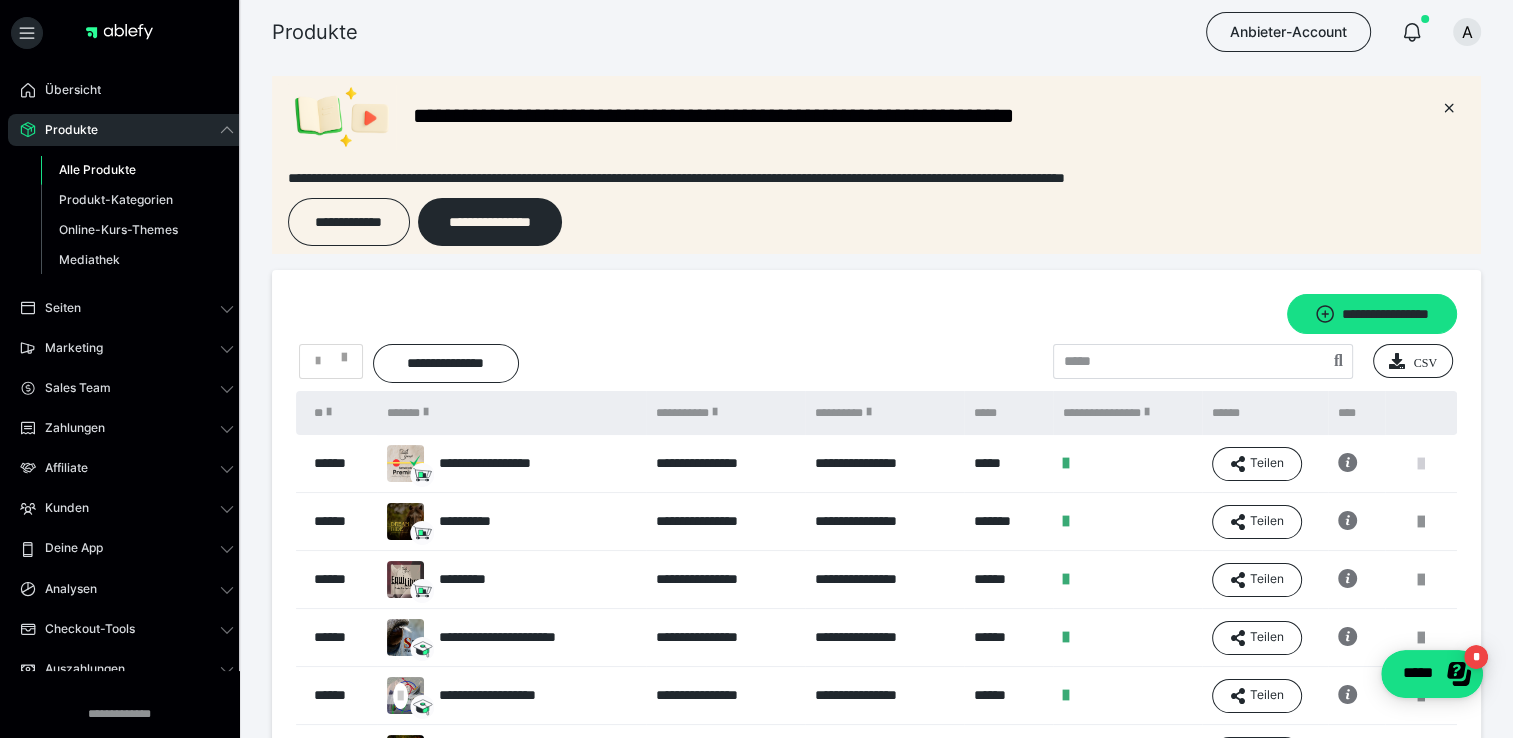 click at bounding box center (1421, 464) 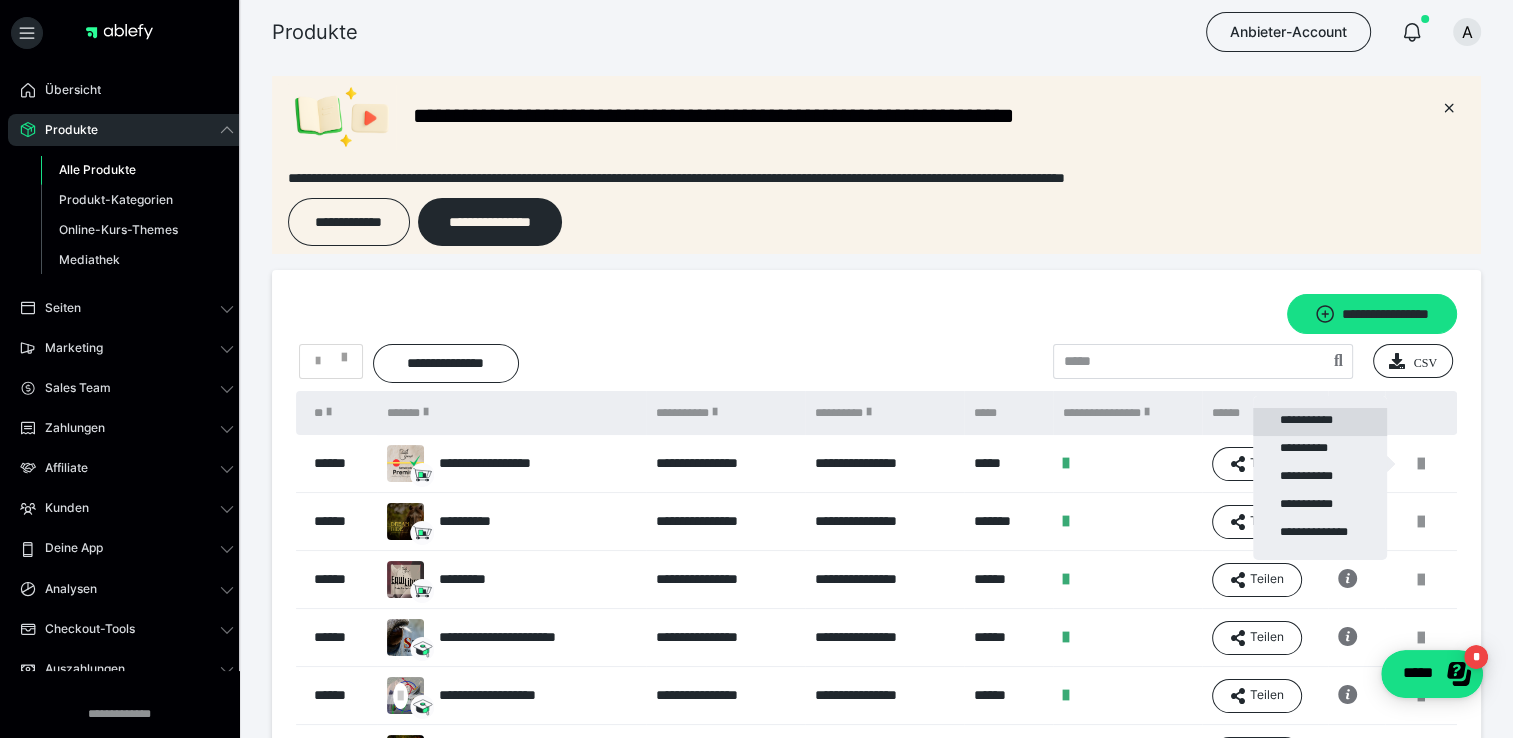 click on "**********" at bounding box center (1320, 422) 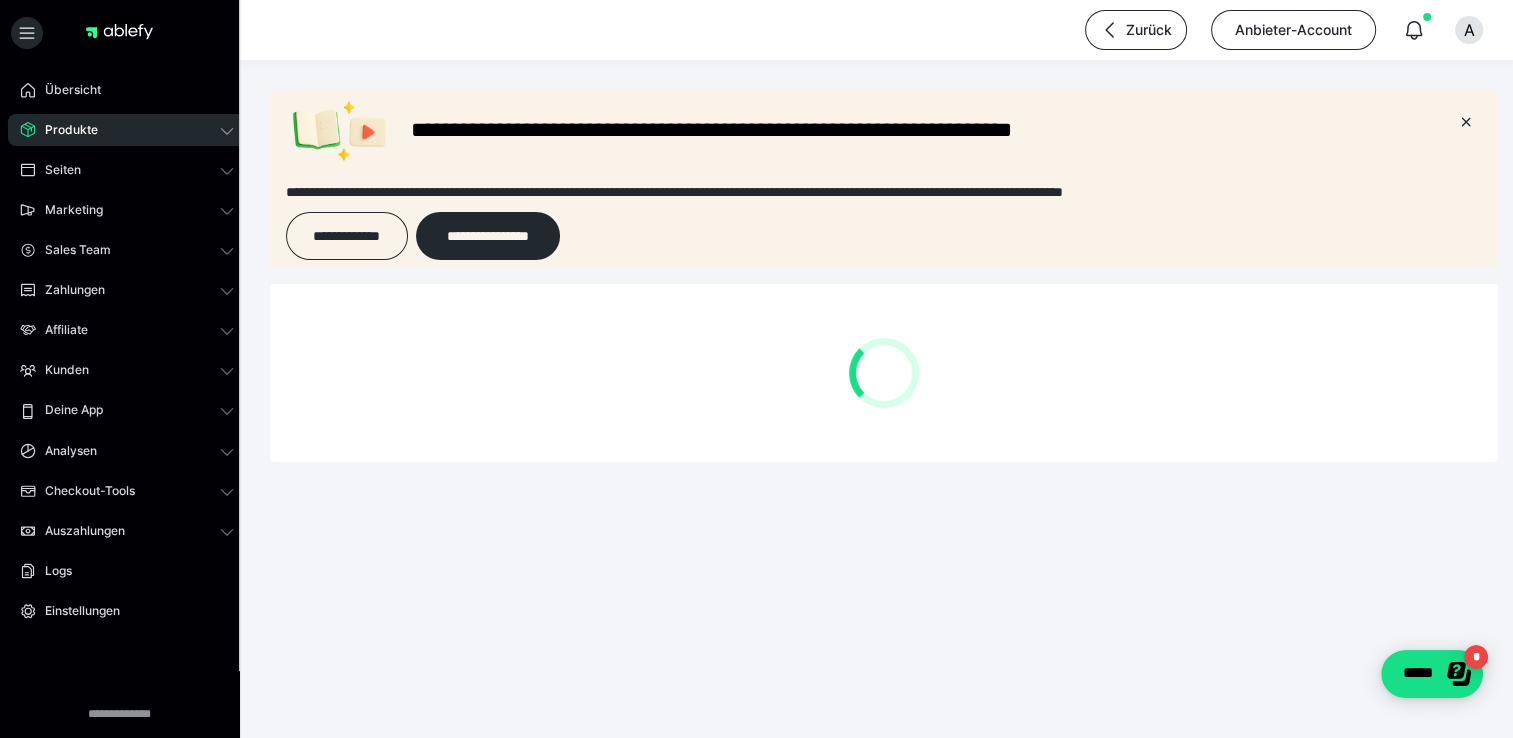 scroll, scrollTop: 0, scrollLeft: 0, axis: both 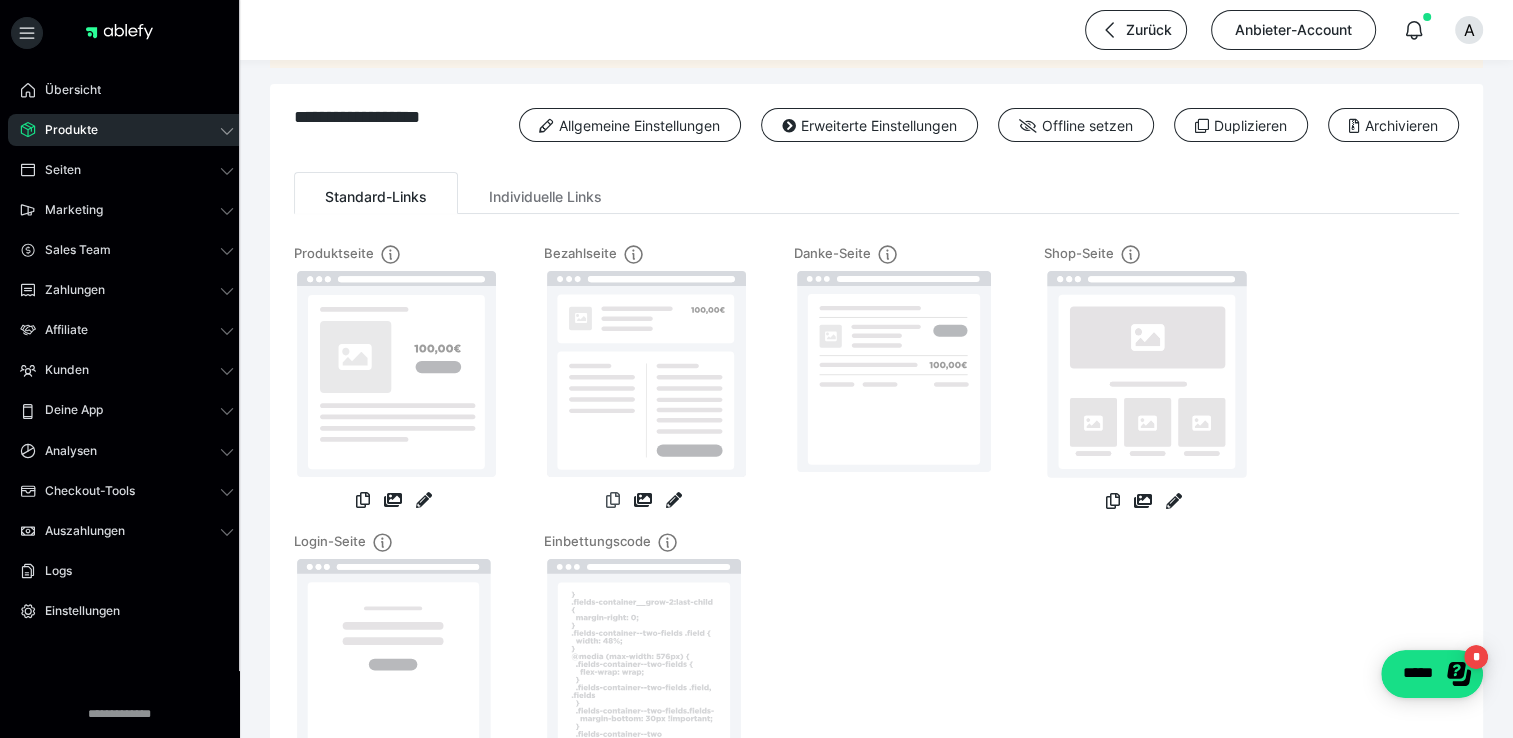 click at bounding box center (613, 500) 